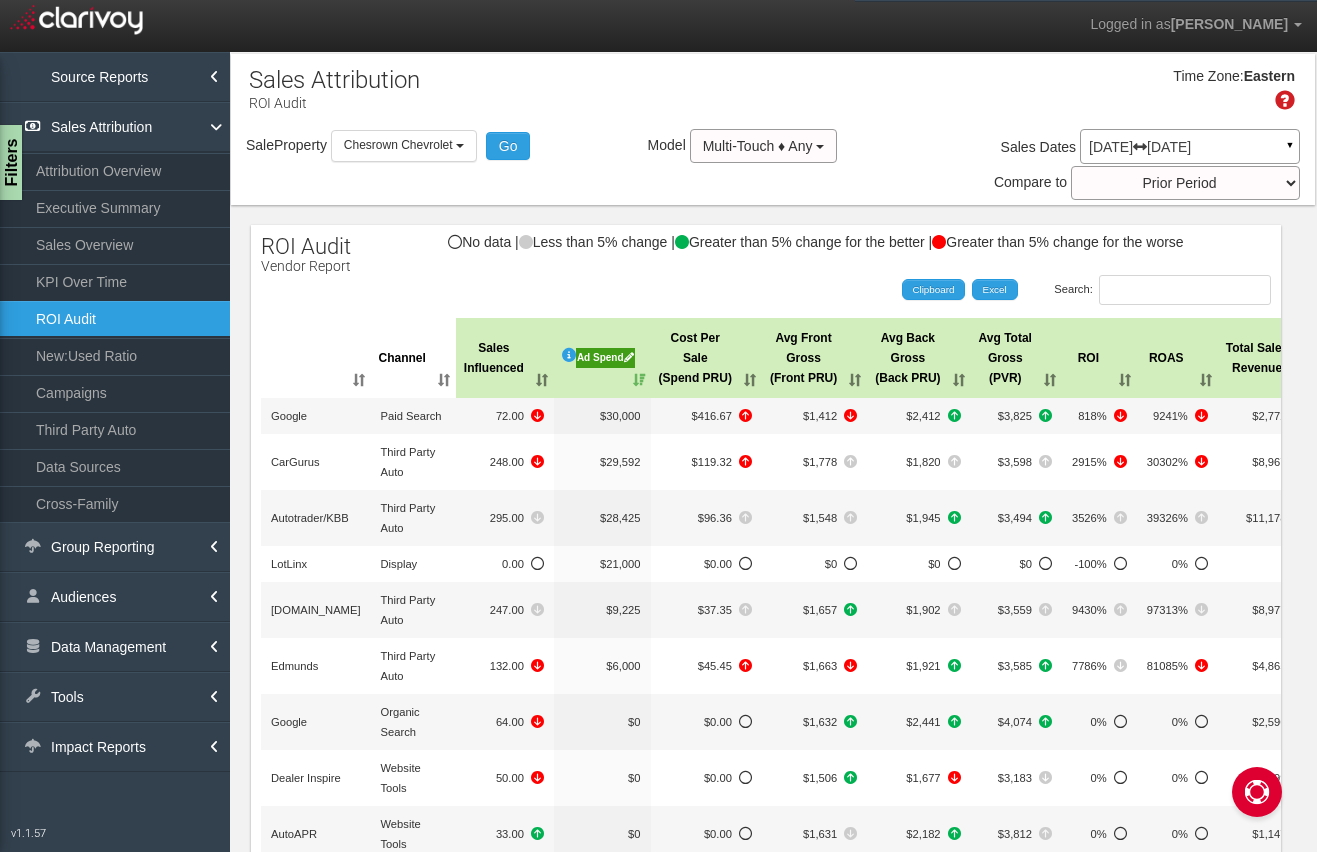 select on "object:6621" 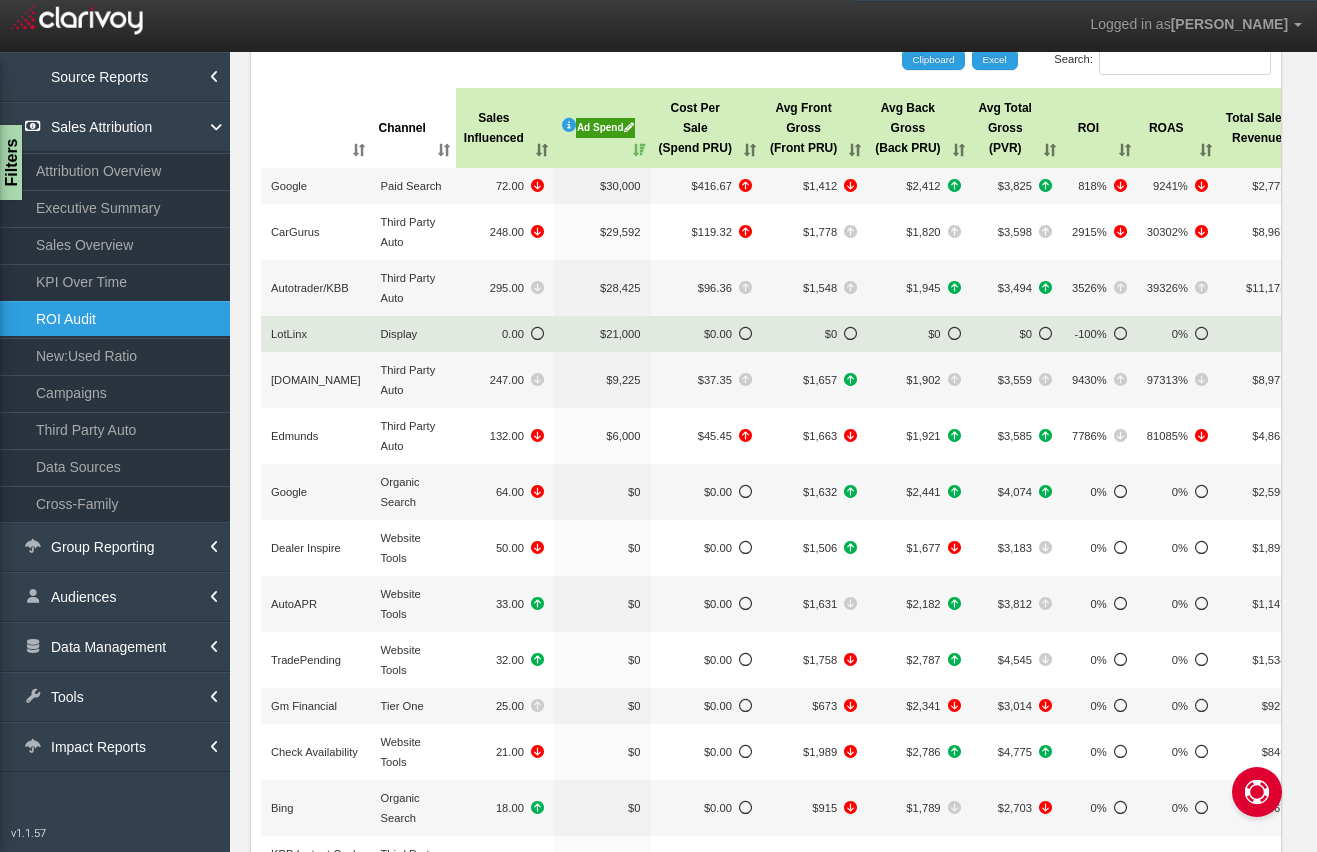 scroll, scrollTop: 0, scrollLeft: 0, axis: both 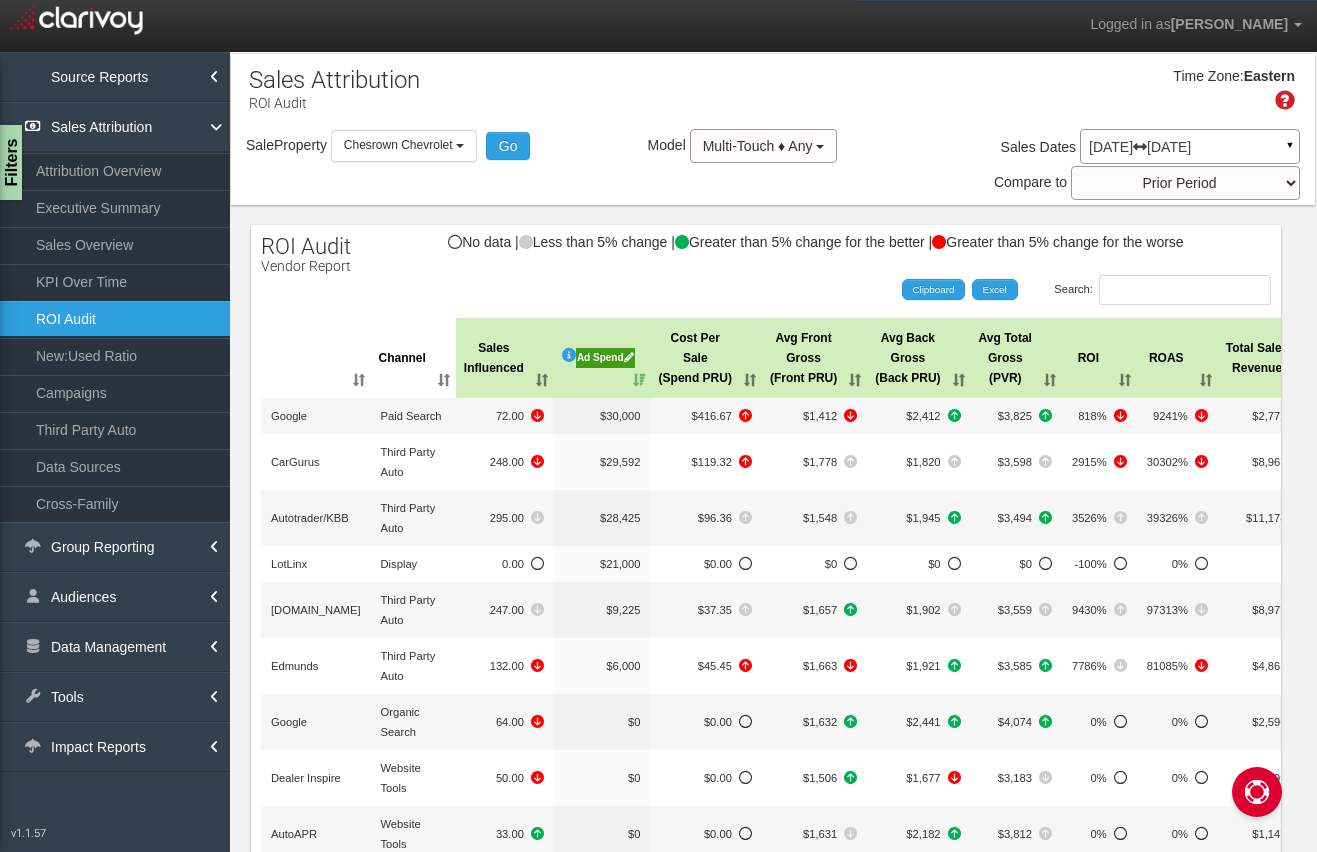 click on "Apr 01, 2025   Jun 30, 2025" at bounding box center (1190, 147) 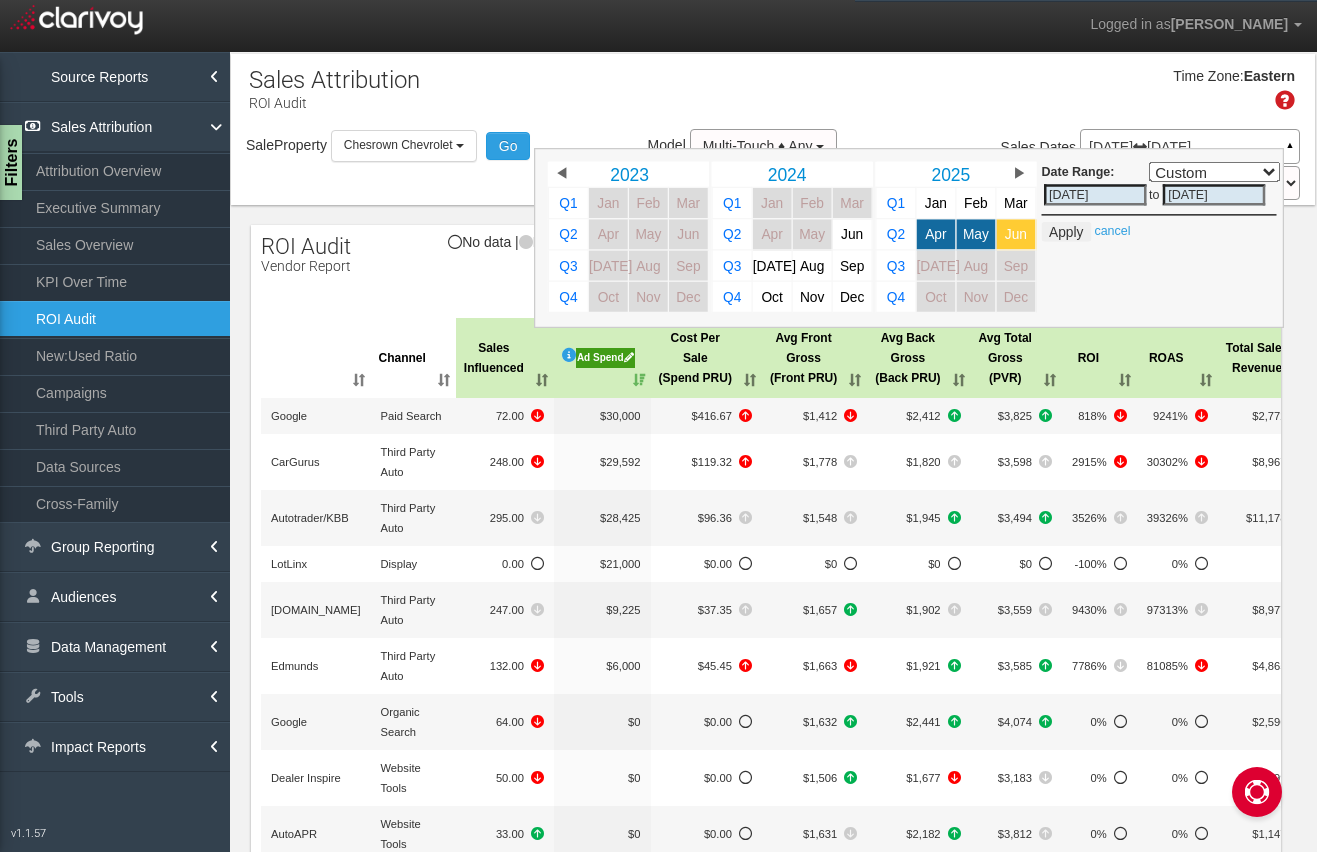 click on "Jun" at bounding box center (1016, 234) 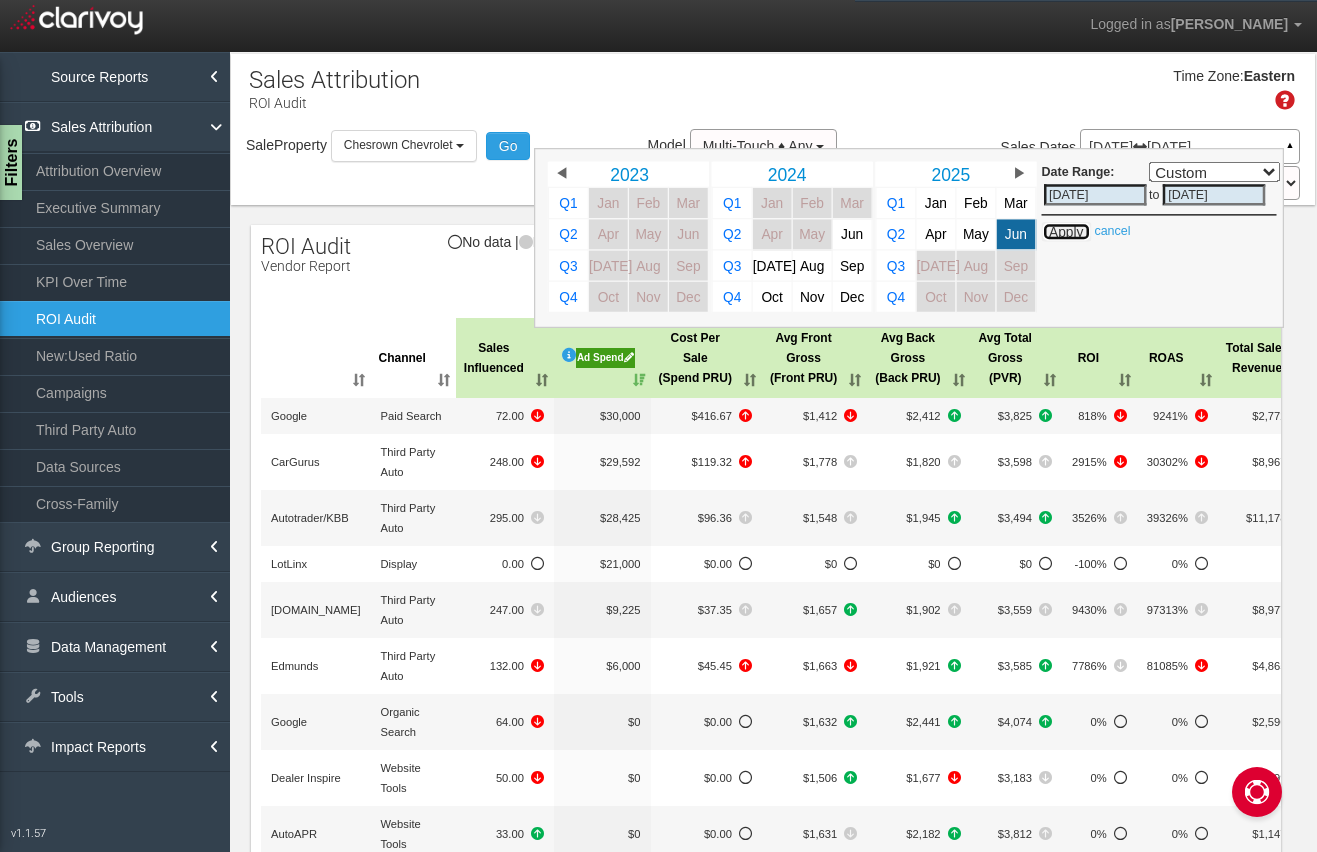 click on "Apply" at bounding box center [1066, 232] 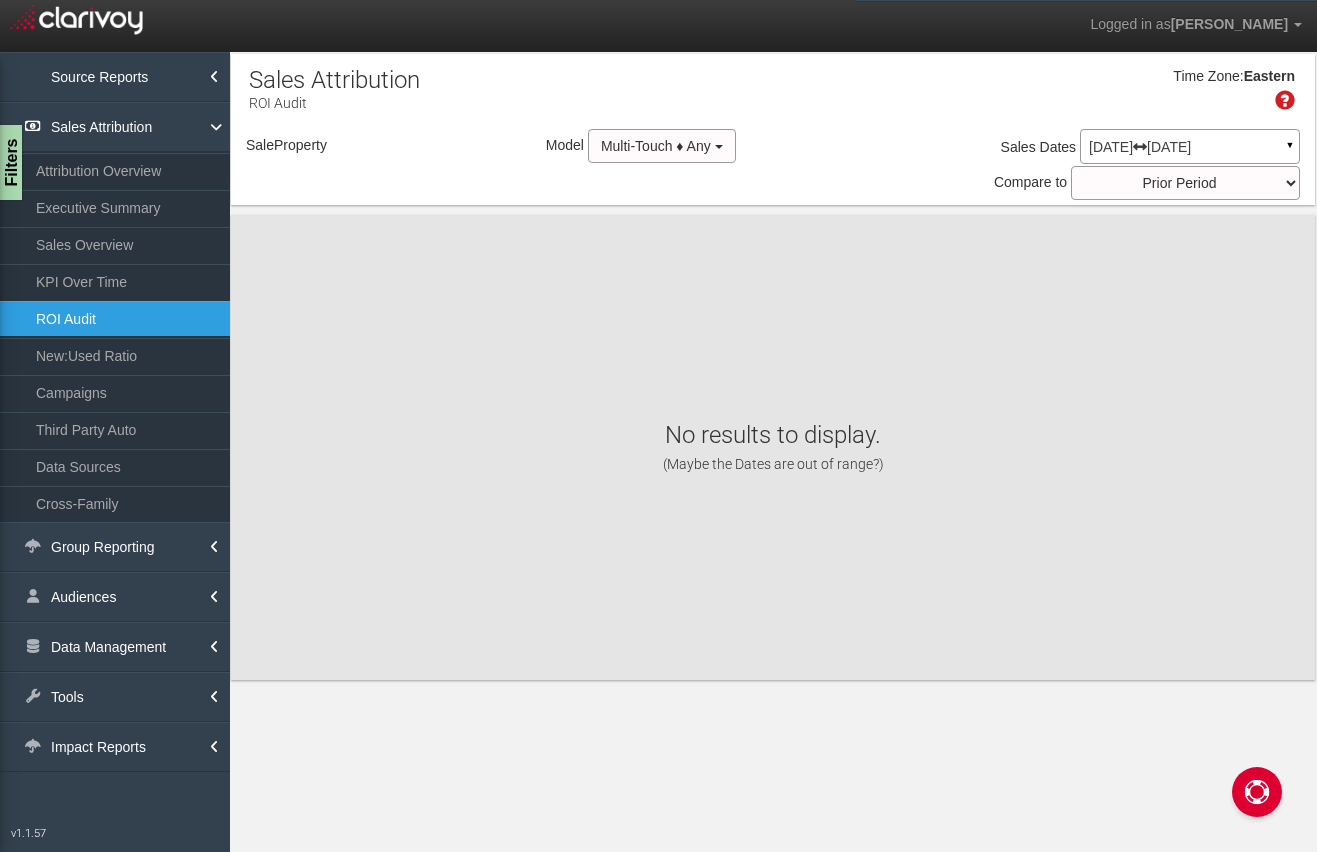 select on "object:9265" 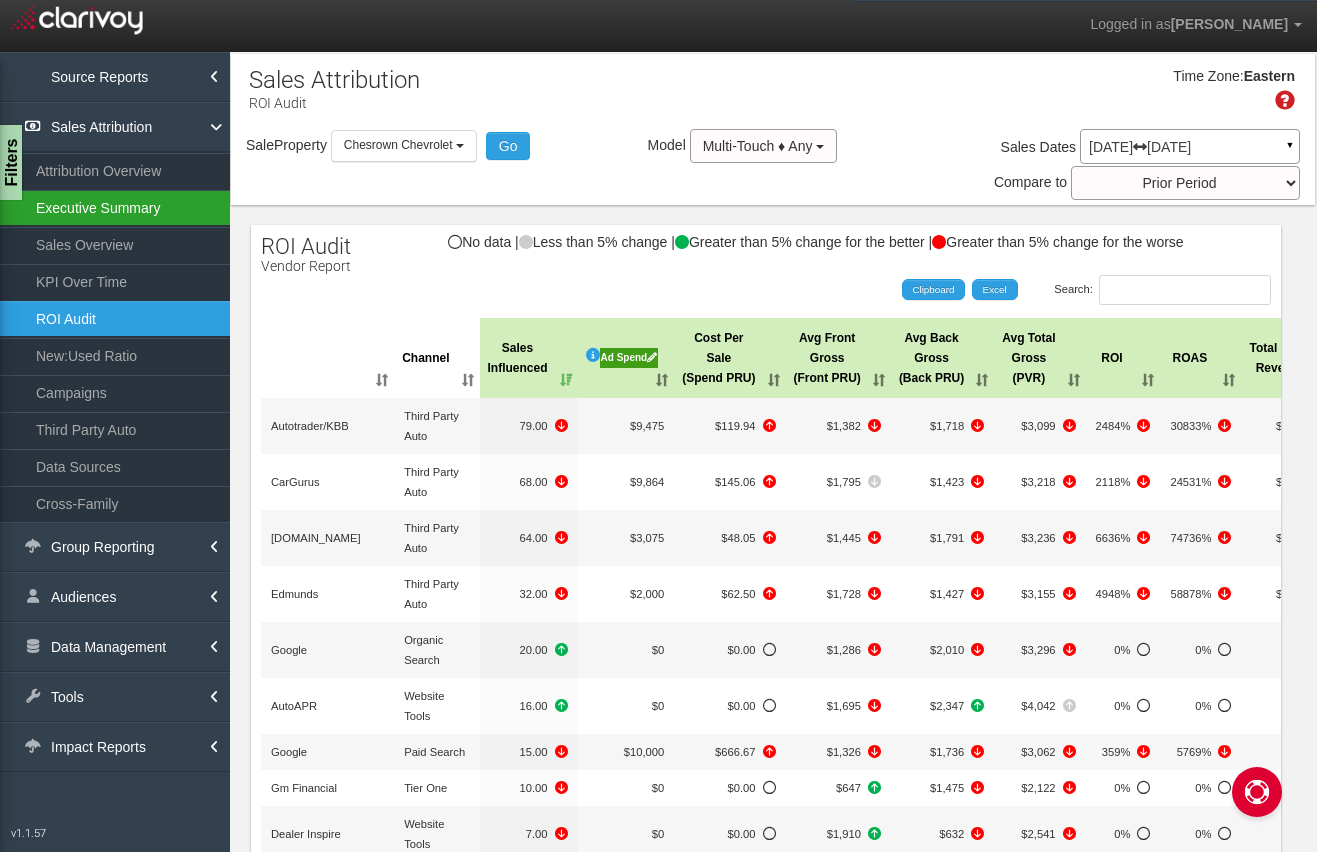 click on "Executive Summary" at bounding box center (115, 208) 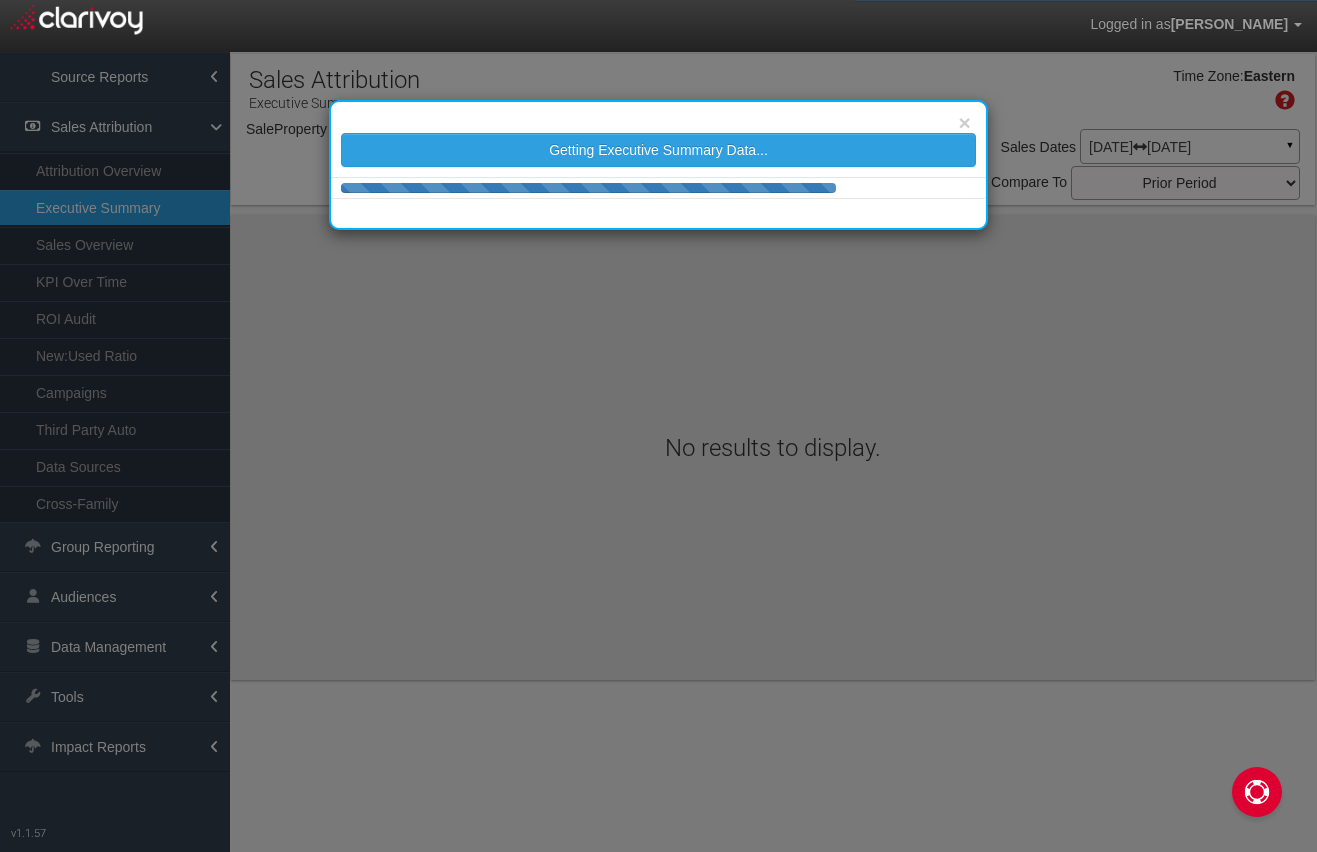select on "object:11919" 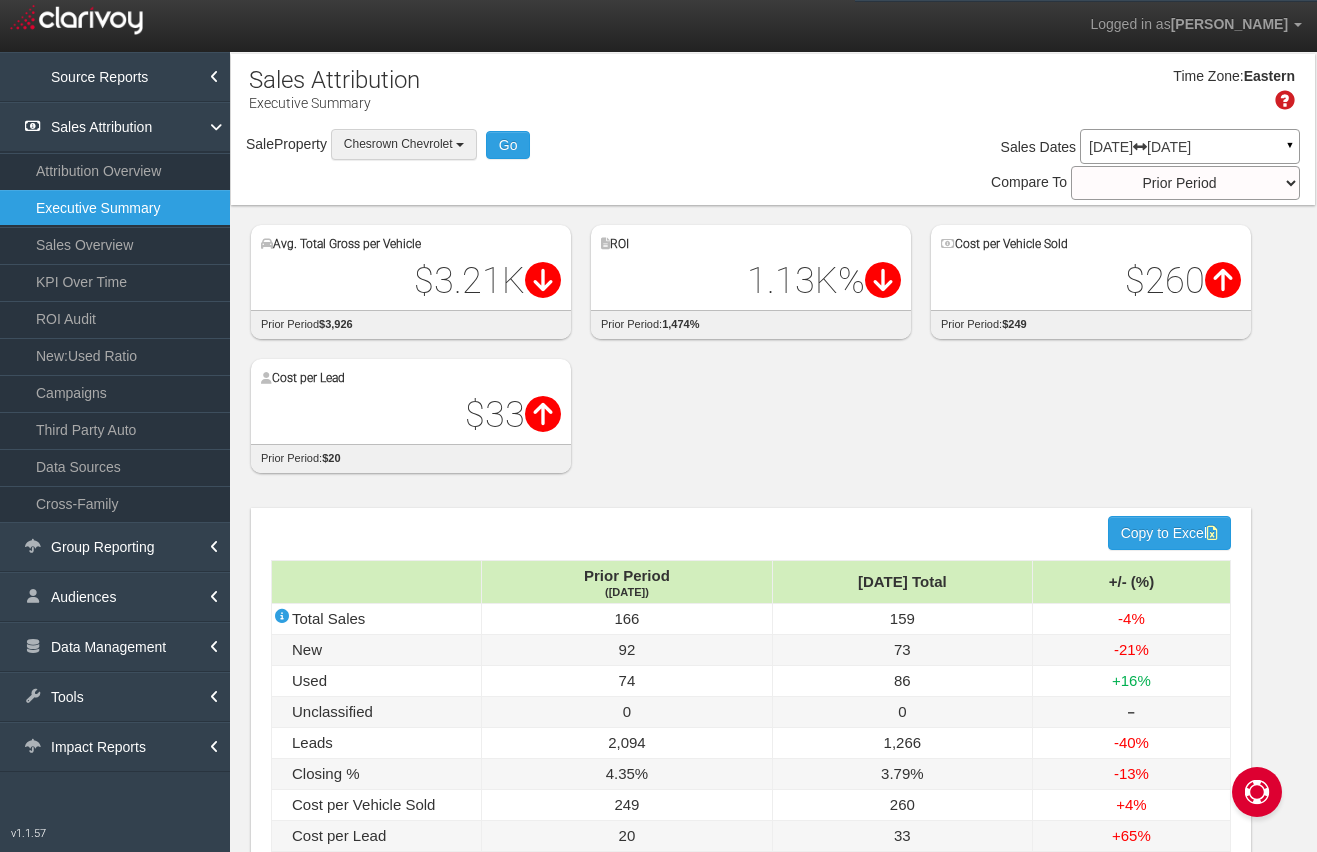 click on "Chesrown Chevrolet" at bounding box center [398, 144] 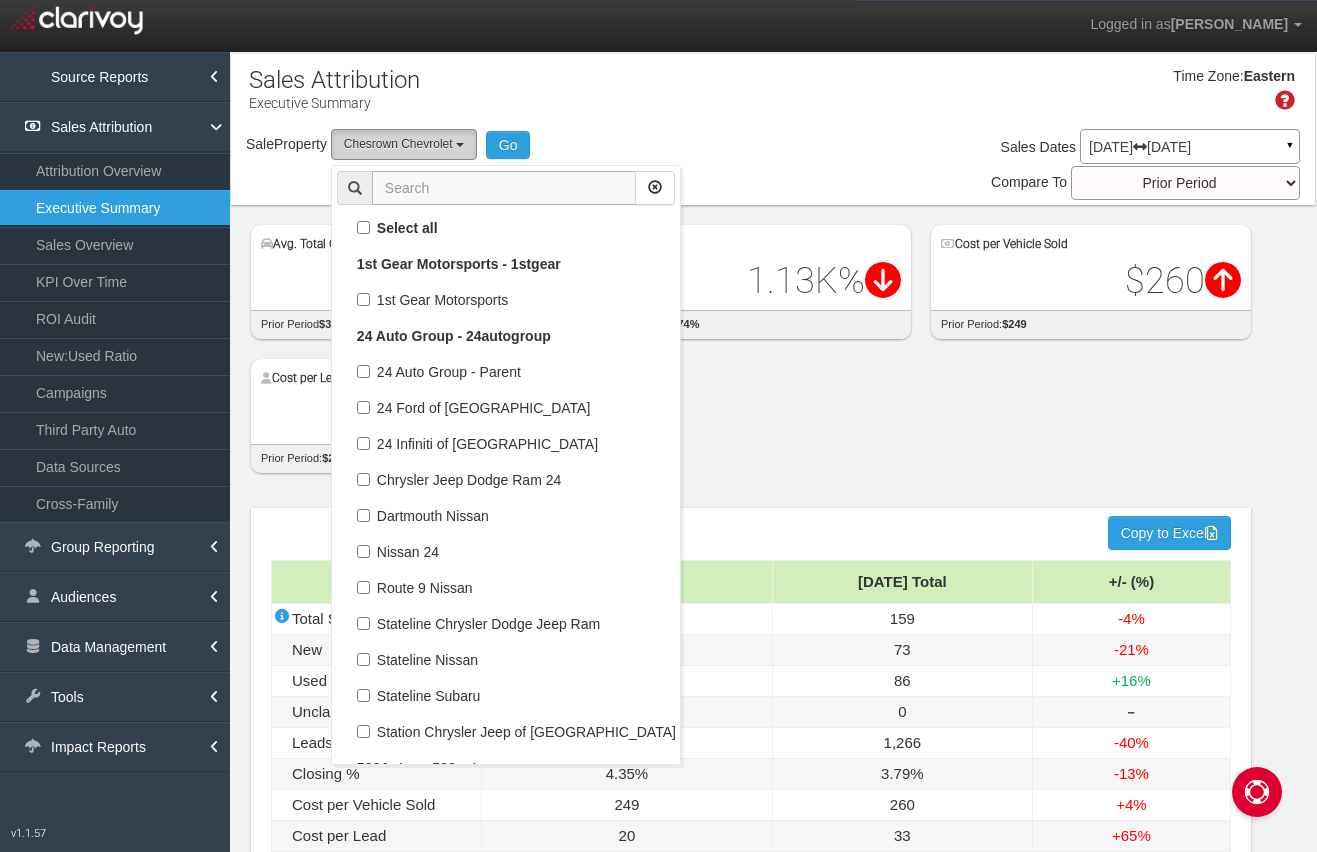 scroll, scrollTop: 26352, scrollLeft: 0, axis: vertical 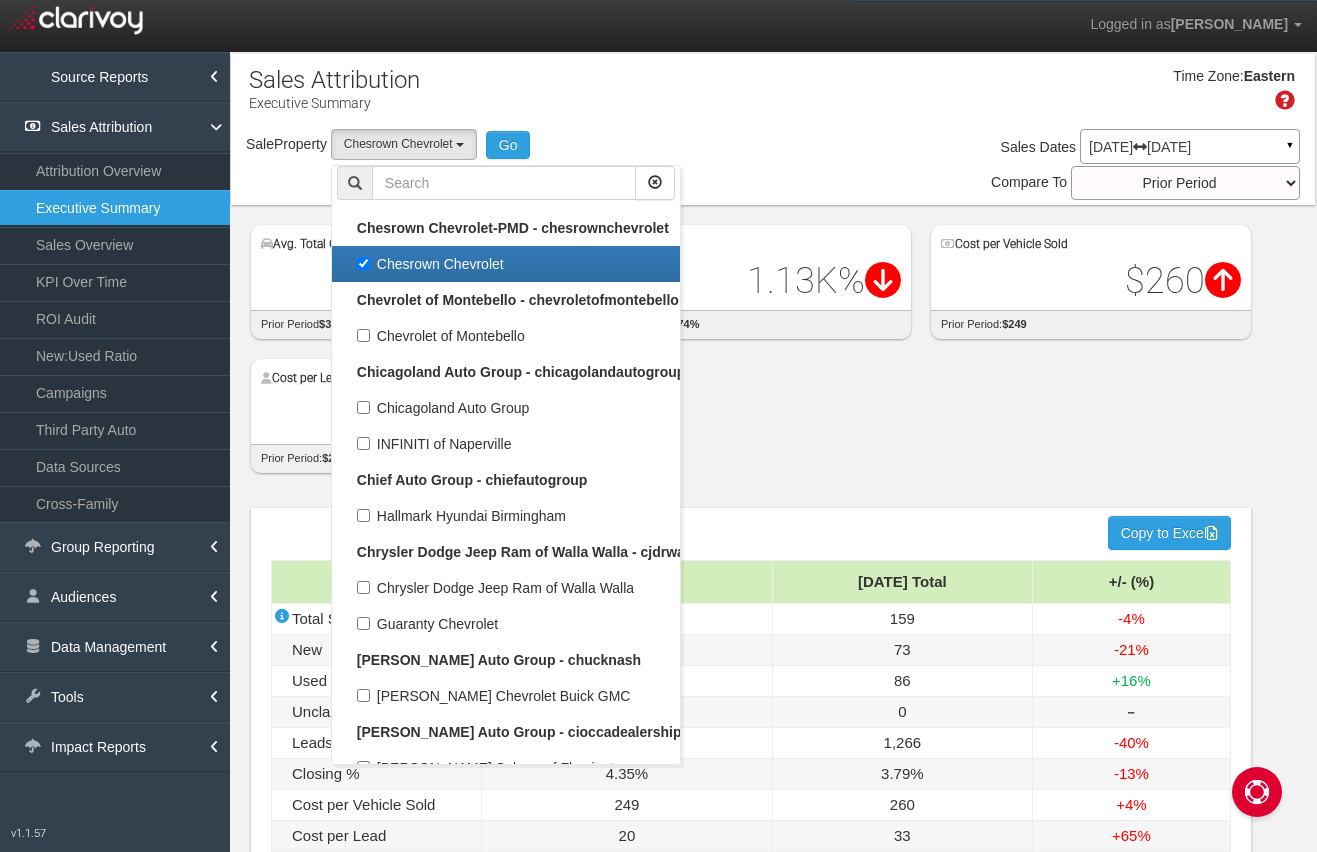 click on "Chesrown Chevrolet" at bounding box center (506, 264) 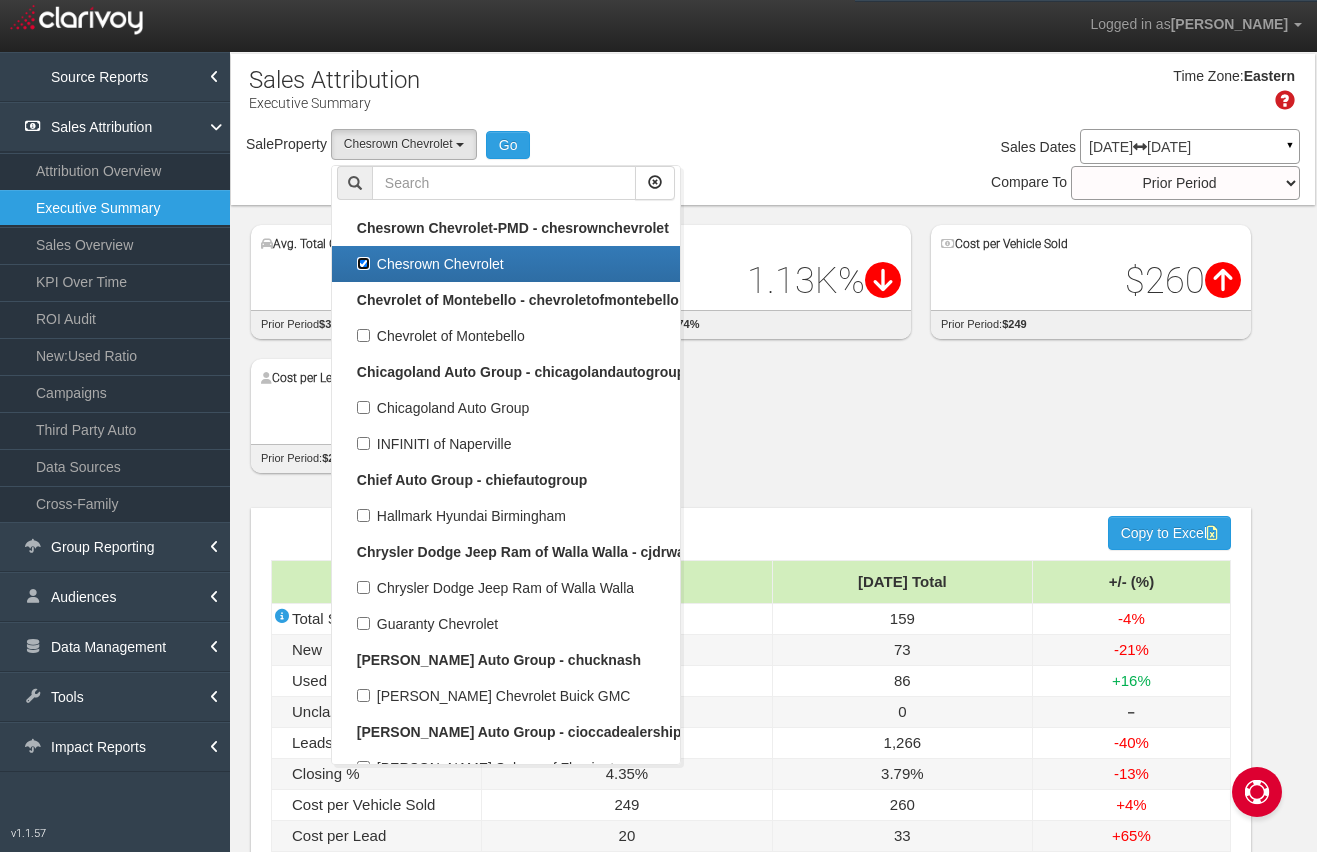 click on "Chesrown Chevrolet" at bounding box center [363, 263] 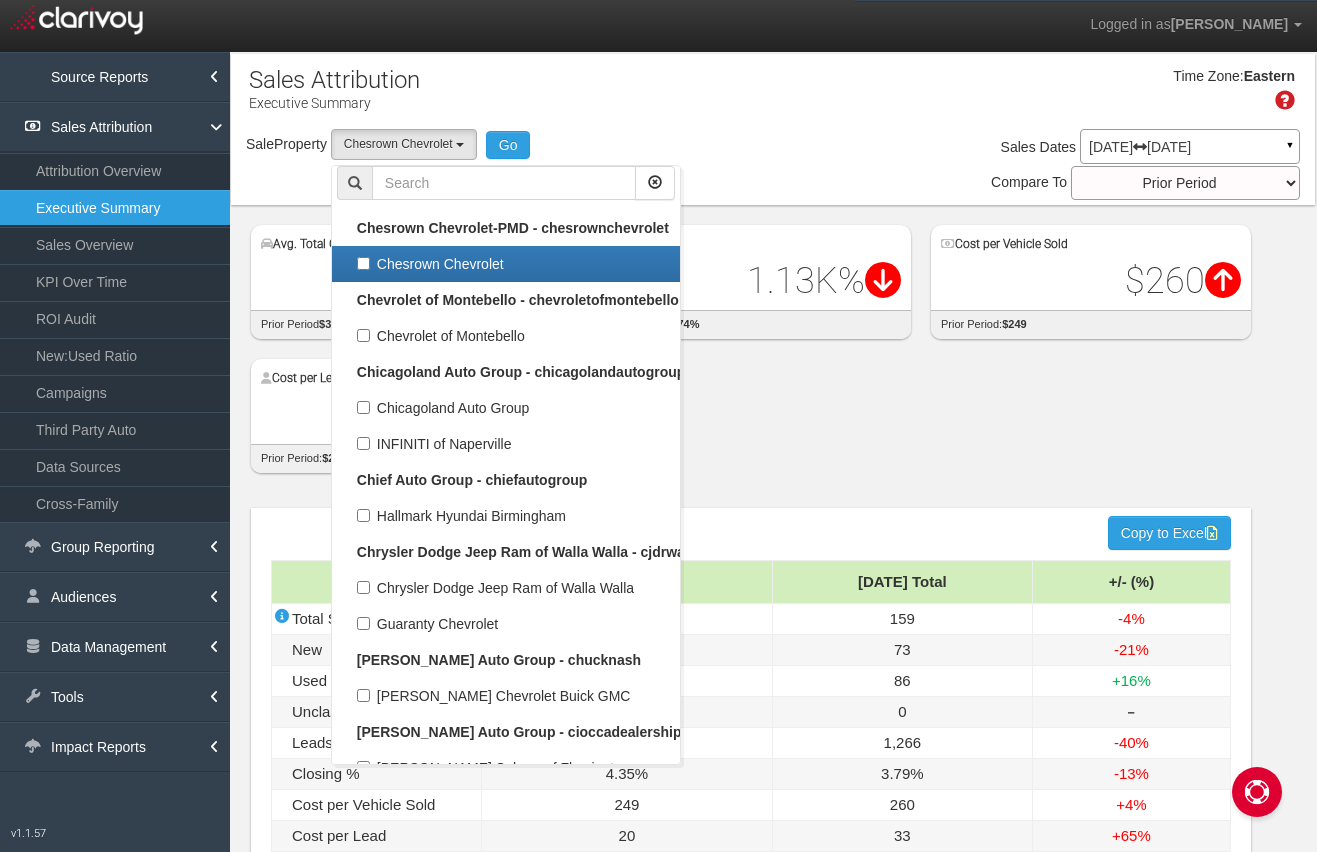 select 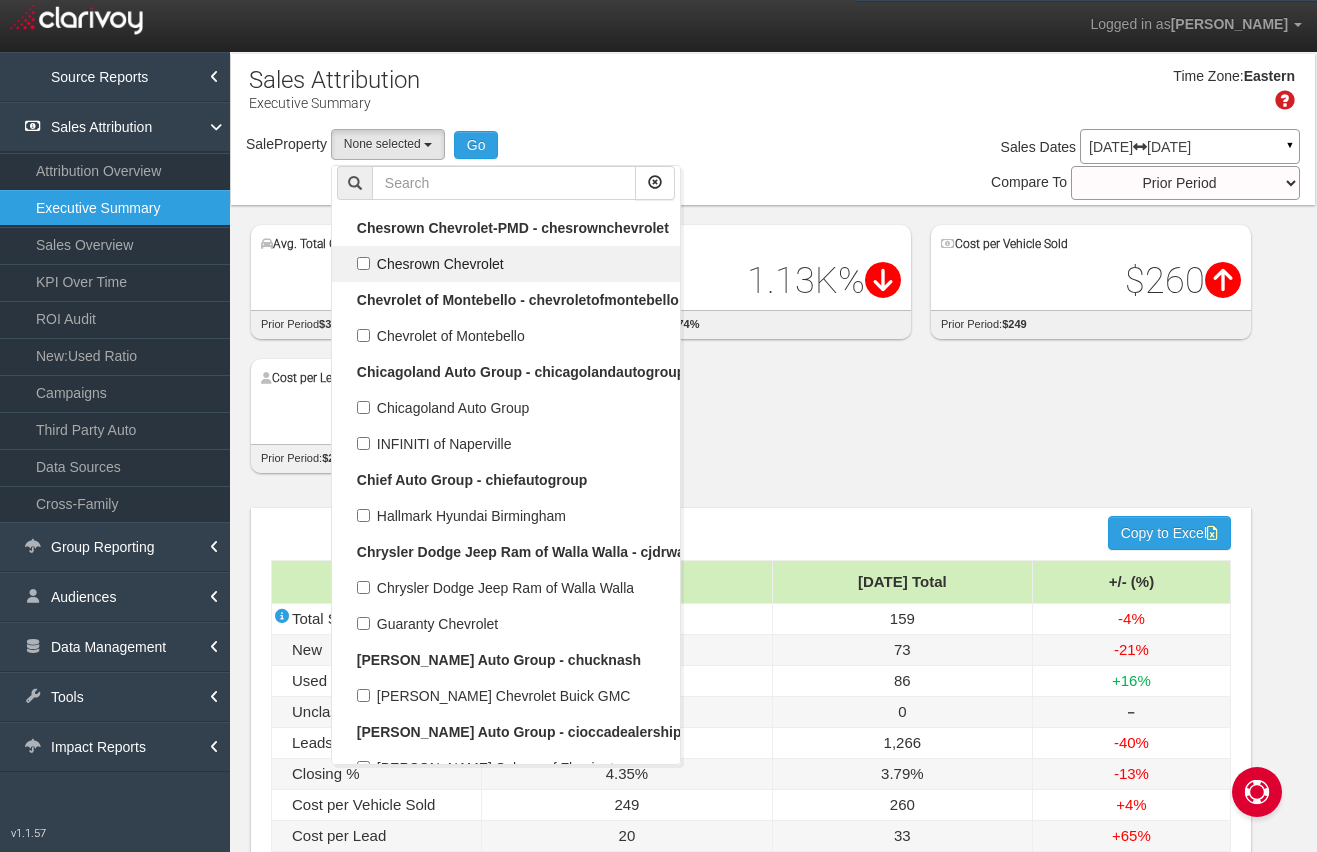 scroll, scrollTop: 13176, scrollLeft: 0, axis: vertical 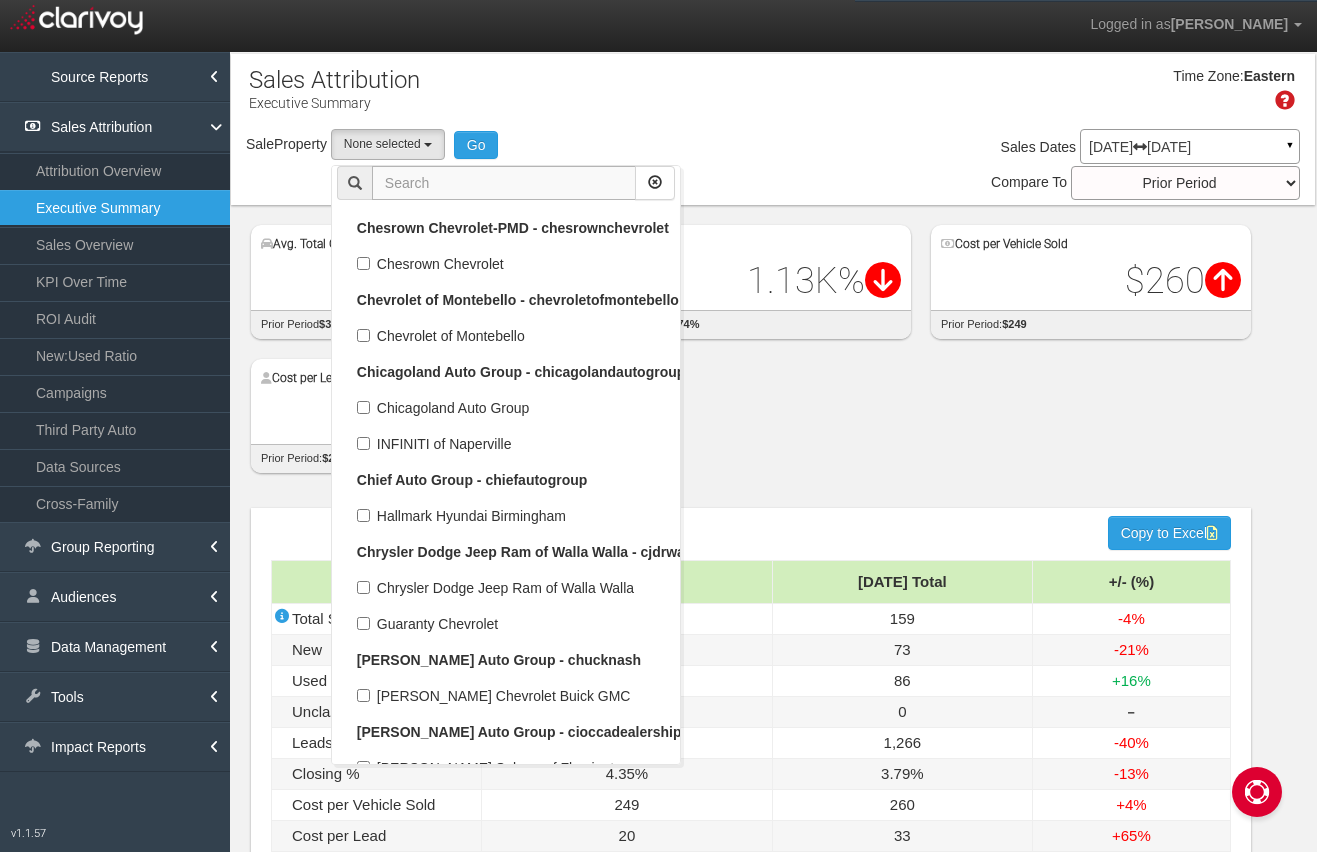 click at bounding box center [504, 183] 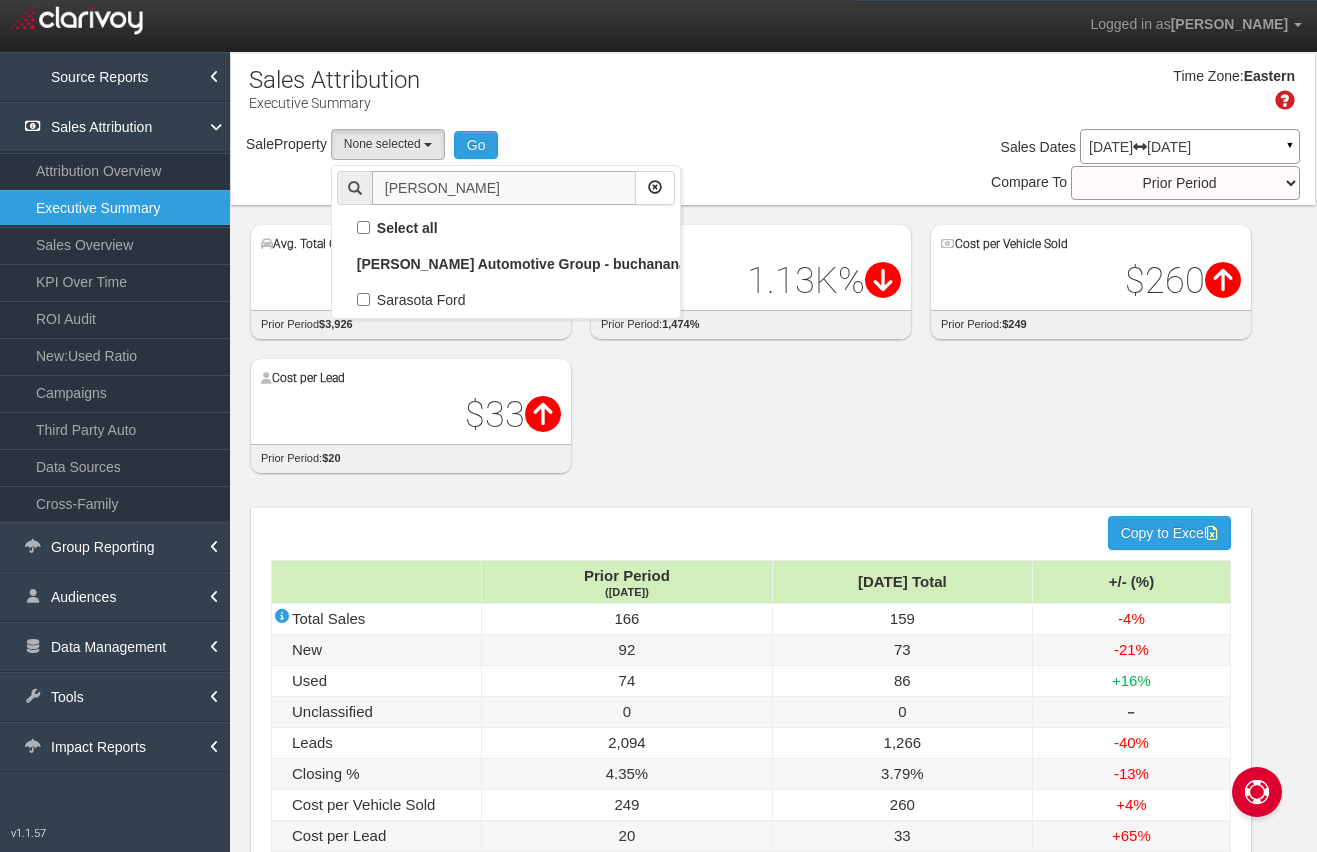 scroll, scrollTop: 0, scrollLeft: 0, axis: both 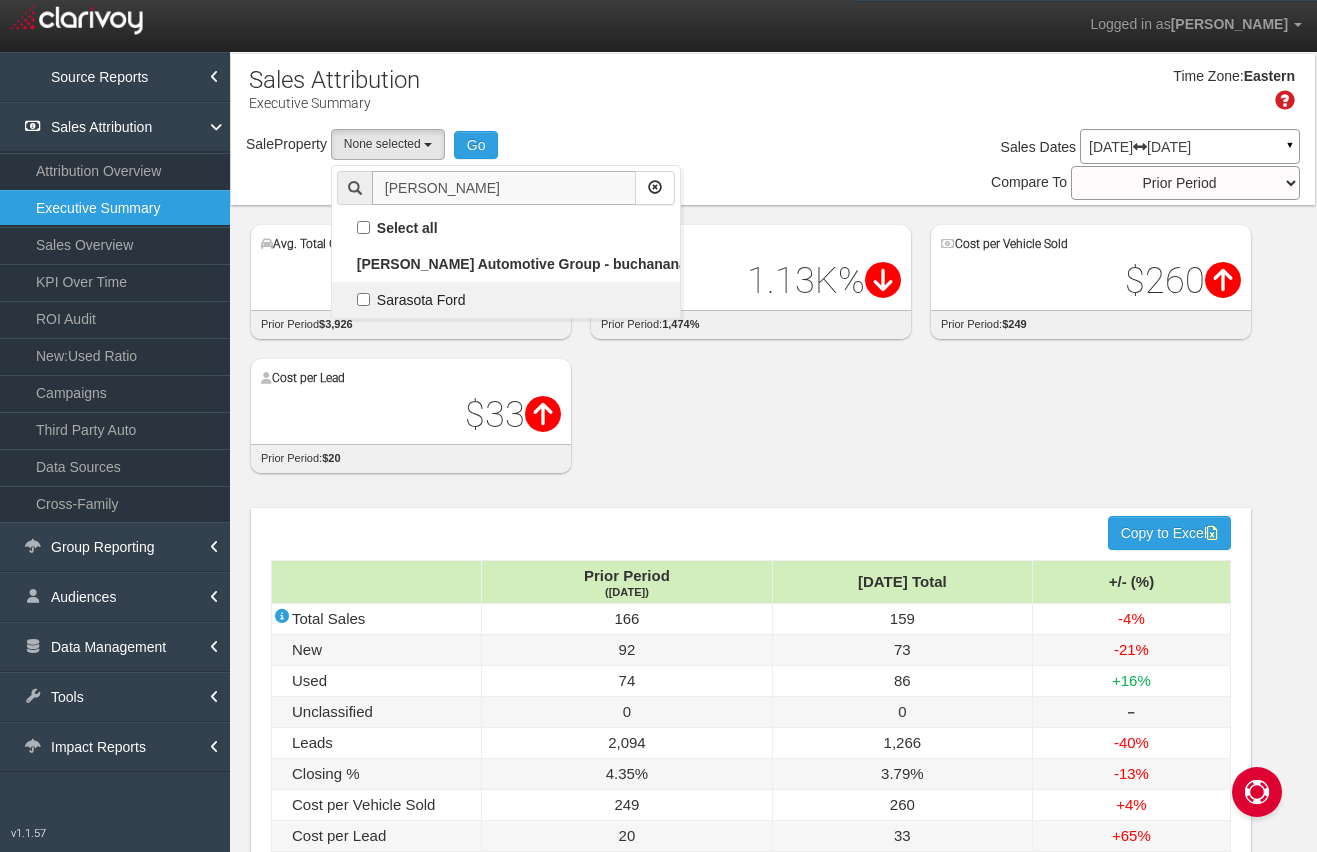 type on "sara" 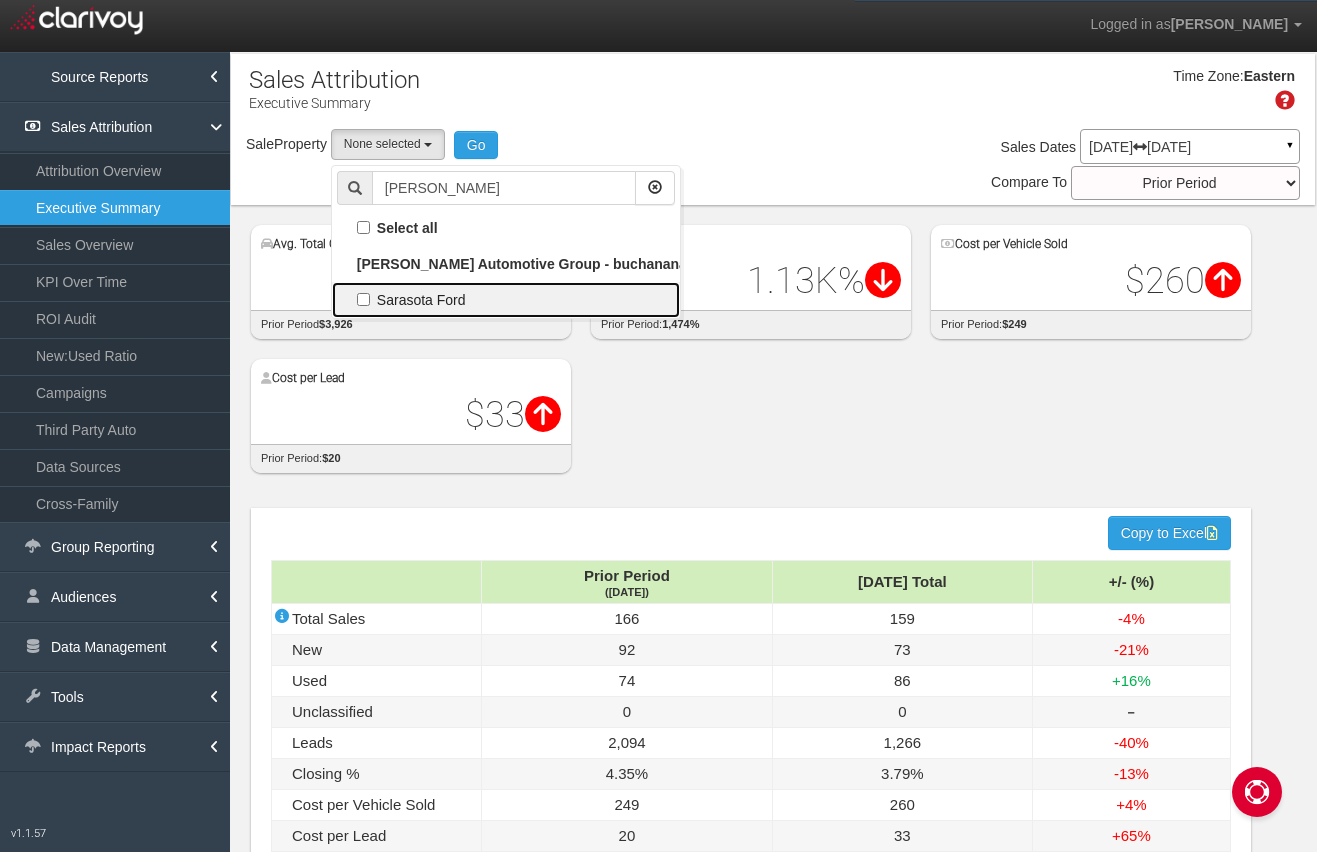 click on "Sarasota Ford" at bounding box center (506, 300) 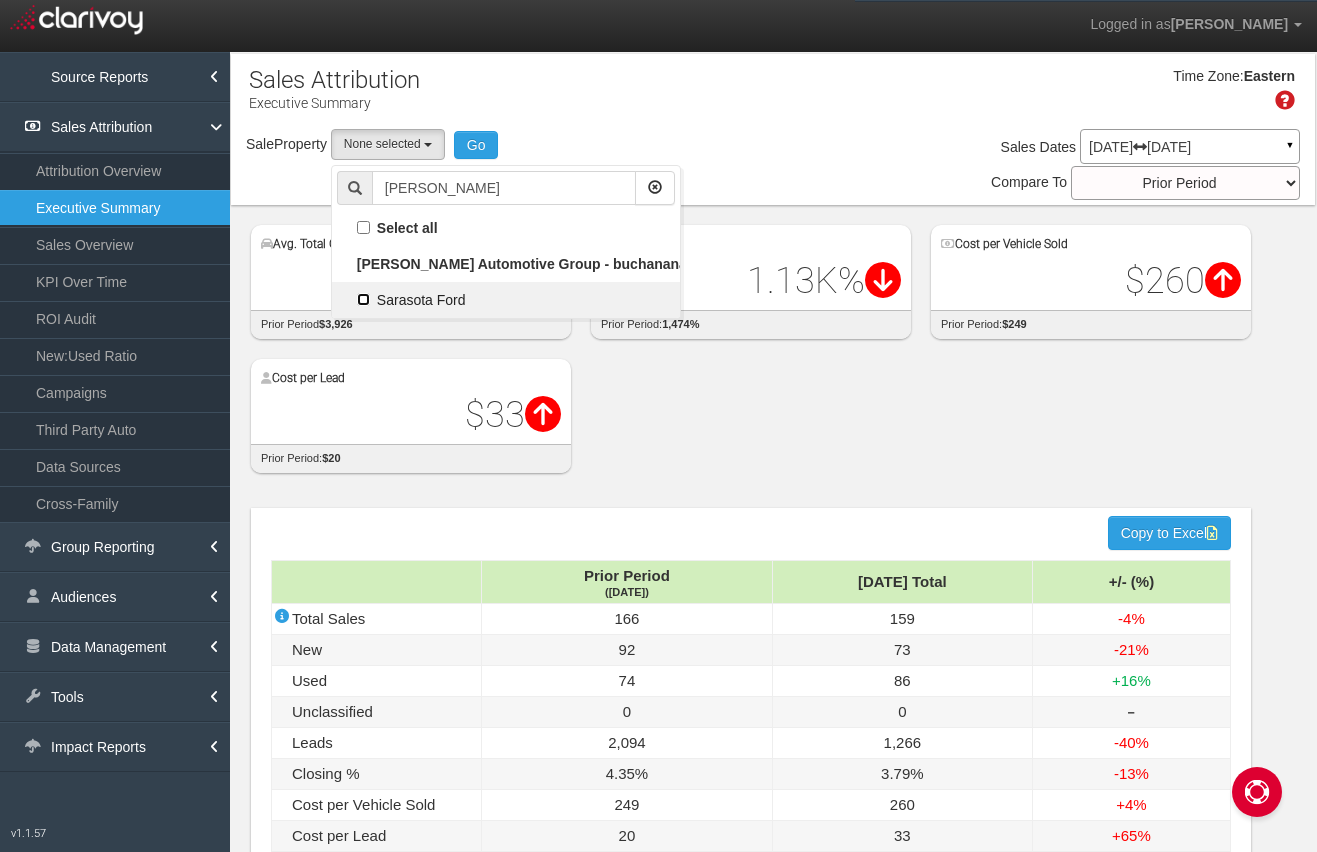 click on "Sarasota Ford" at bounding box center (363, 299) 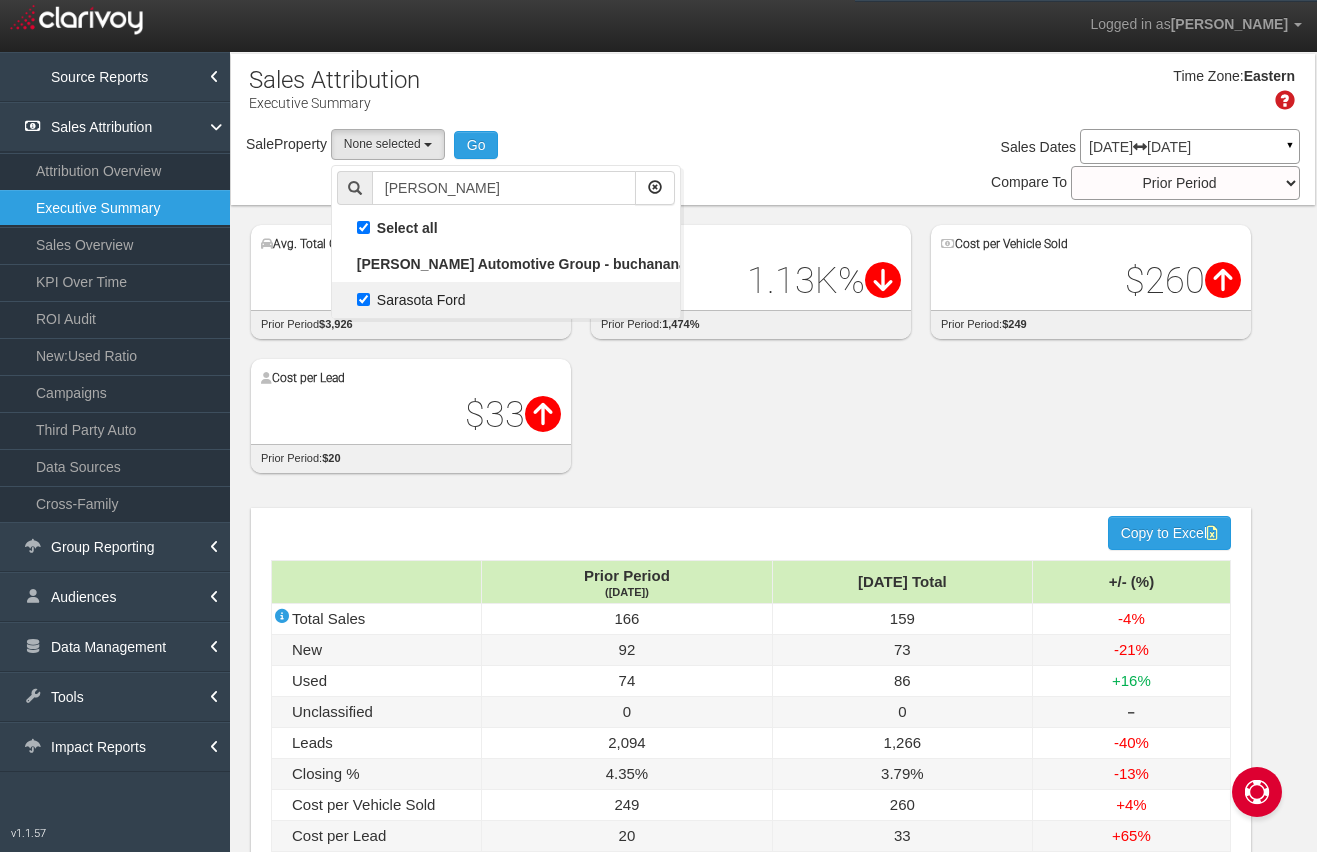 select on "object:11759" 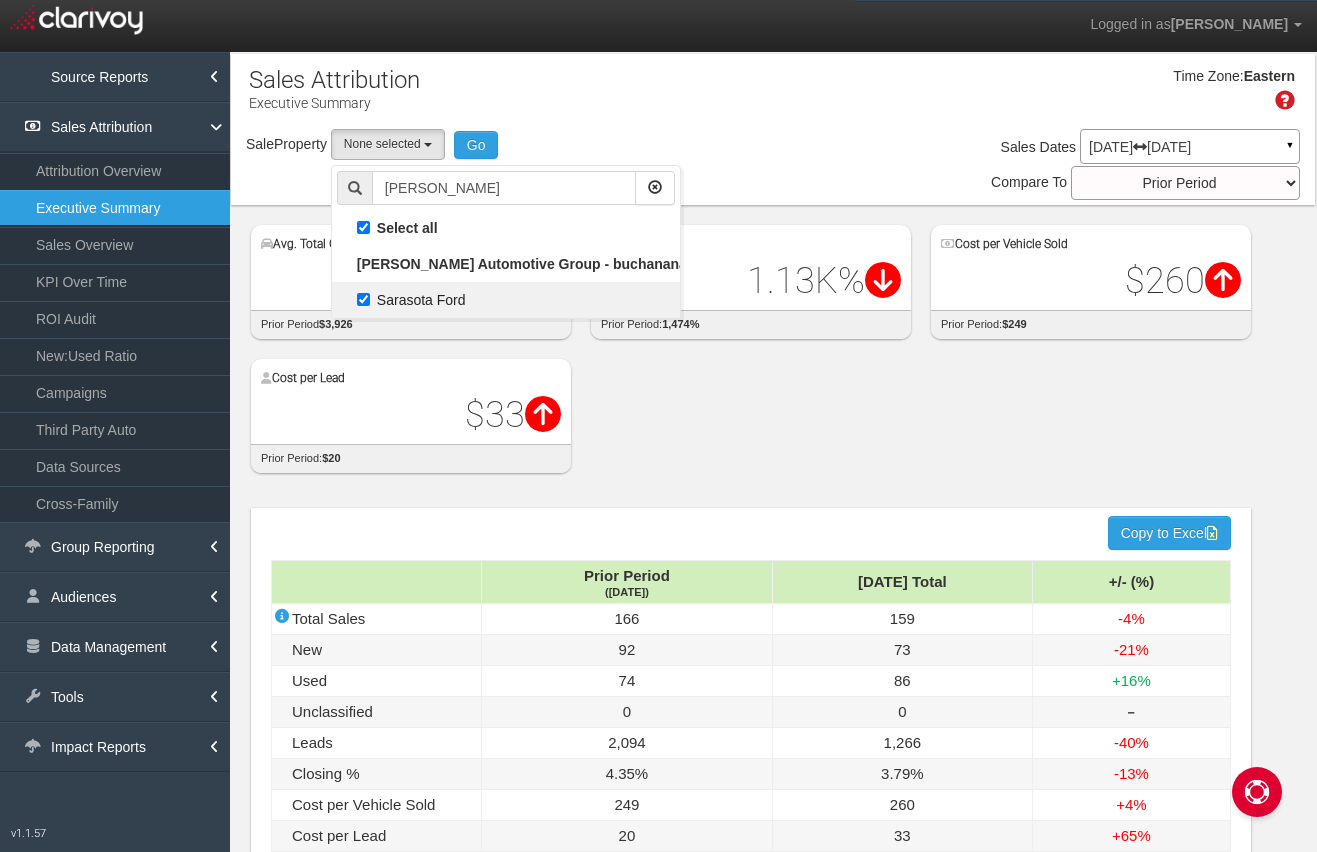 checkbox on "true" 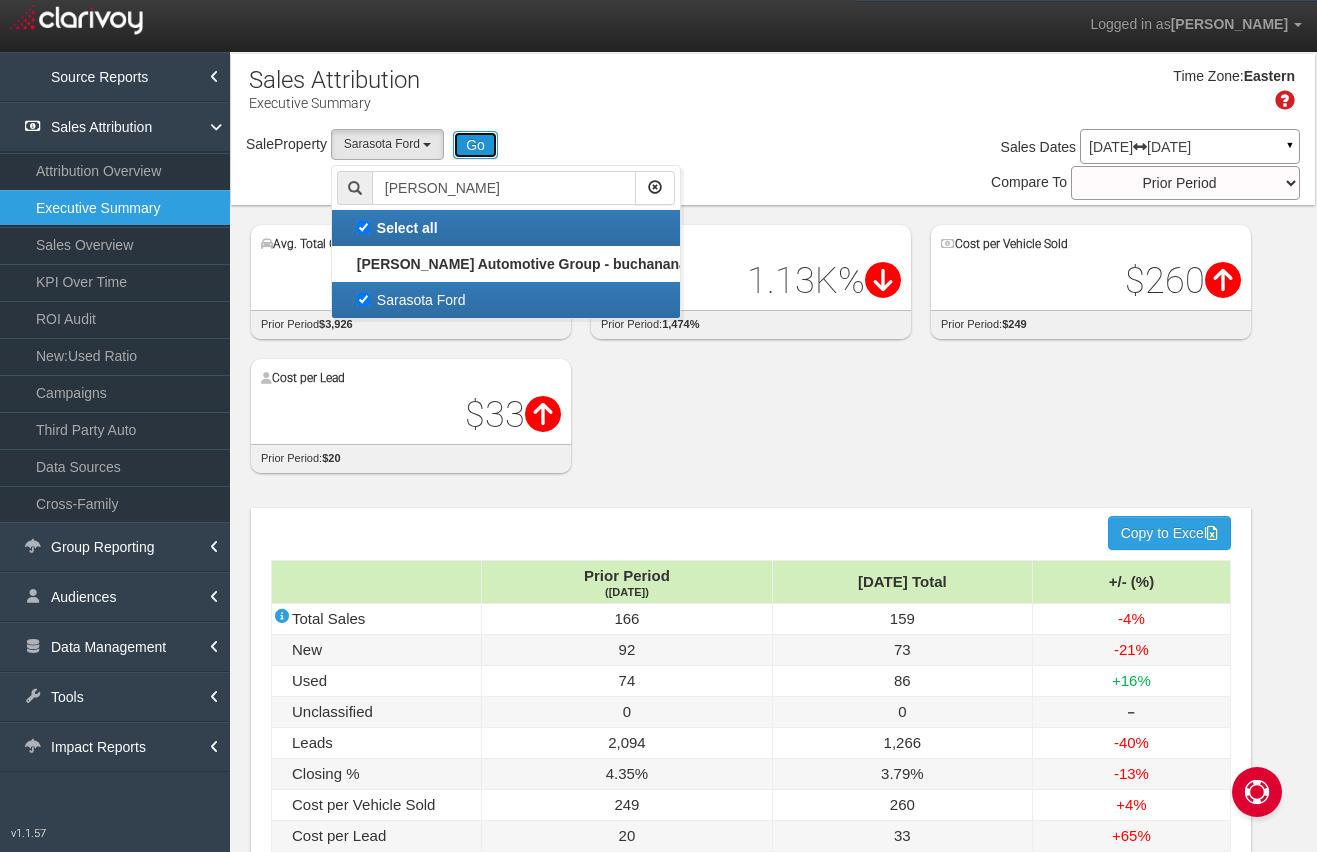 click on "Go" at bounding box center (475, 145) 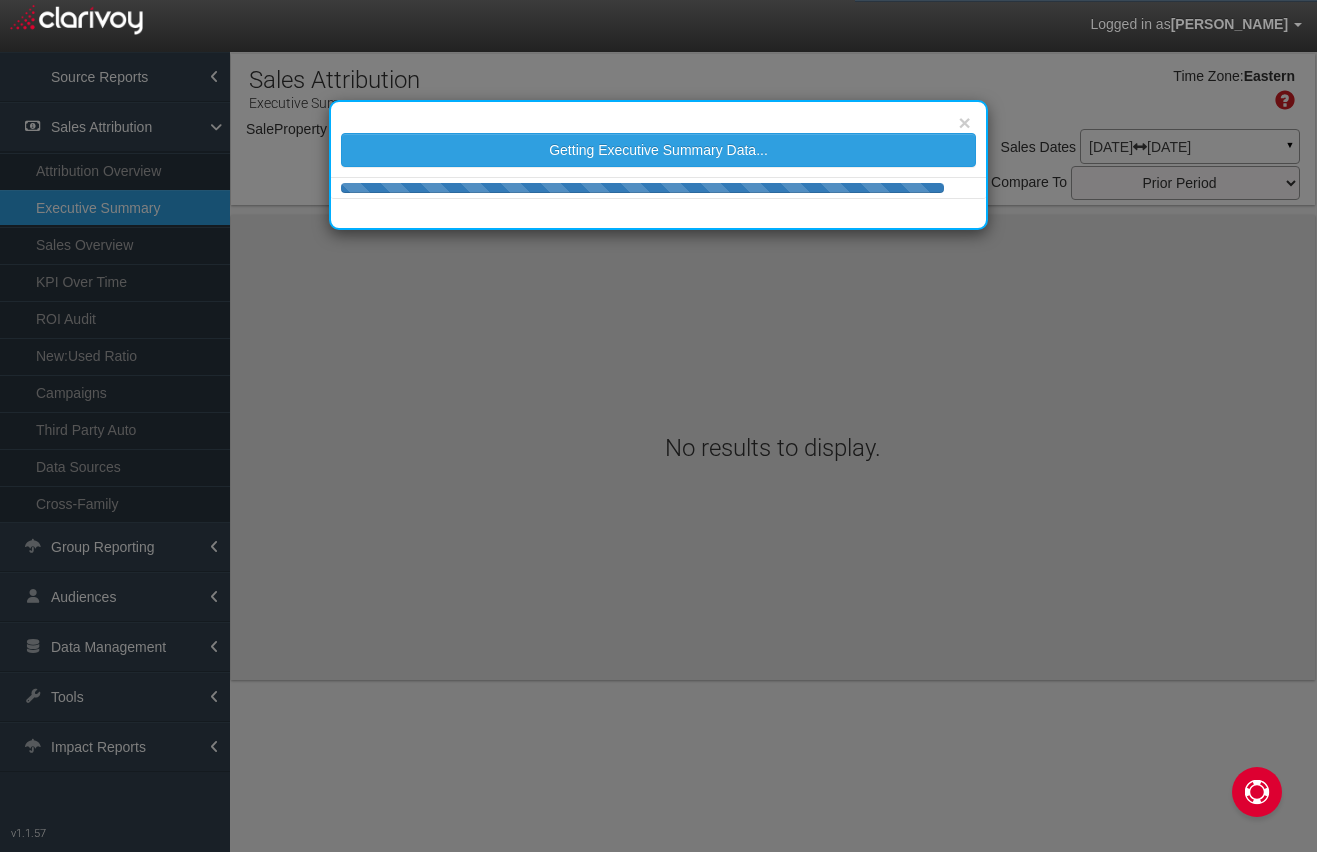 select on "object:14431" 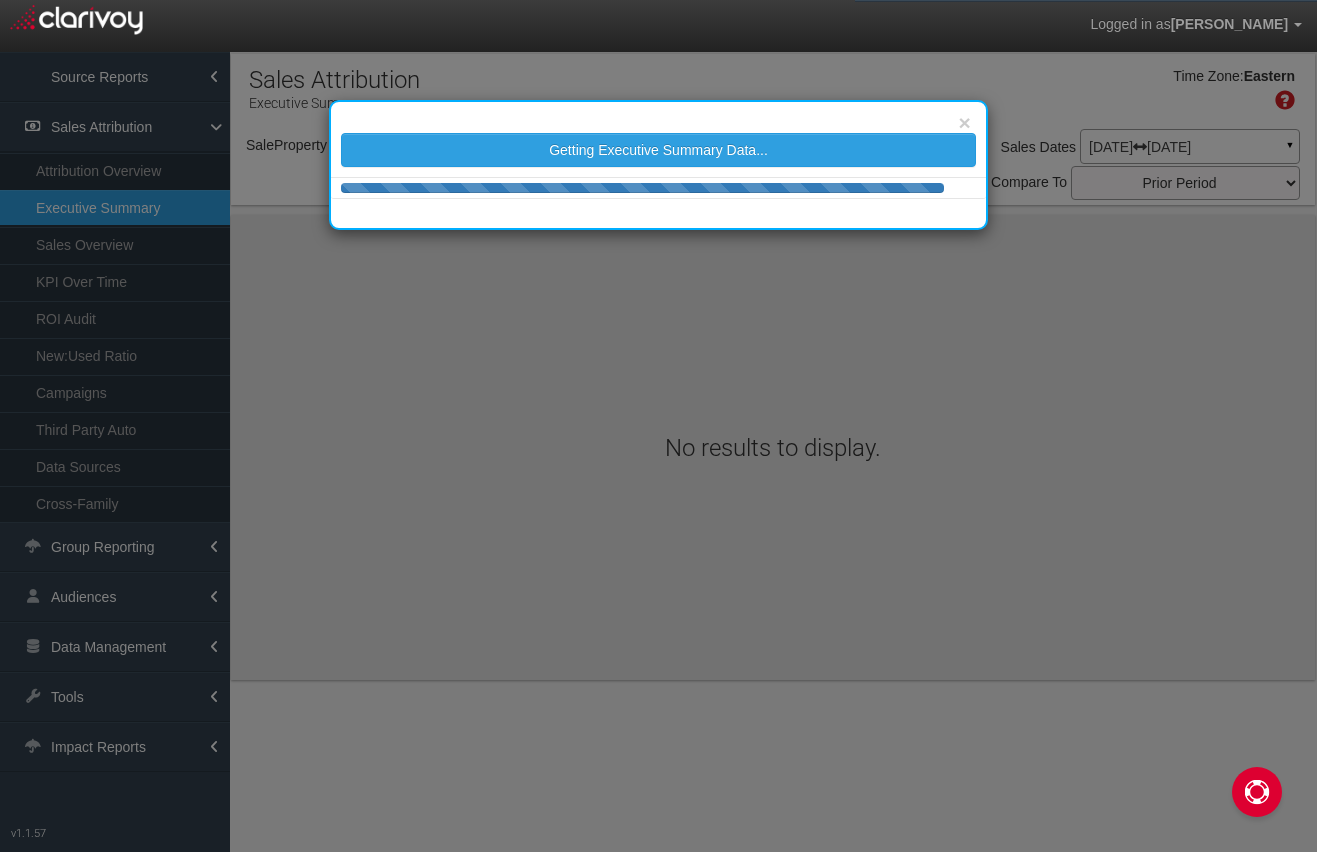select on "object:14431" 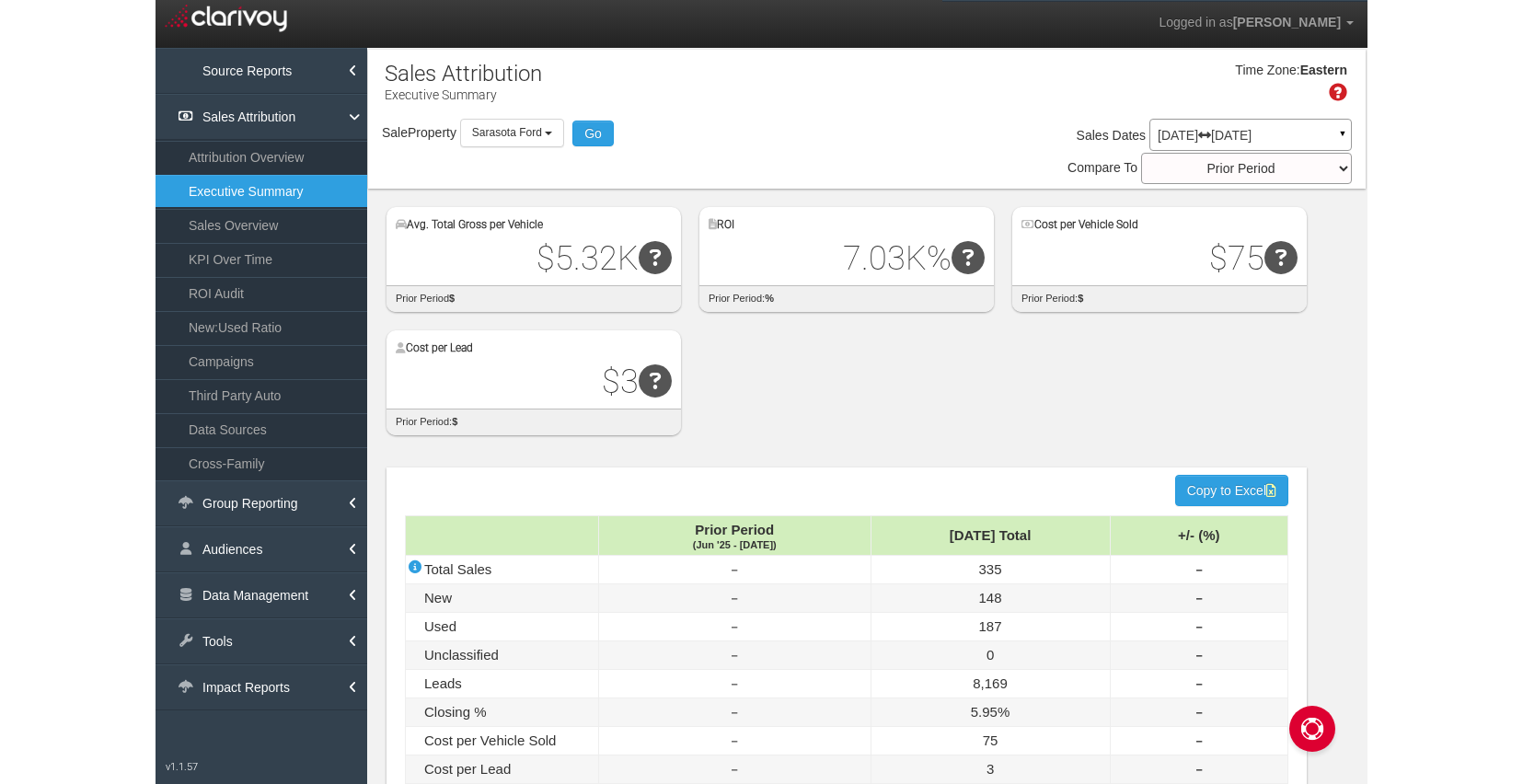 scroll, scrollTop: 0, scrollLeft: 0, axis: both 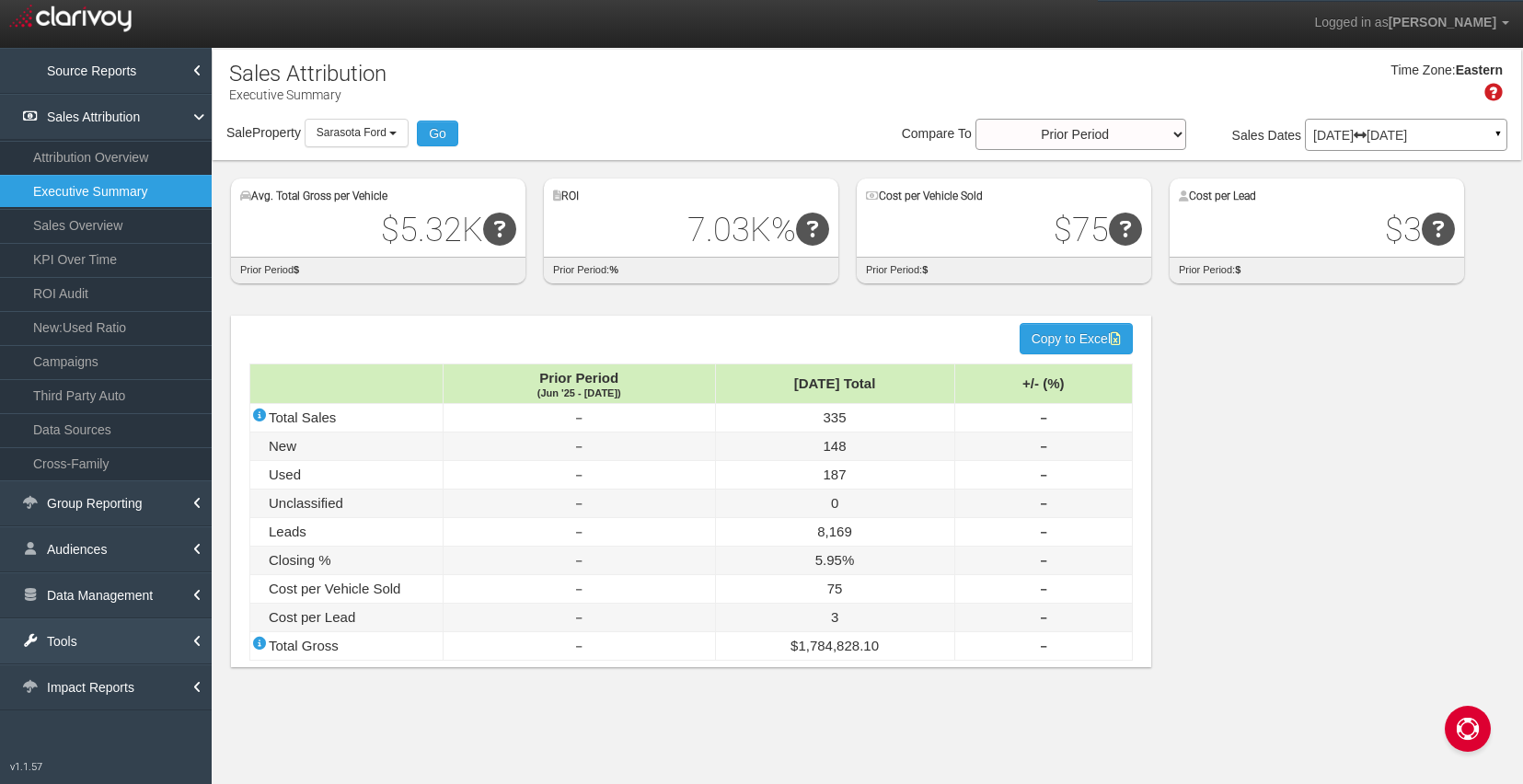 click on "Tools" at bounding box center (106, 641) 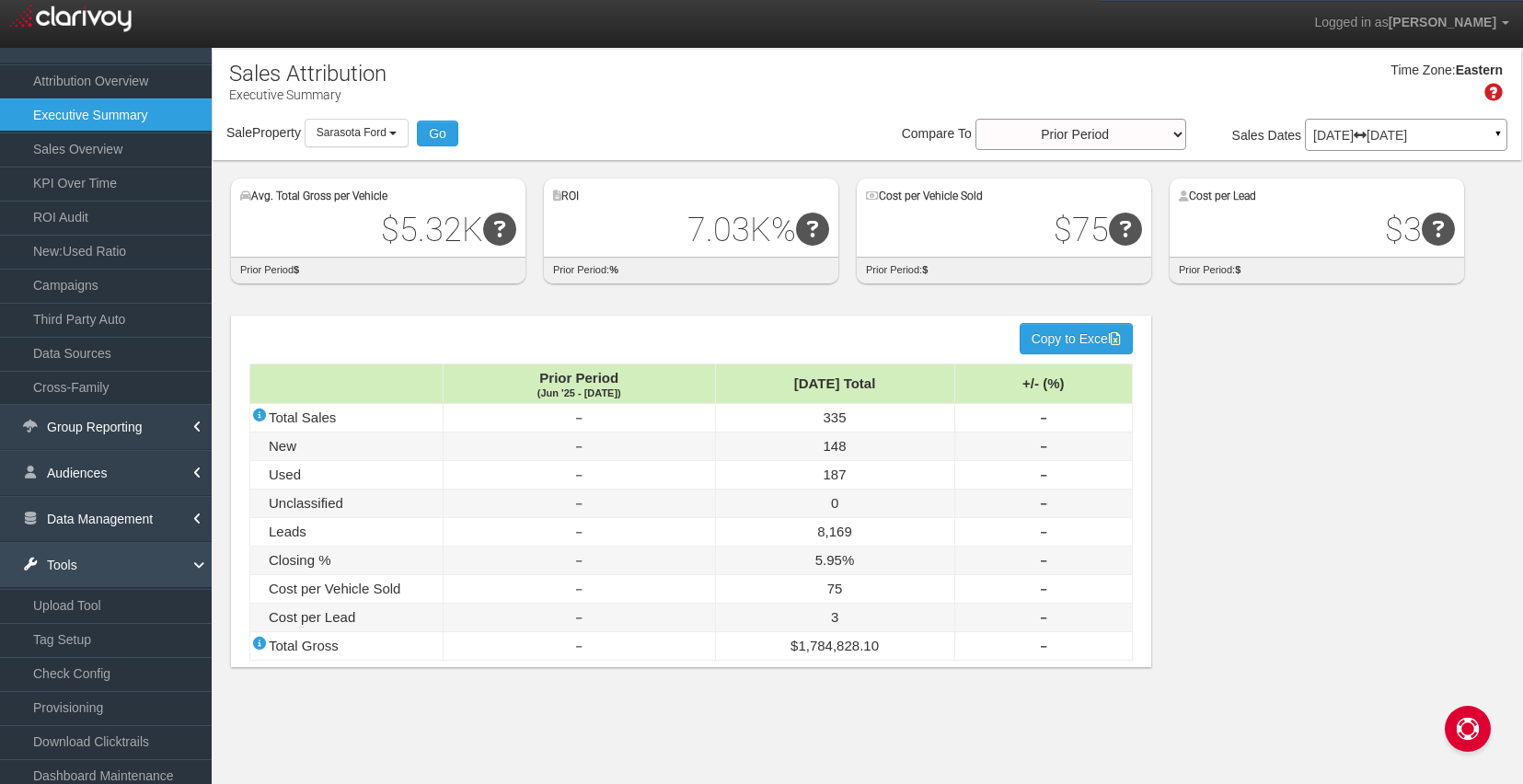 scroll, scrollTop: 130, scrollLeft: 0, axis: vertical 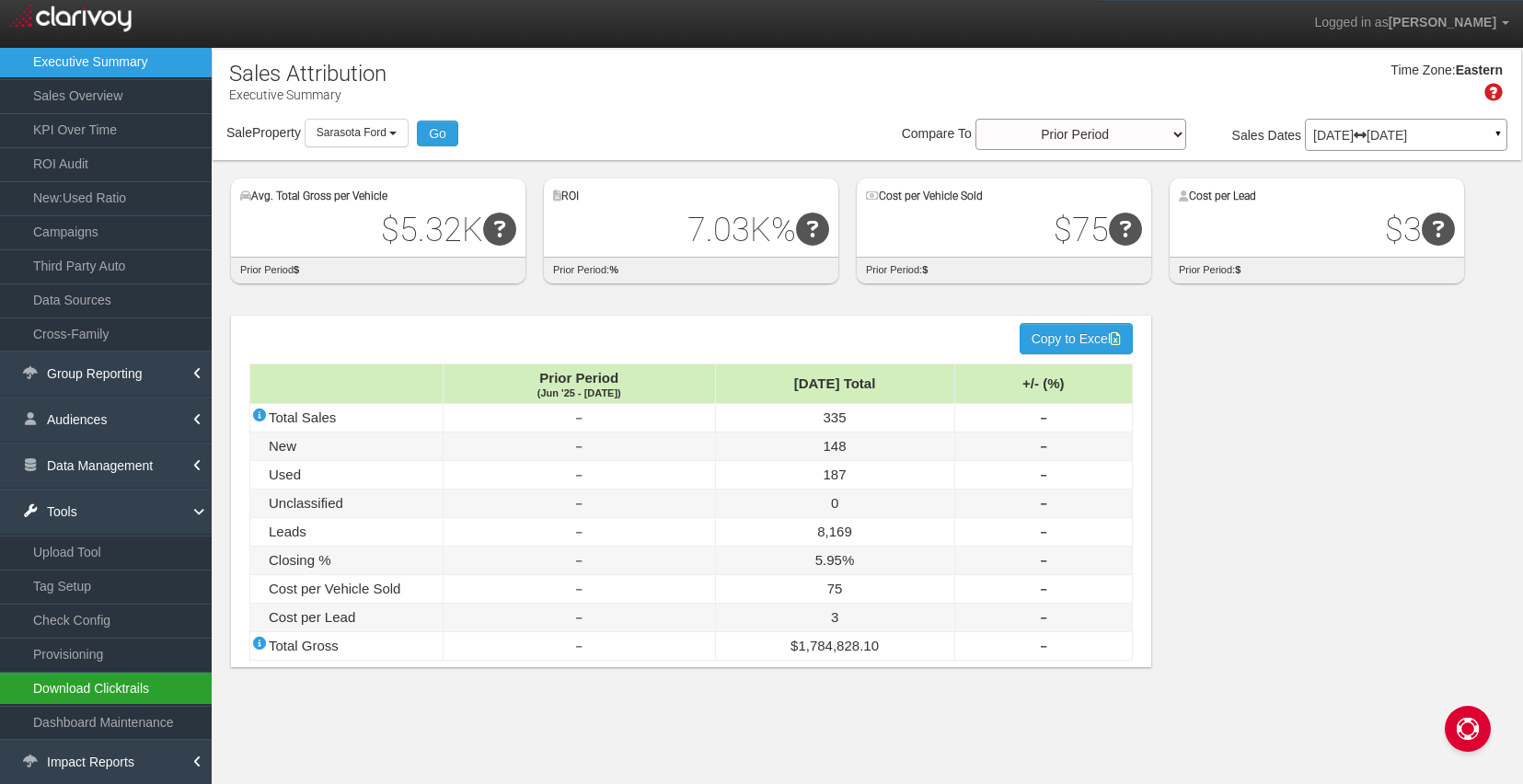 click on "Download Clicktrails" at bounding box center [106, 688] 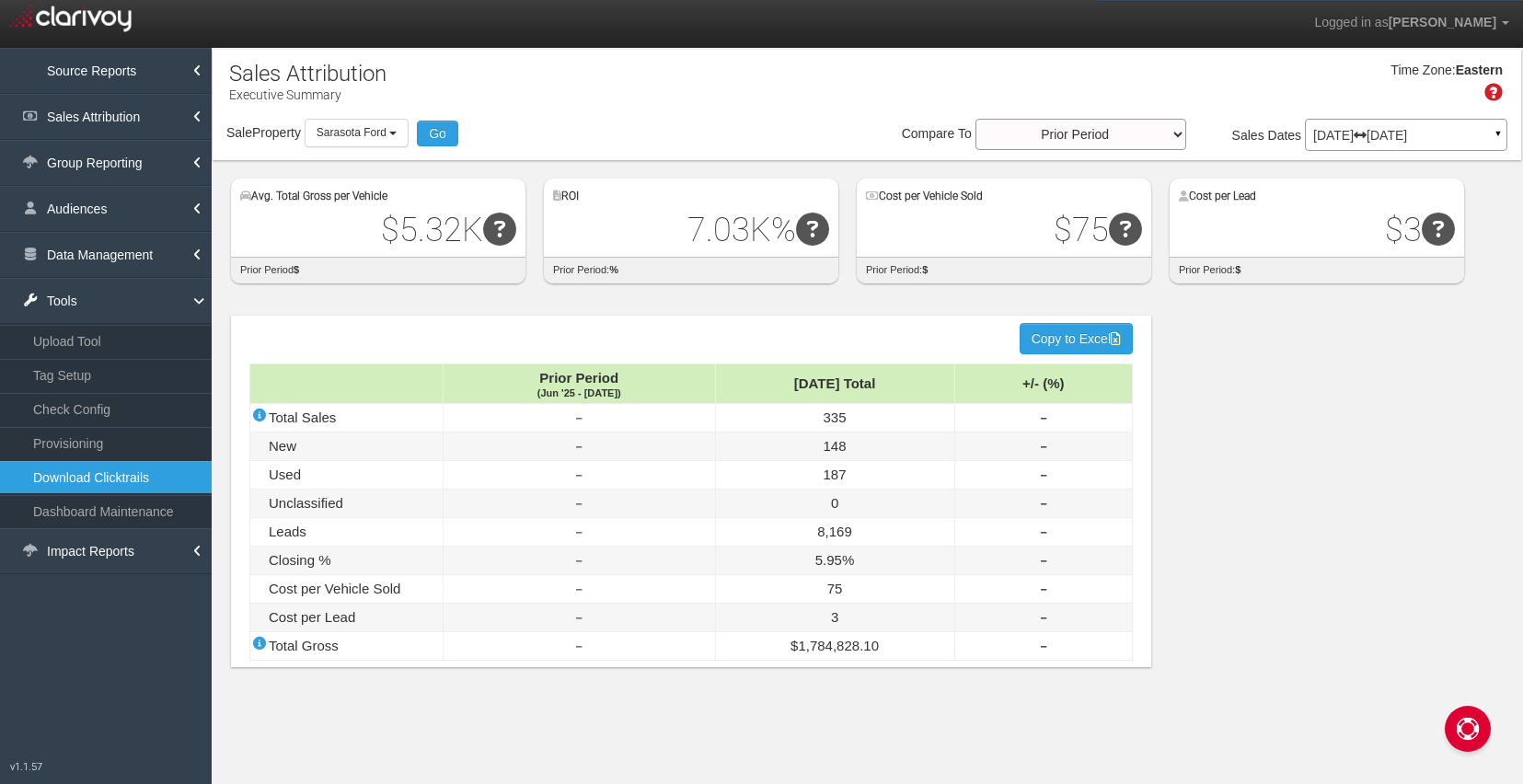 scroll, scrollTop: 0, scrollLeft: 0, axis: both 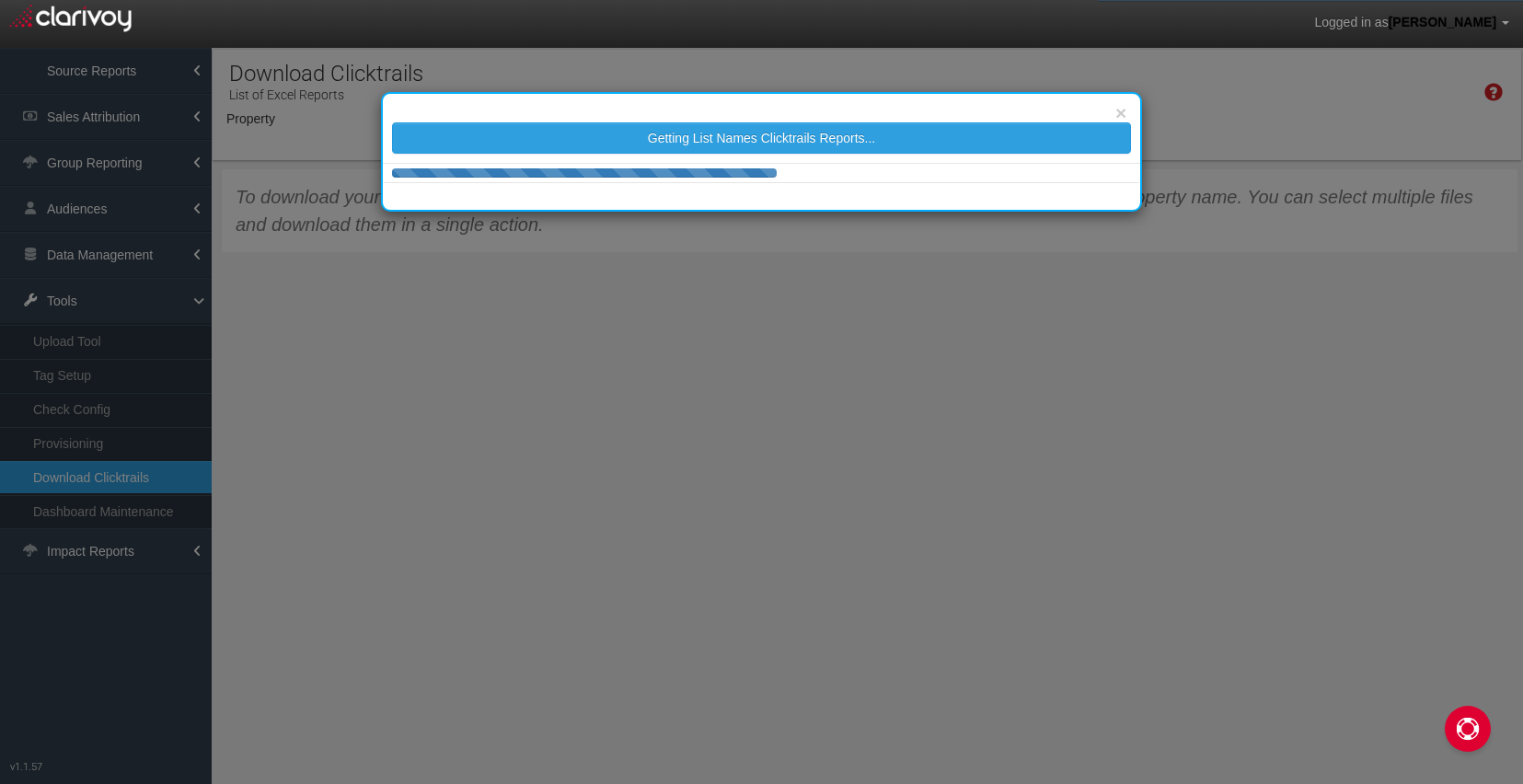 select on "object:17050" 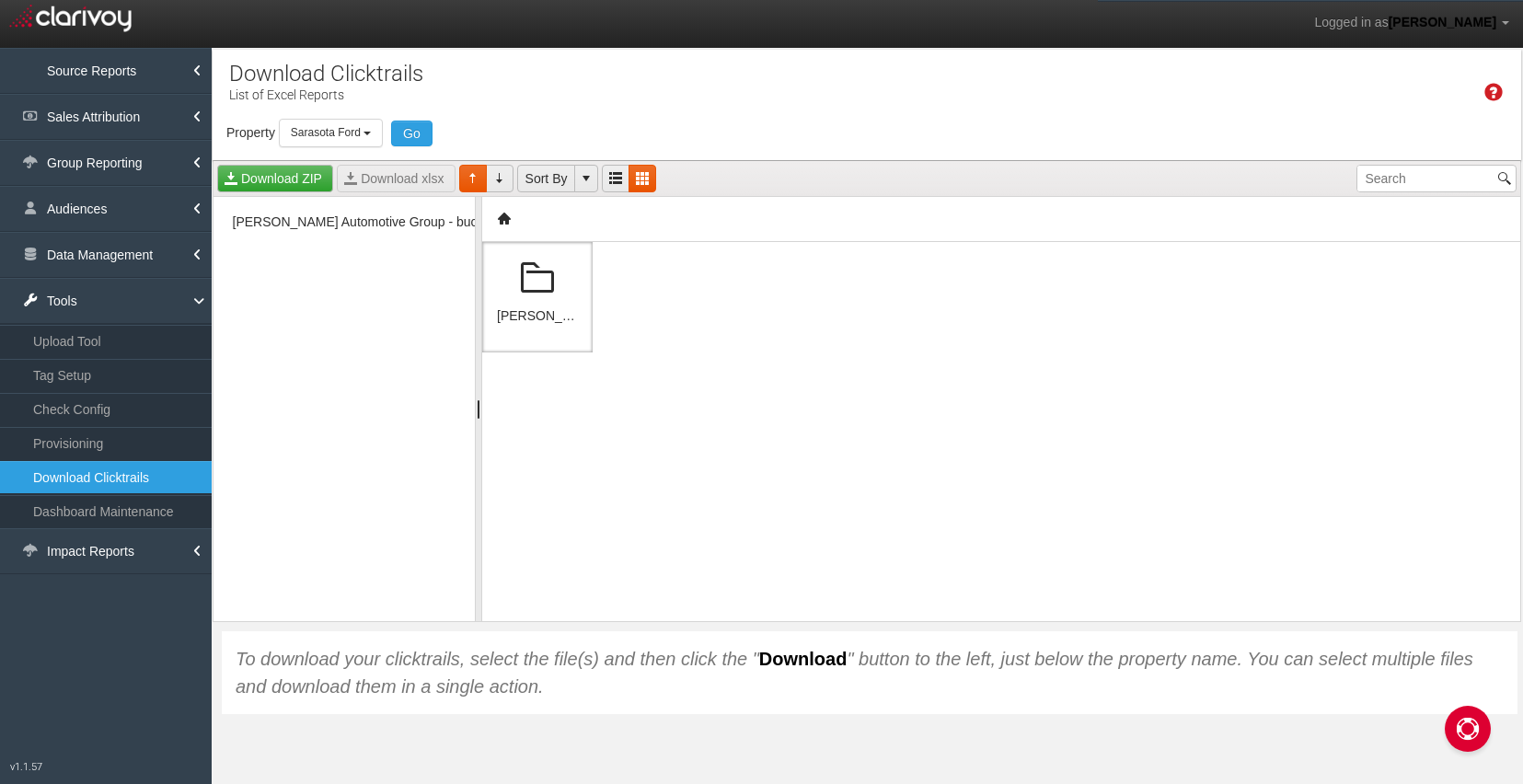 click at bounding box center [537, 279] 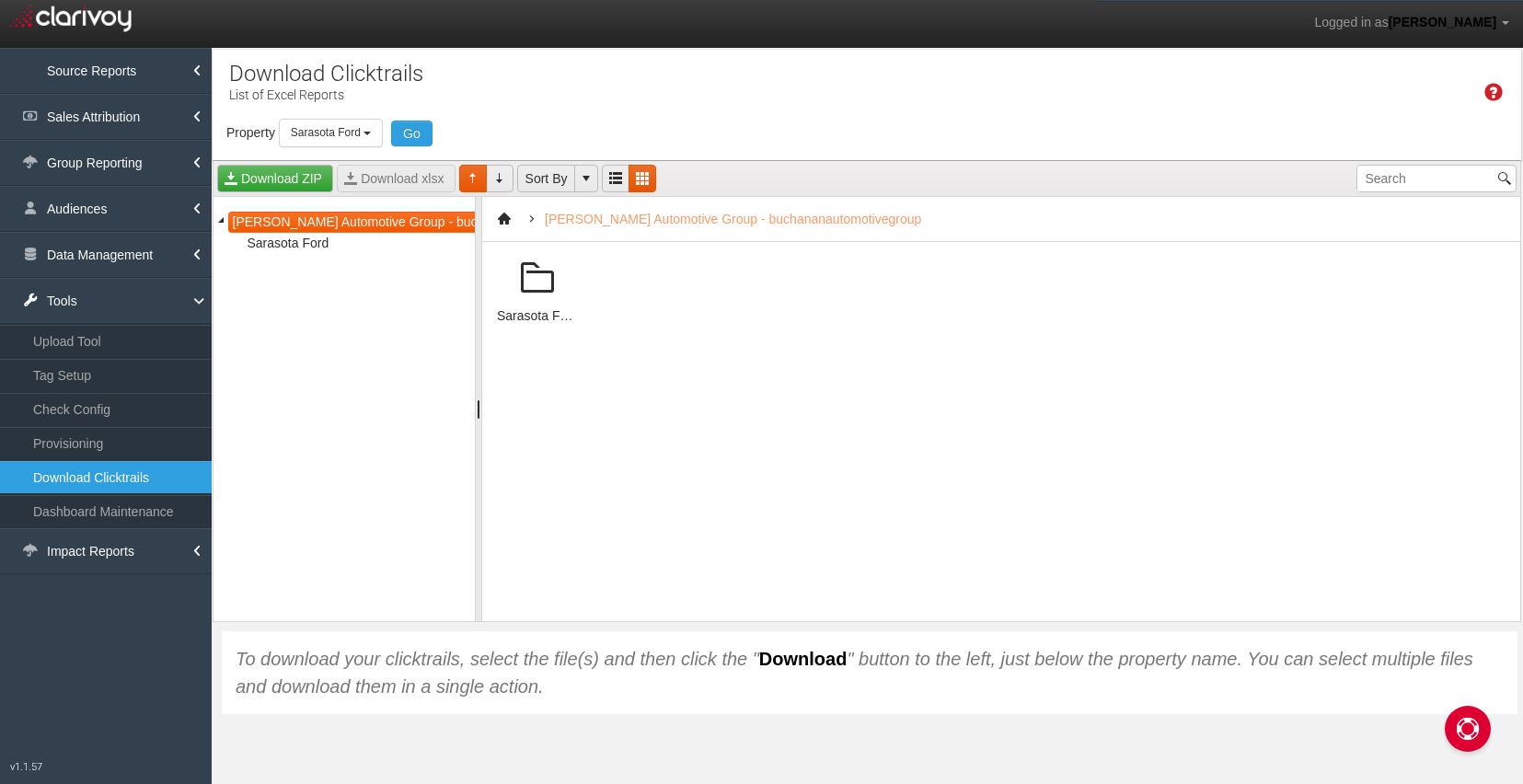 click at bounding box center [537, 279] 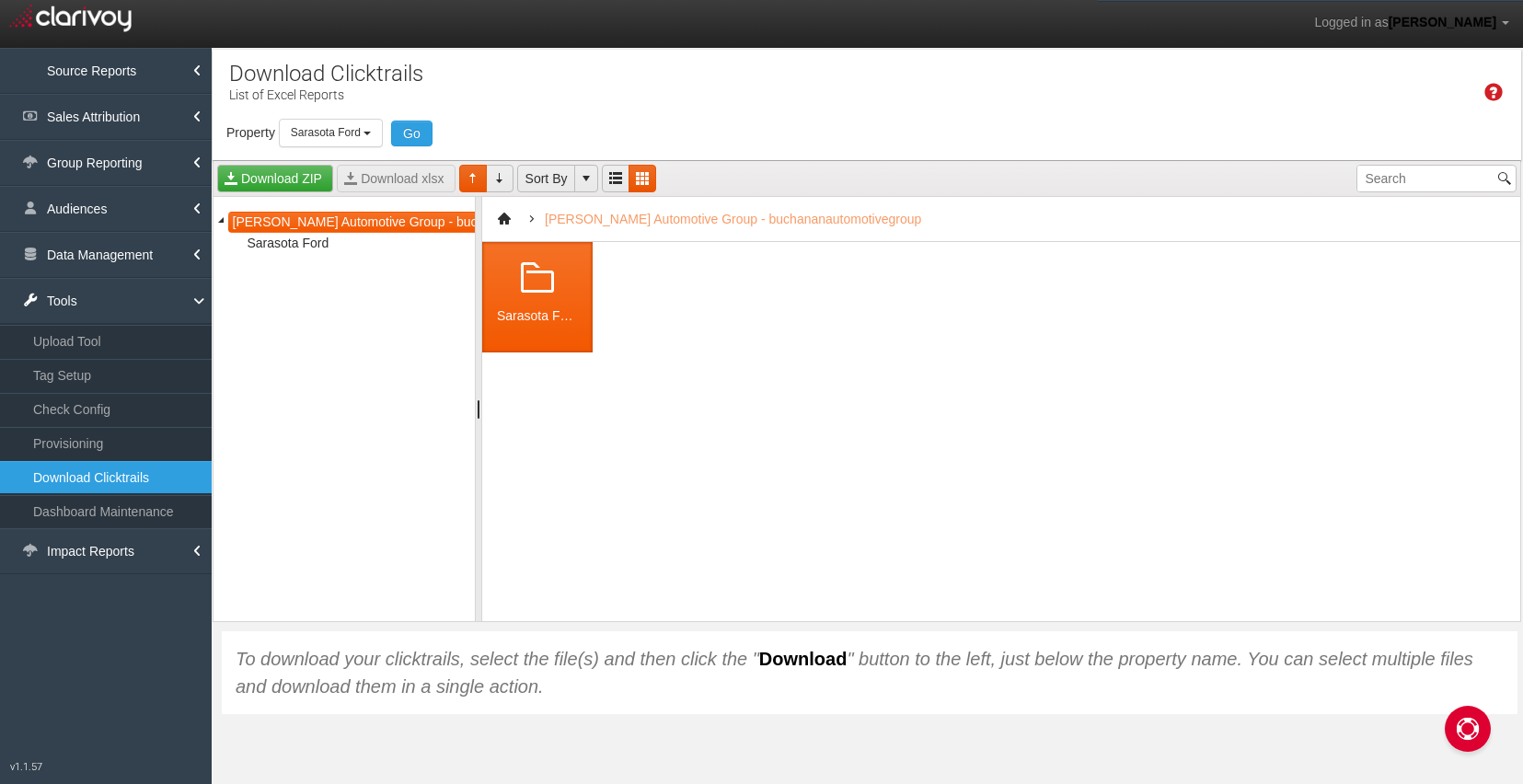 click at bounding box center [537, 279] 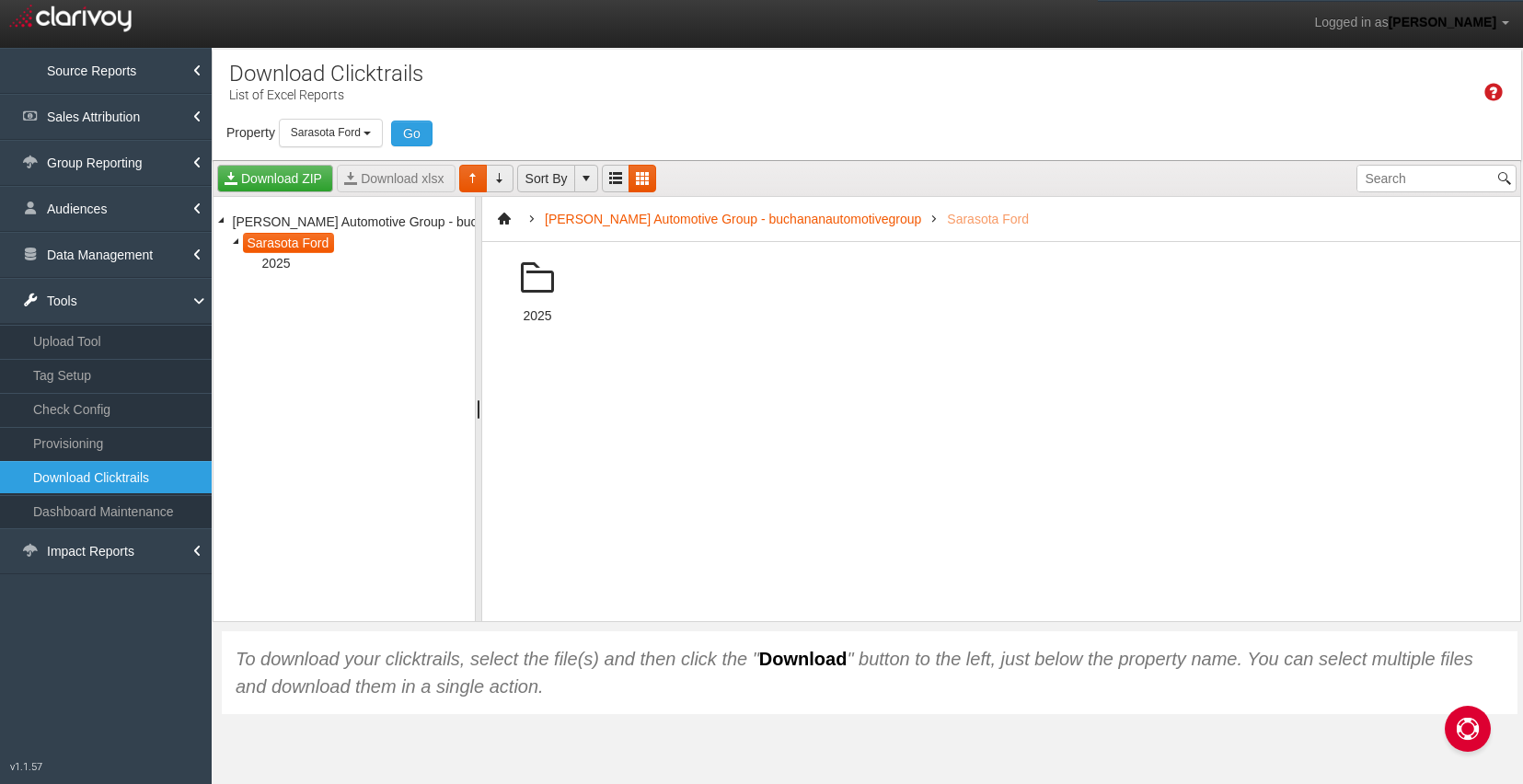 click at bounding box center (537, 279) 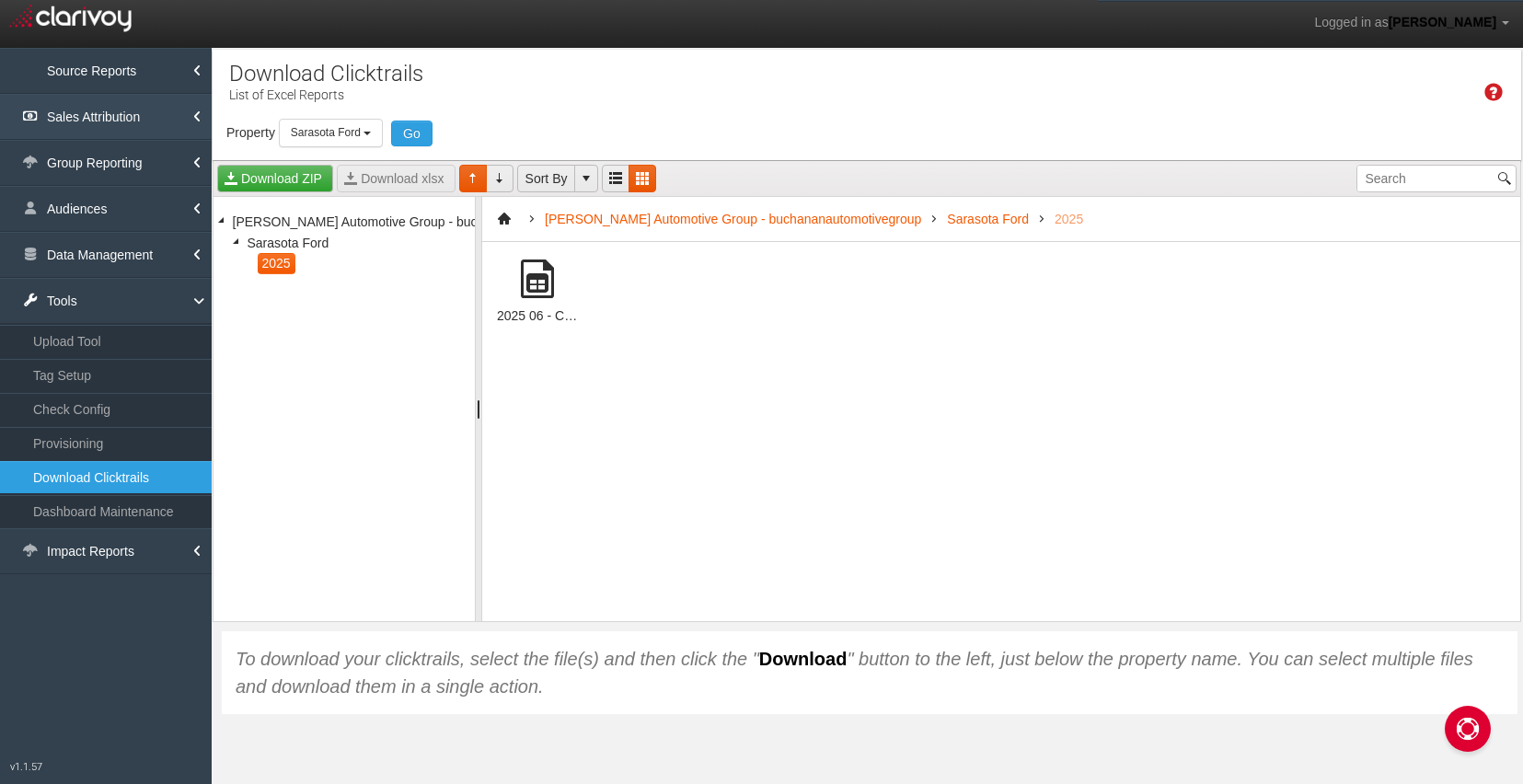 click on "Sales Attribution" at bounding box center [106, 117] 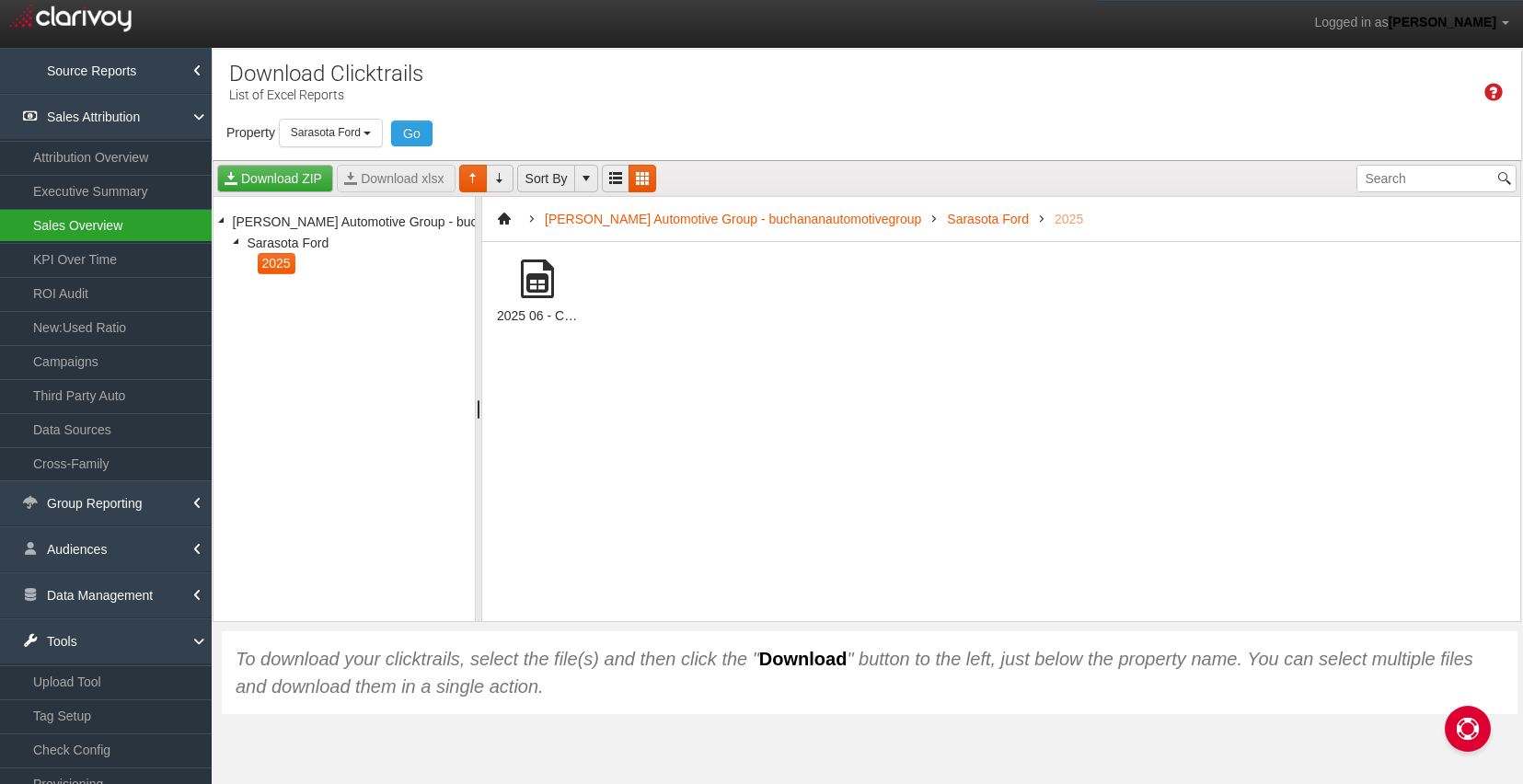click on "Sales Overview" 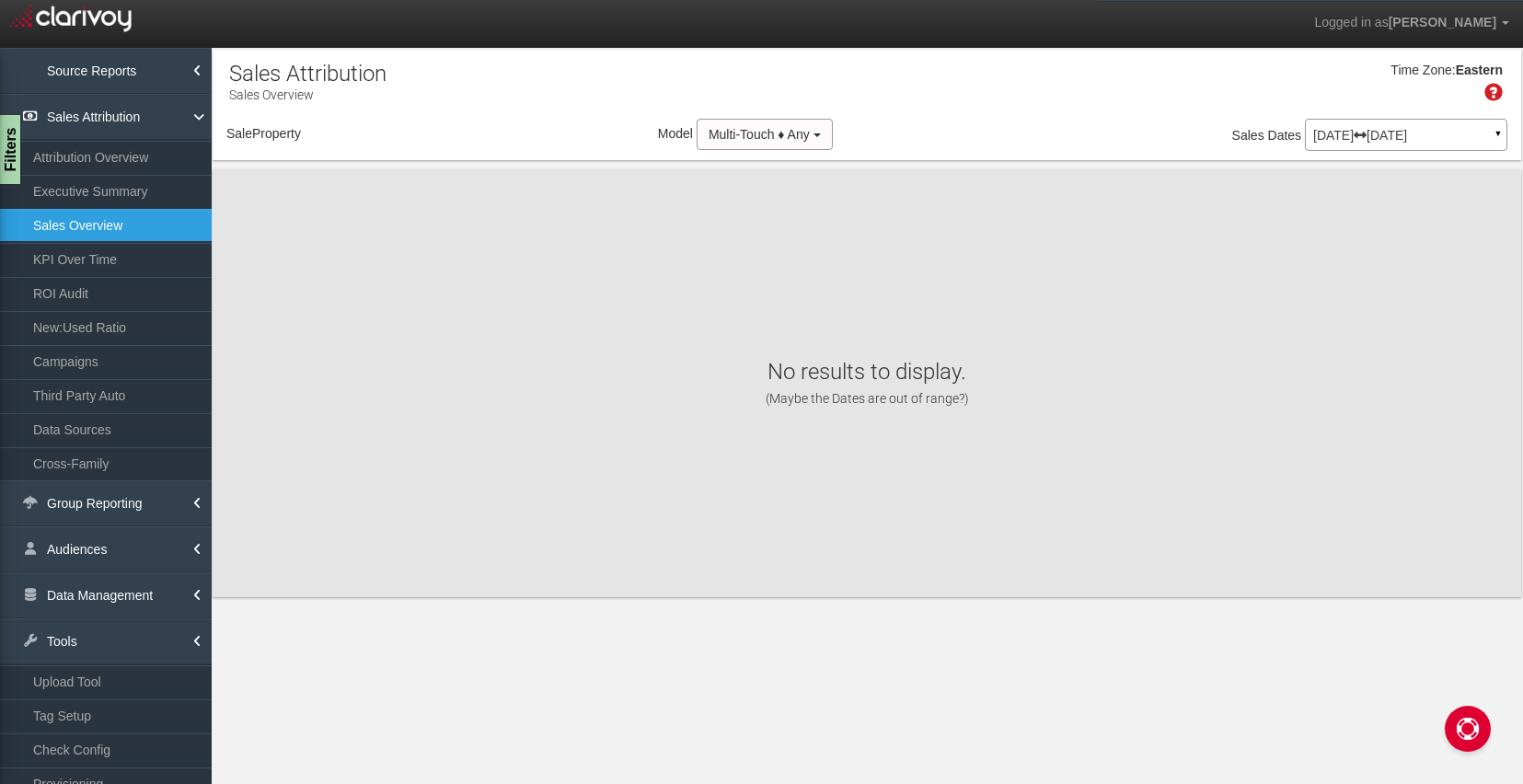 select on "object:19693" 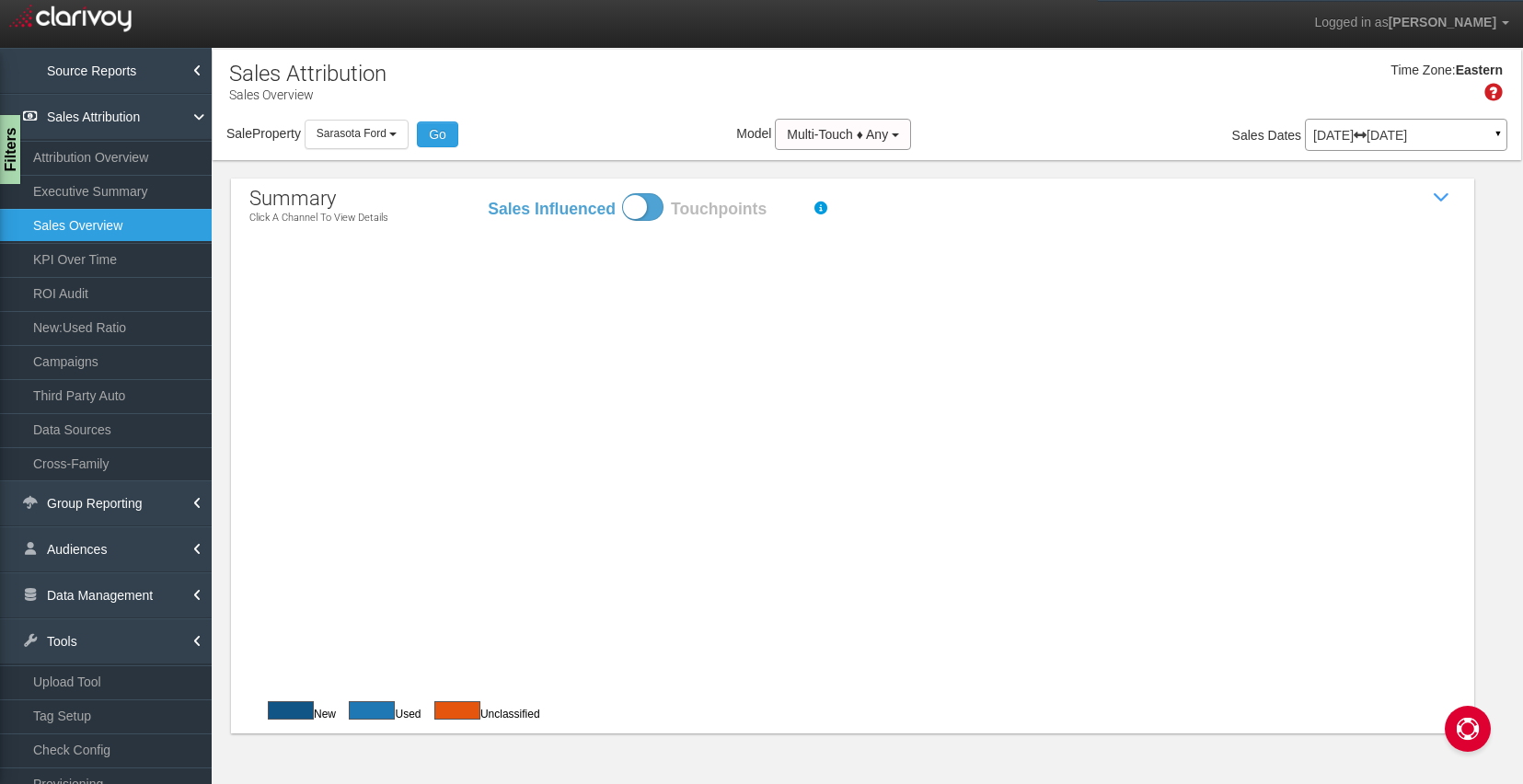 scroll, scrollTop: 0, scrollLeft: 0, axis: both 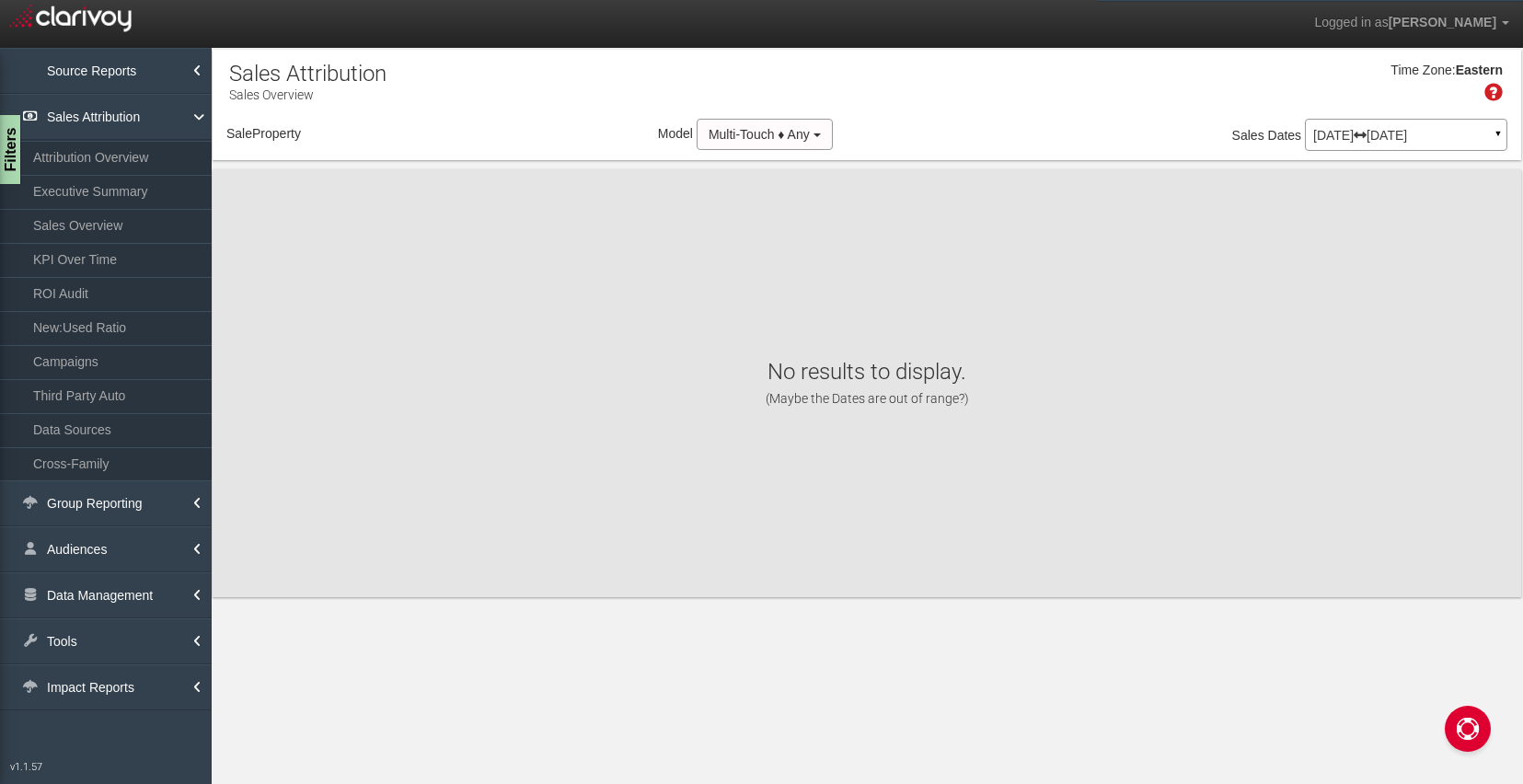 select on "object:810" 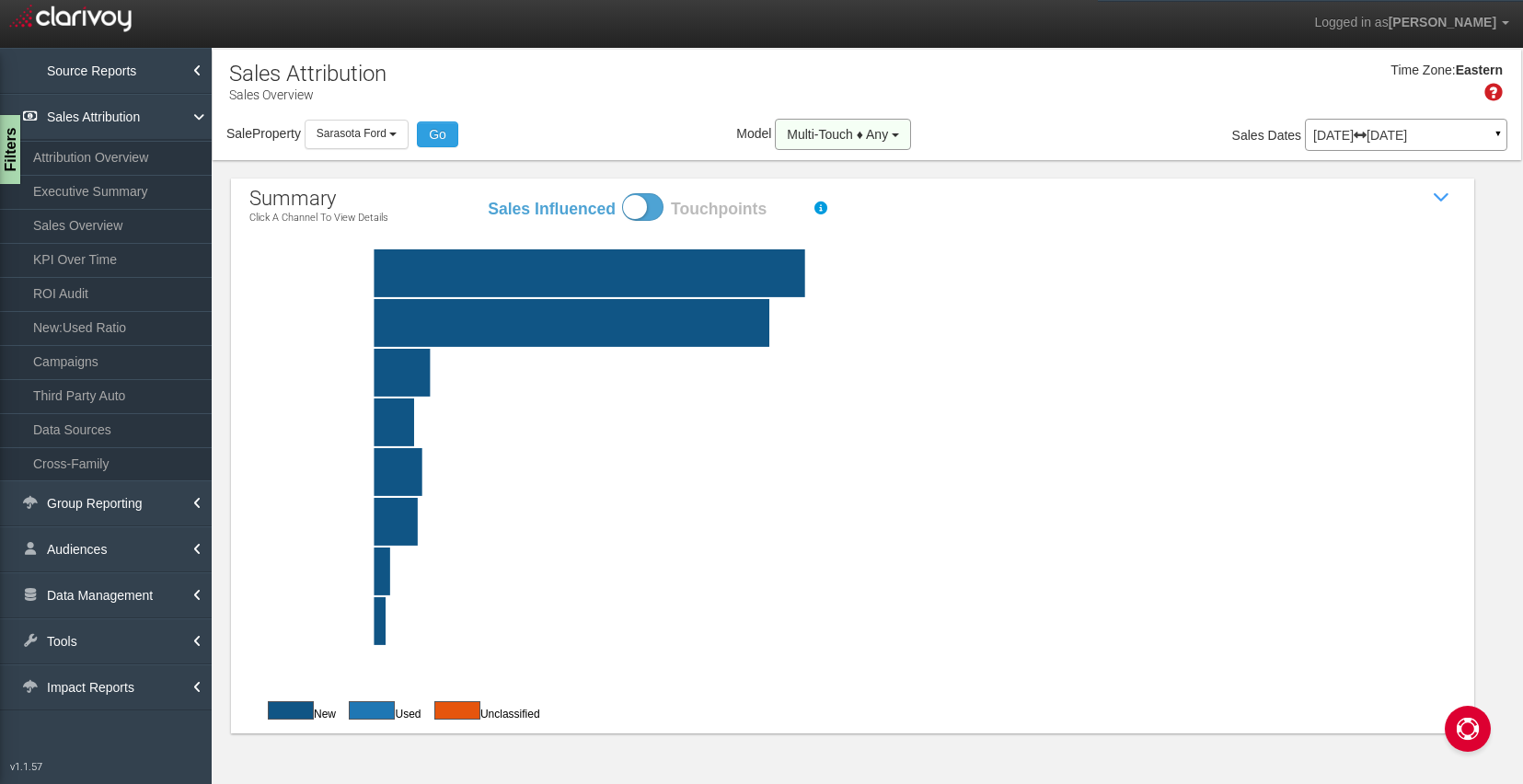 click on "Multi-Touch ♦ Any" at bounding box center [837, 134] 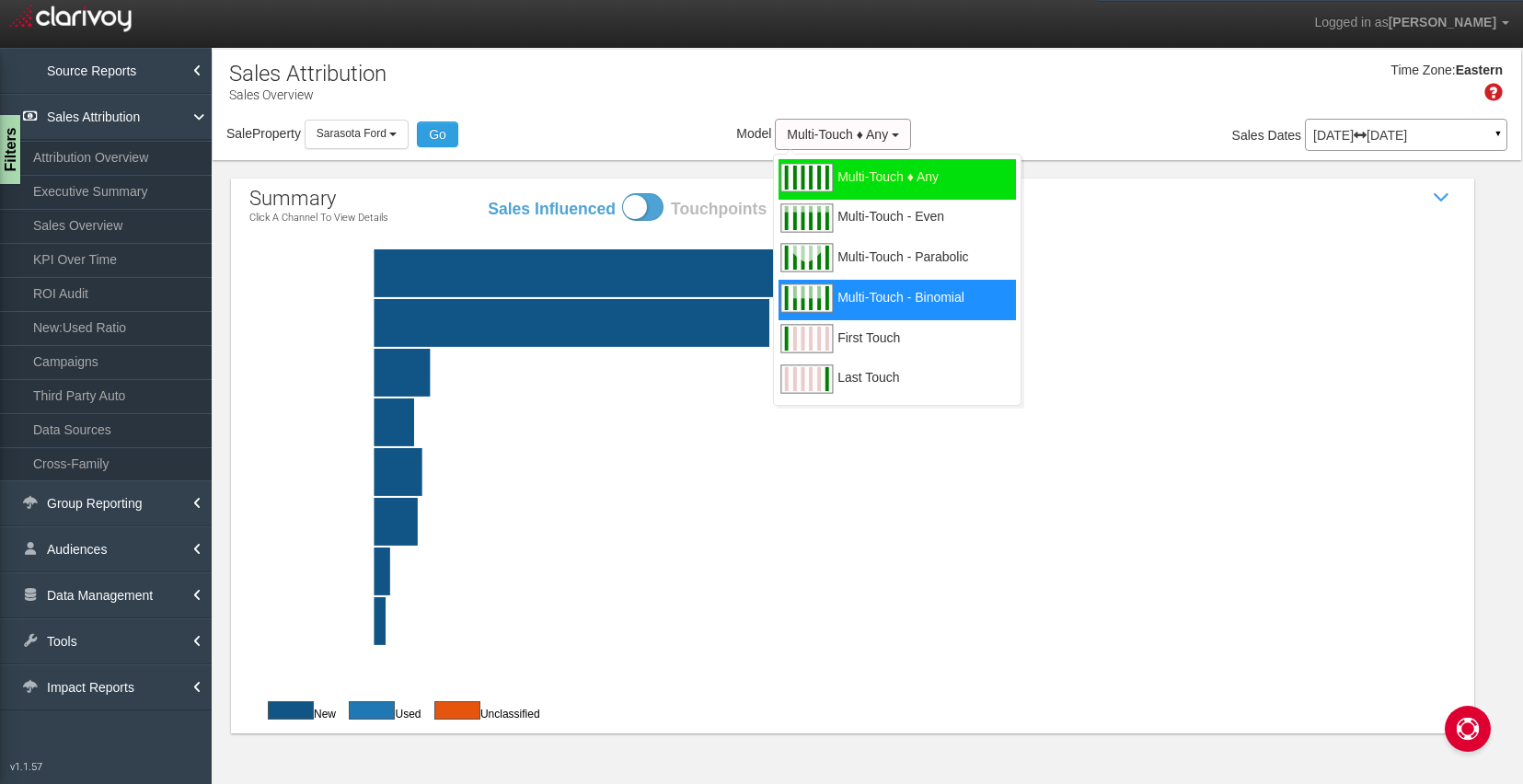 click on "Multi-Touch - Binomial" at bounding box center [901, 308] 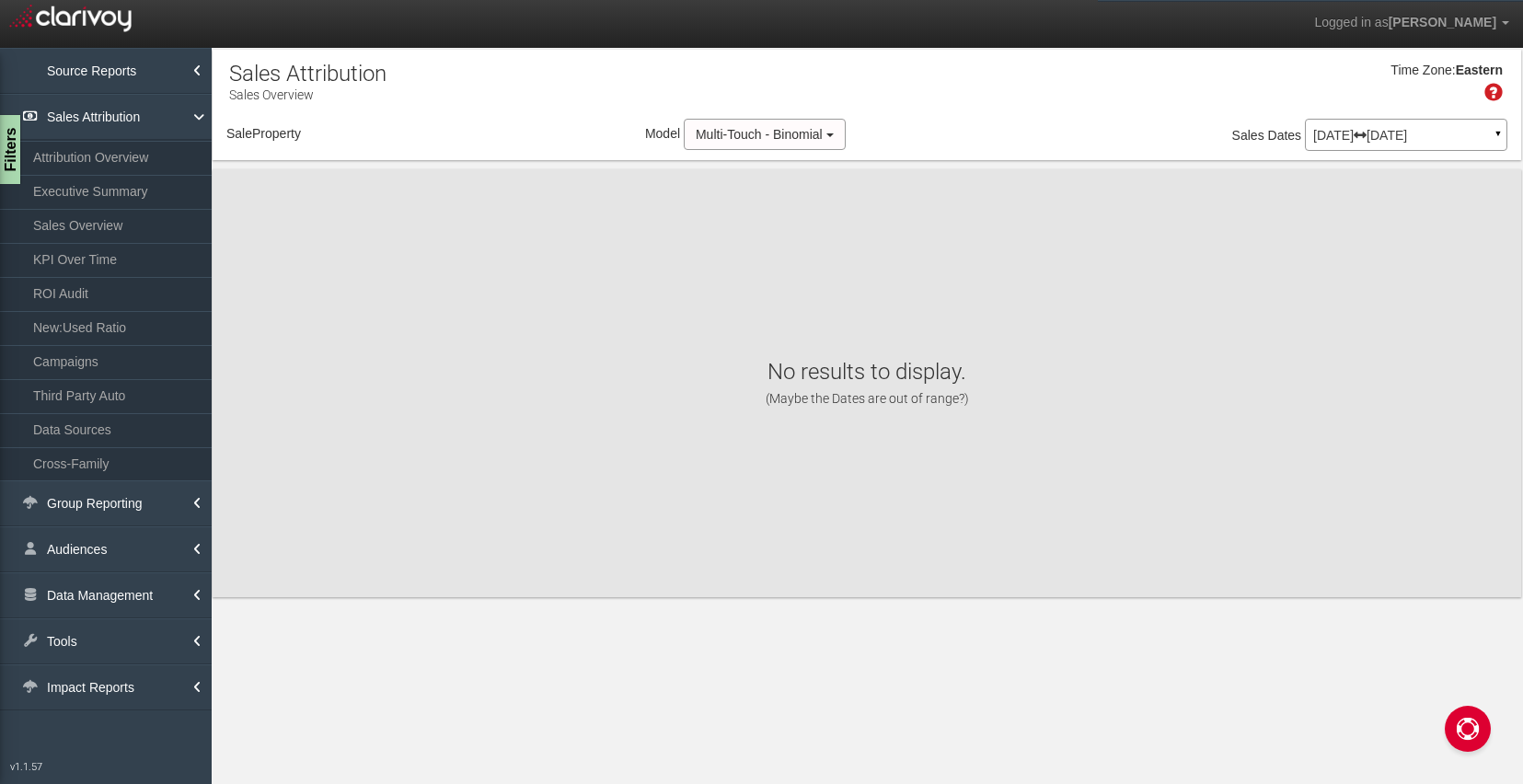 select on "object:3458" 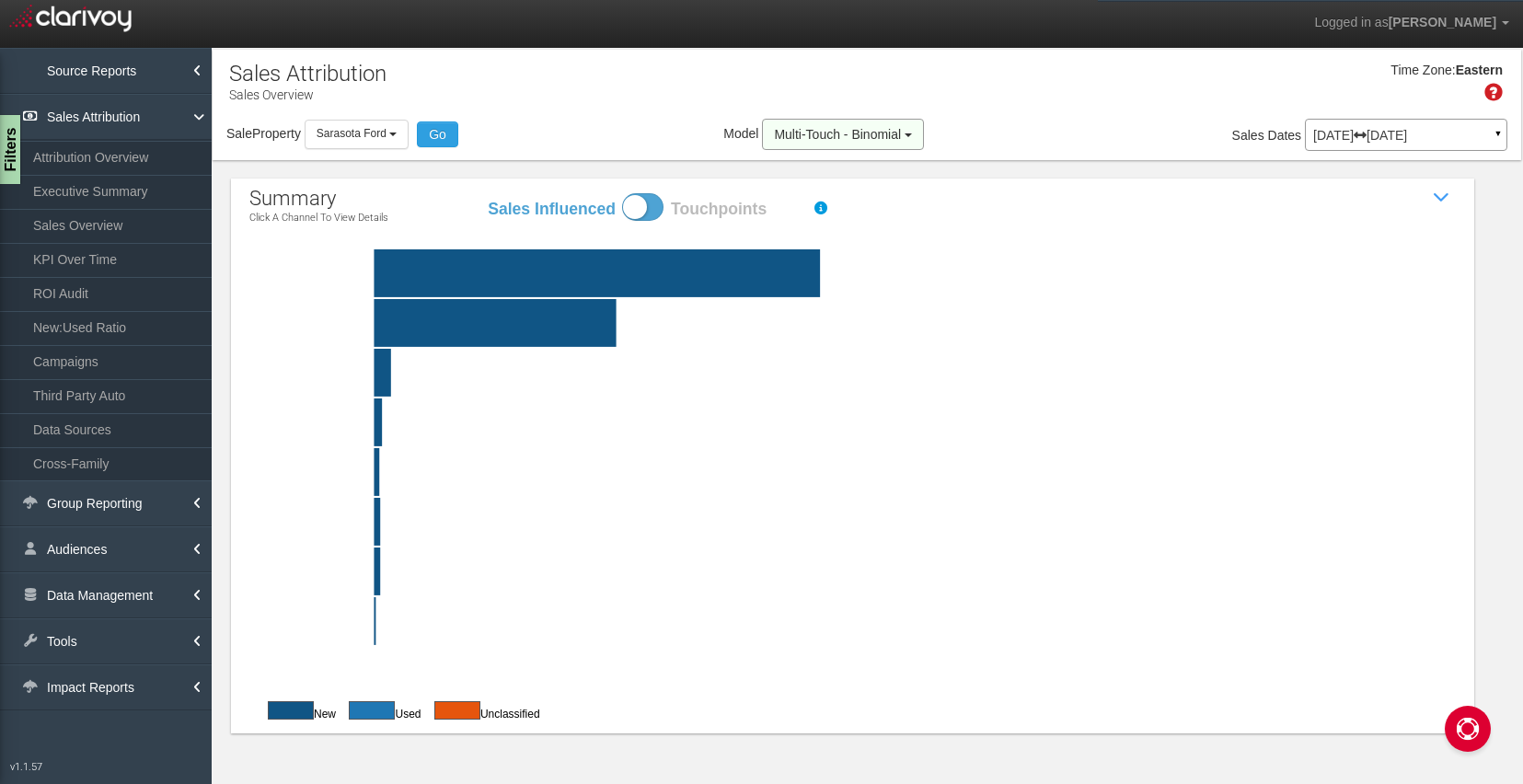 click on "Multi-Touch - Binomial" at bounding box center (837, 134) 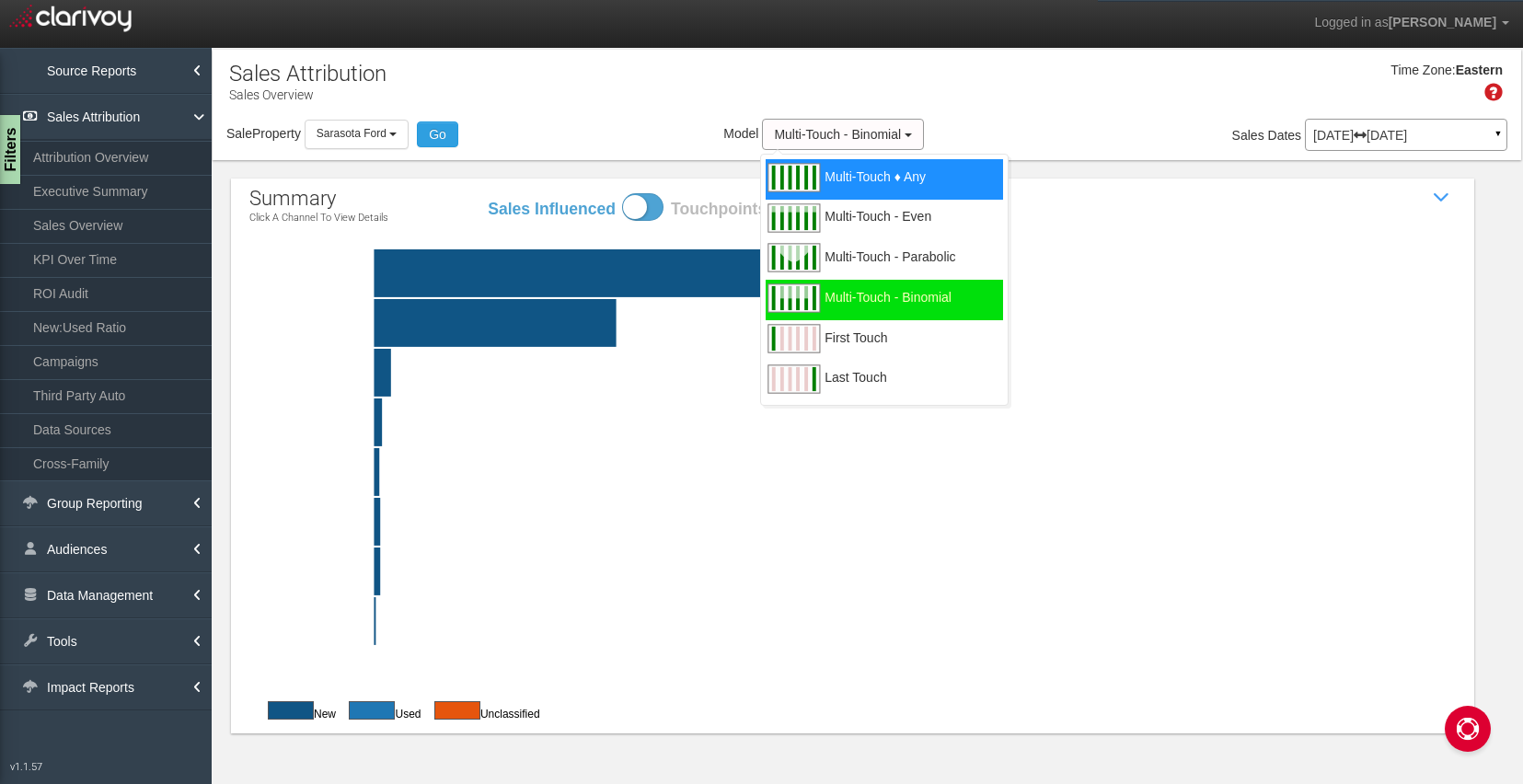 click on "Multi-Touch ♦ Any" at bounding box center [875, 188] 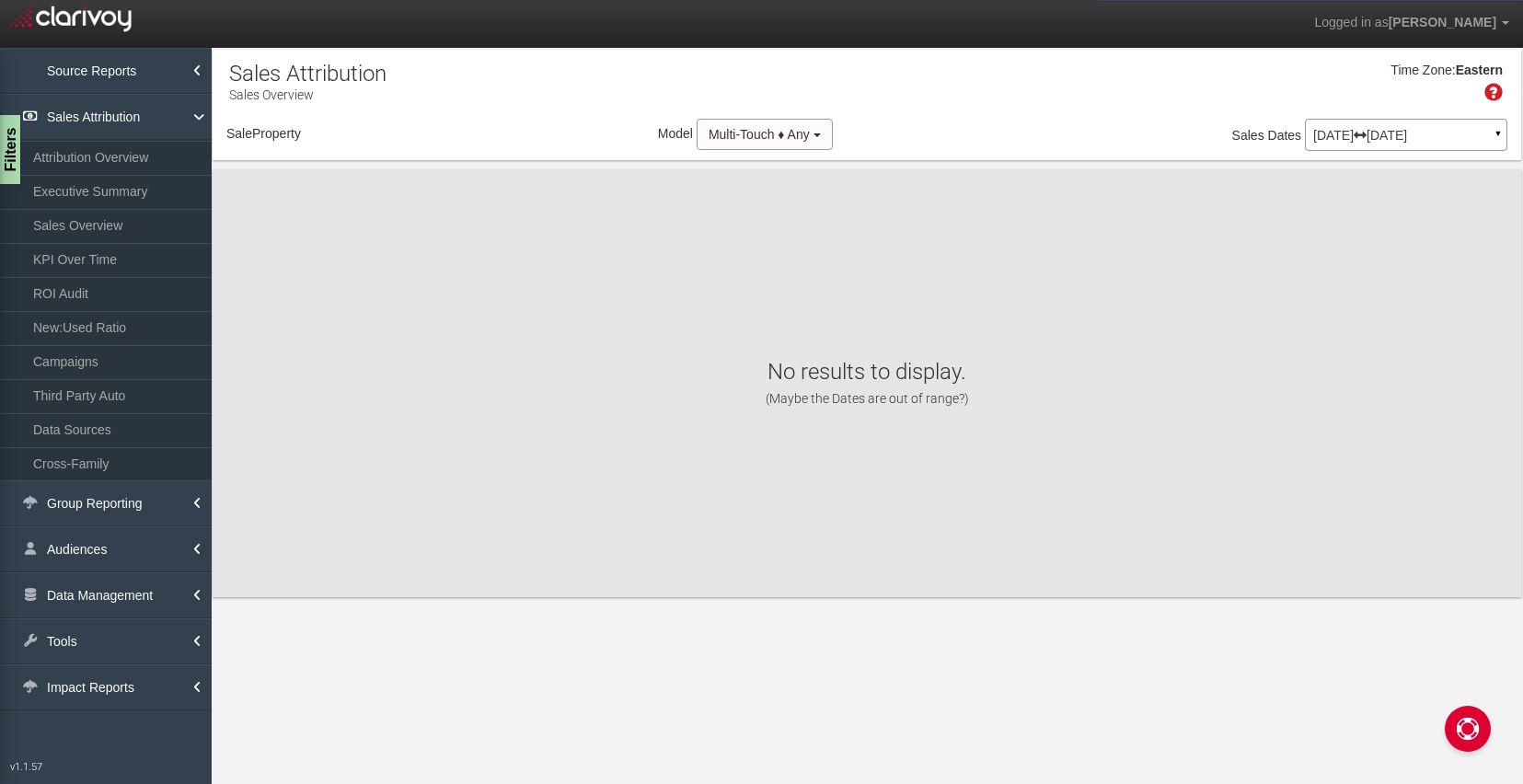 select on "object:6101" 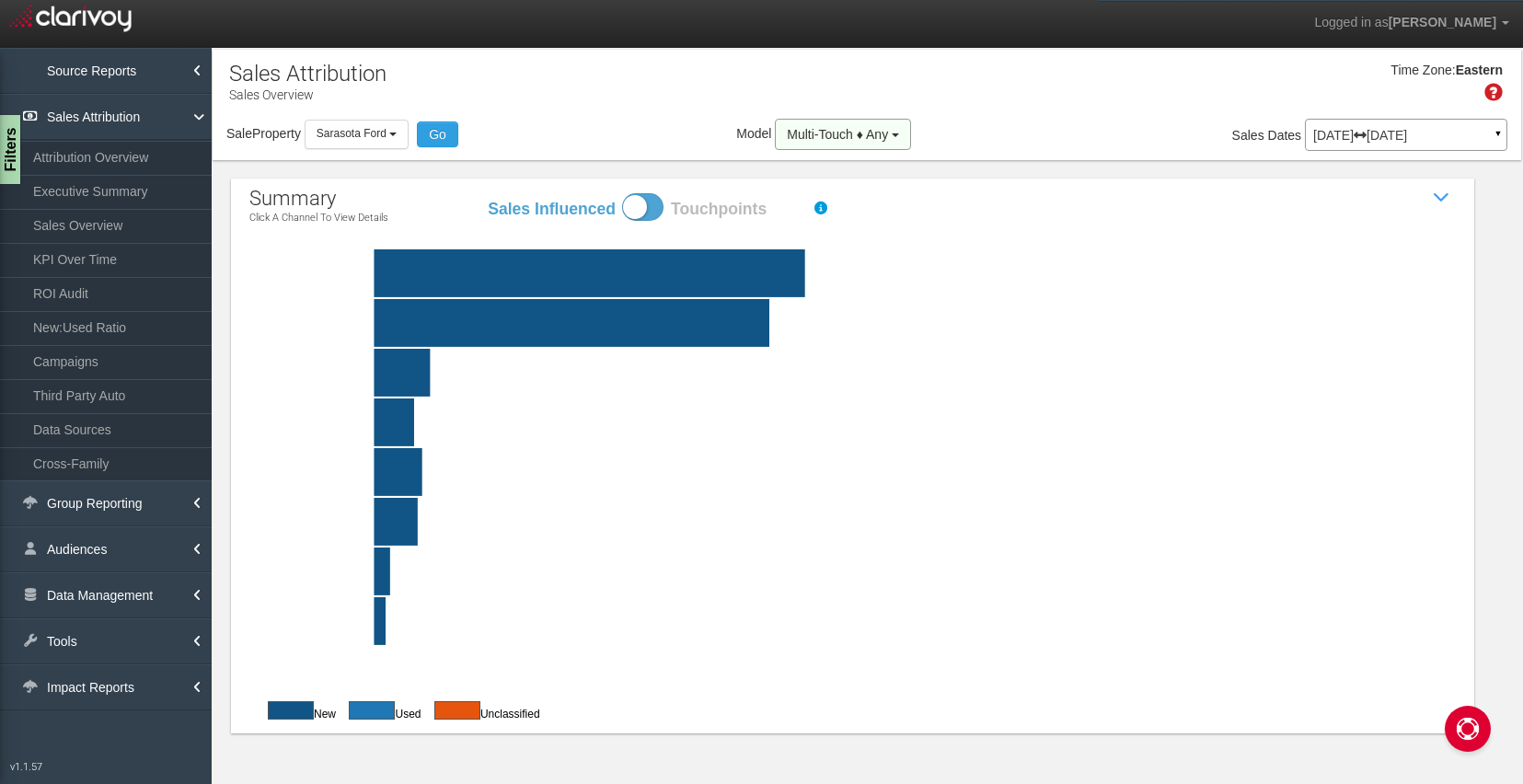 click on "Multi-Touch ♦ Any" at bounding box center [843, 134] 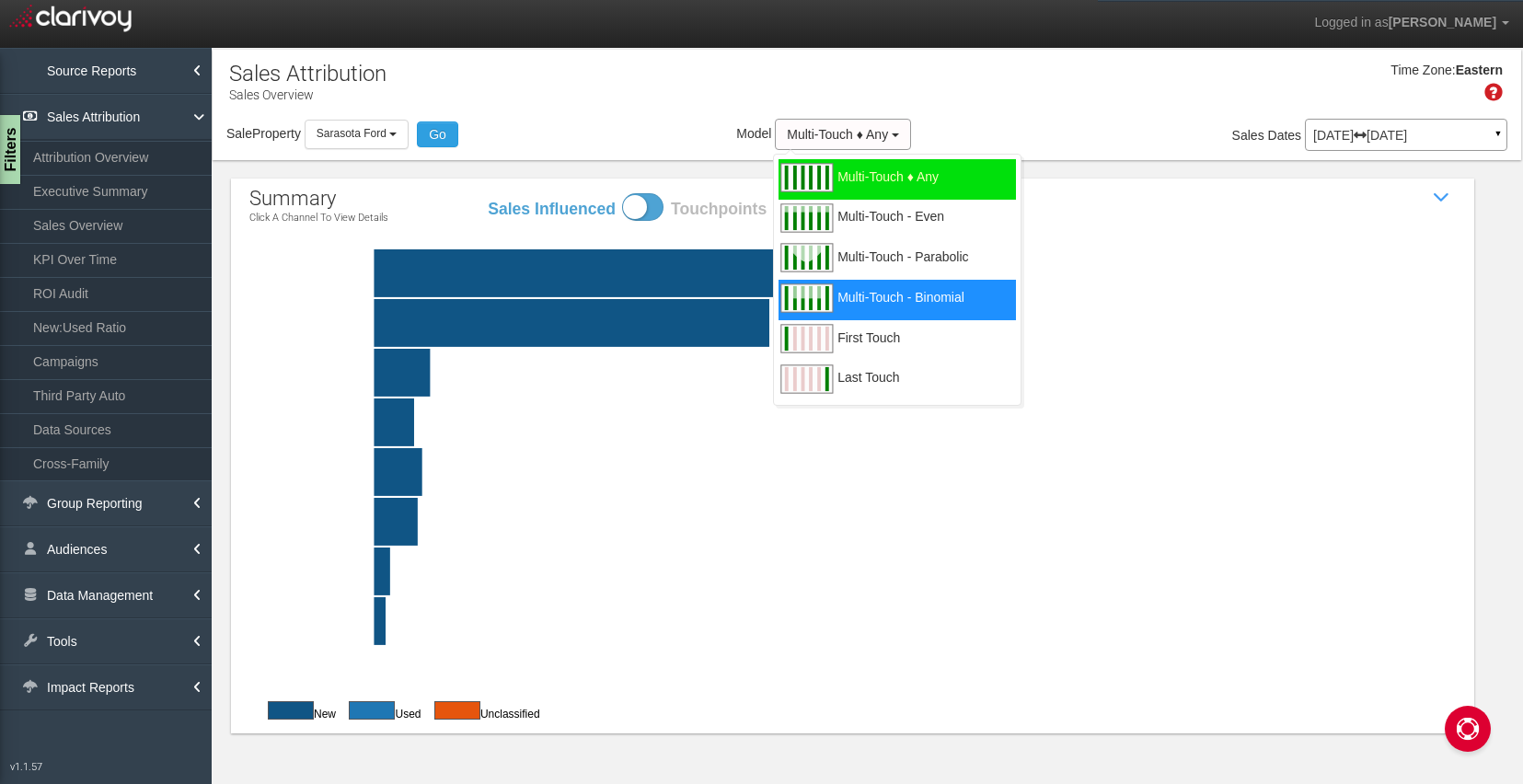 click on "Multi-Touch - Binomial" at bounding box center [901, 308] 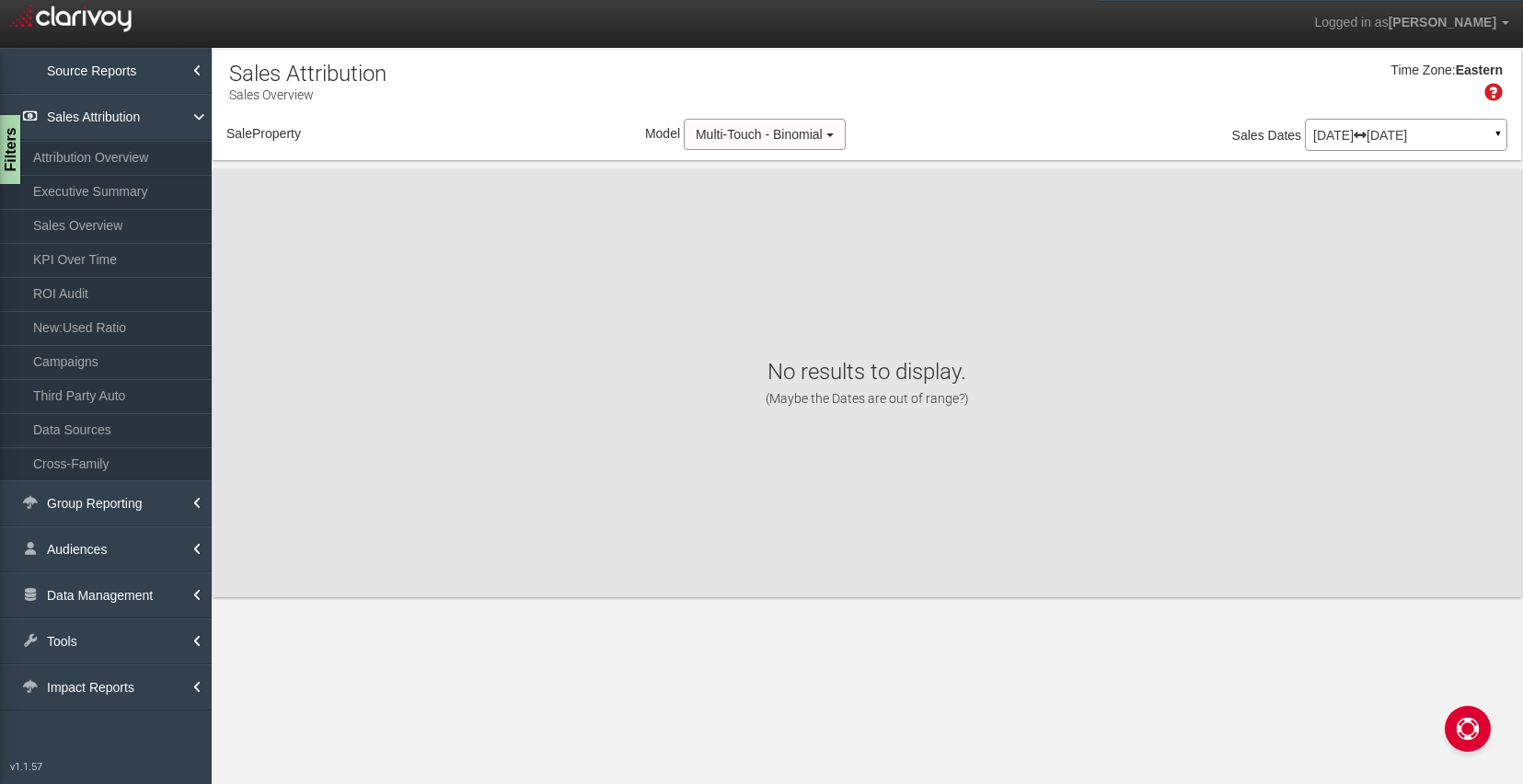 select on "object:8744" 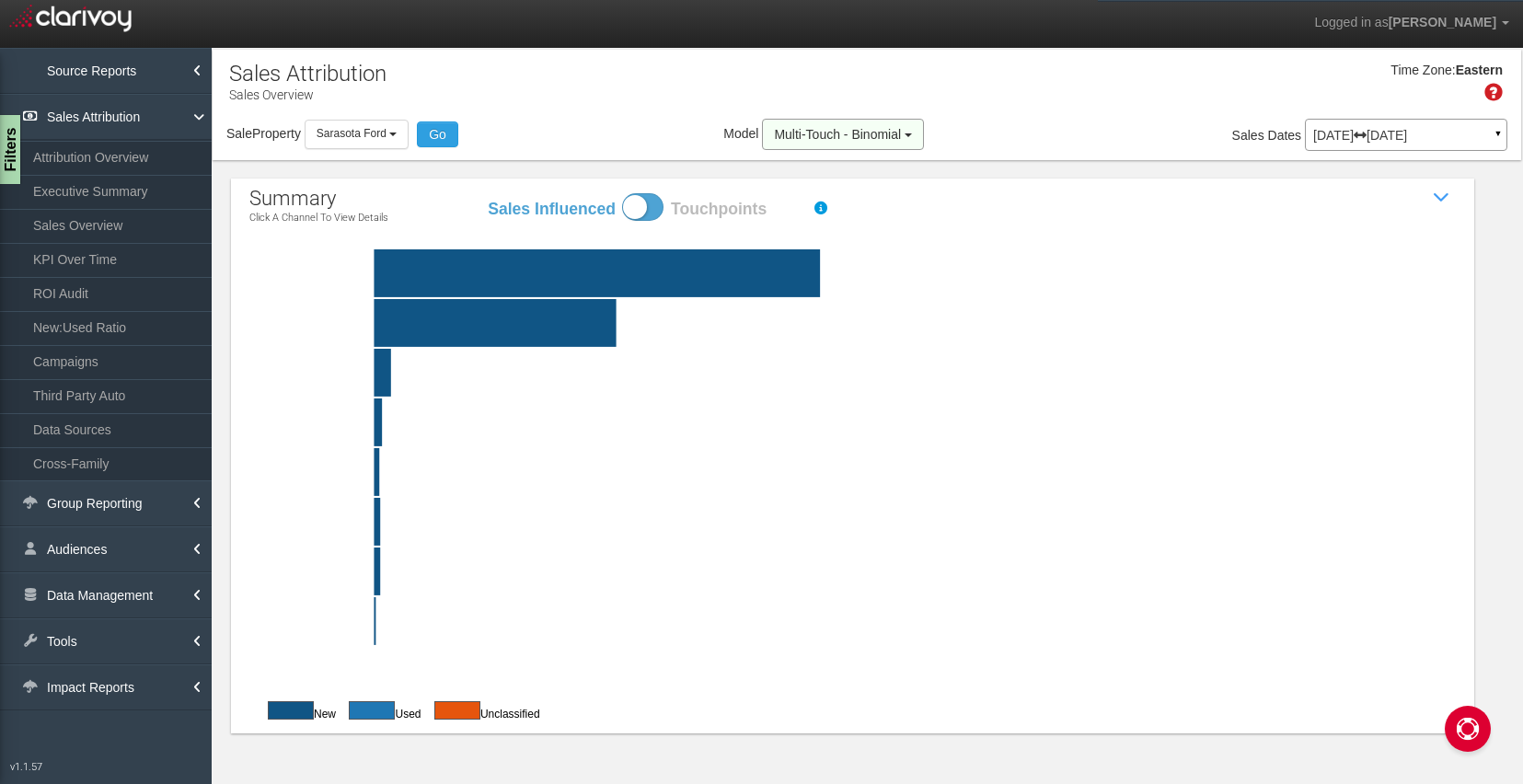click on "Multi-Touch - Binomial" at bounding box center [837, 134] 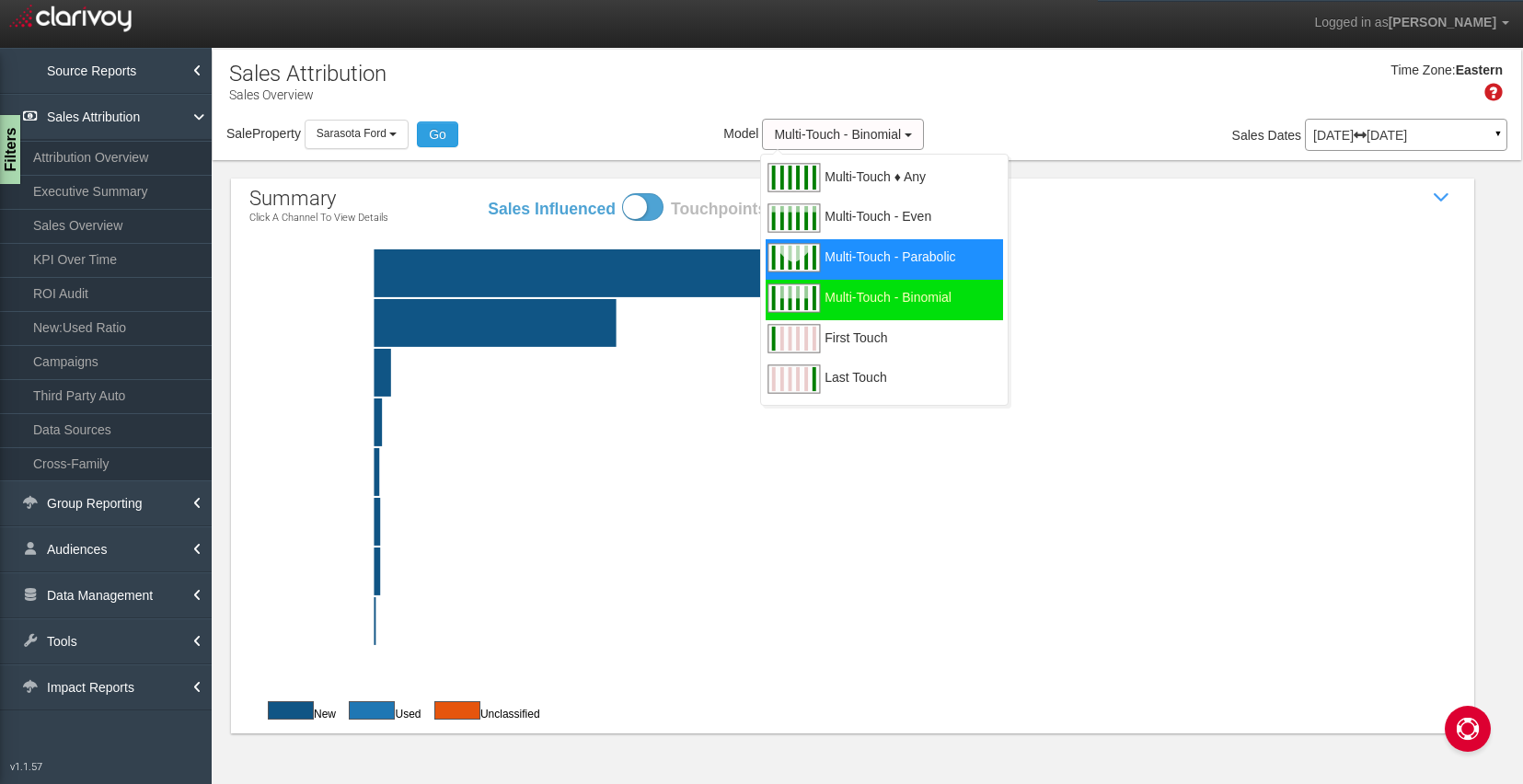 click on "Multi-Touch - Parabolic" at bounding box center (890, 268) 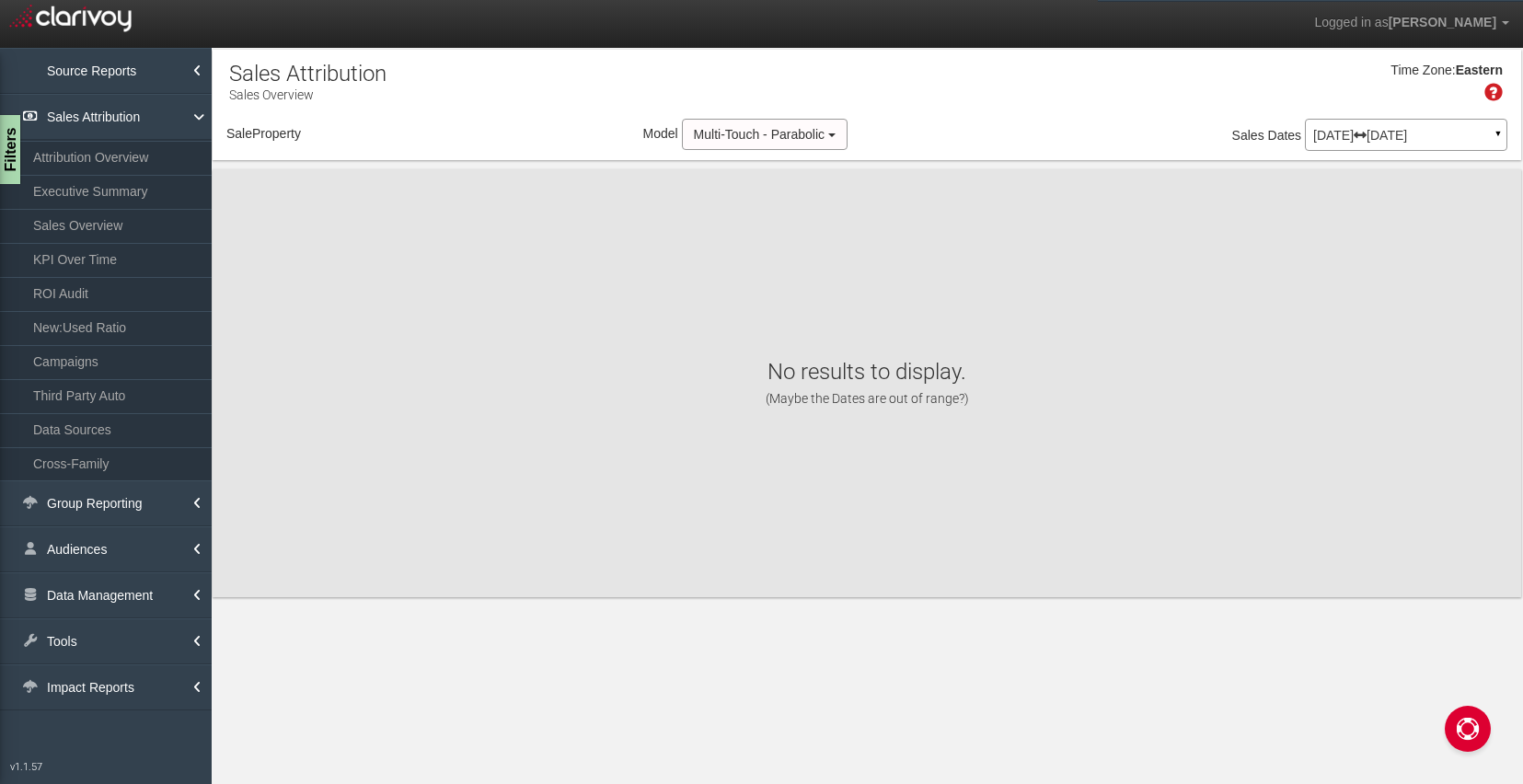 select on "object:11387" 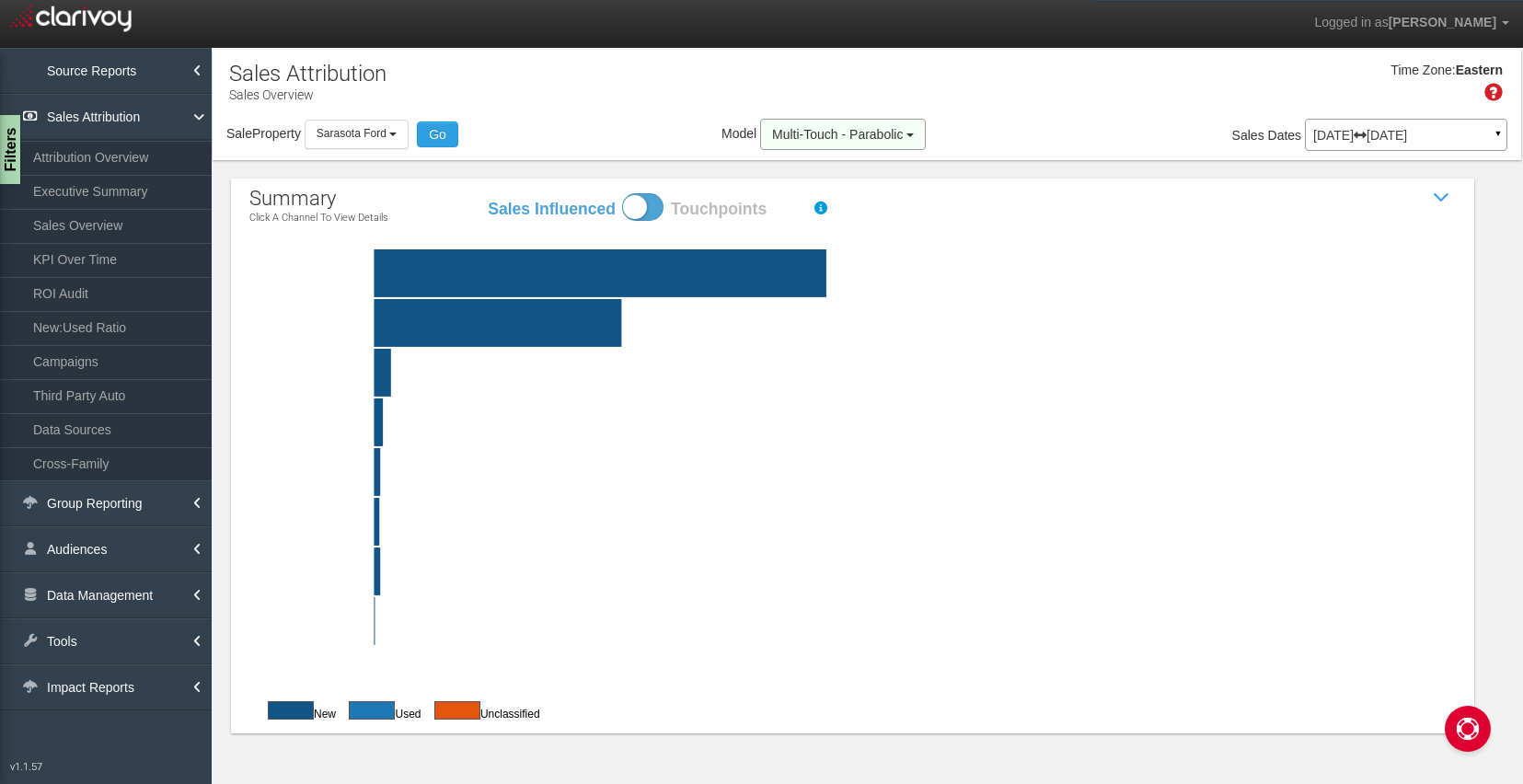 click on "Multi-Touch - Parabolic" at bounding box center [837, 134] 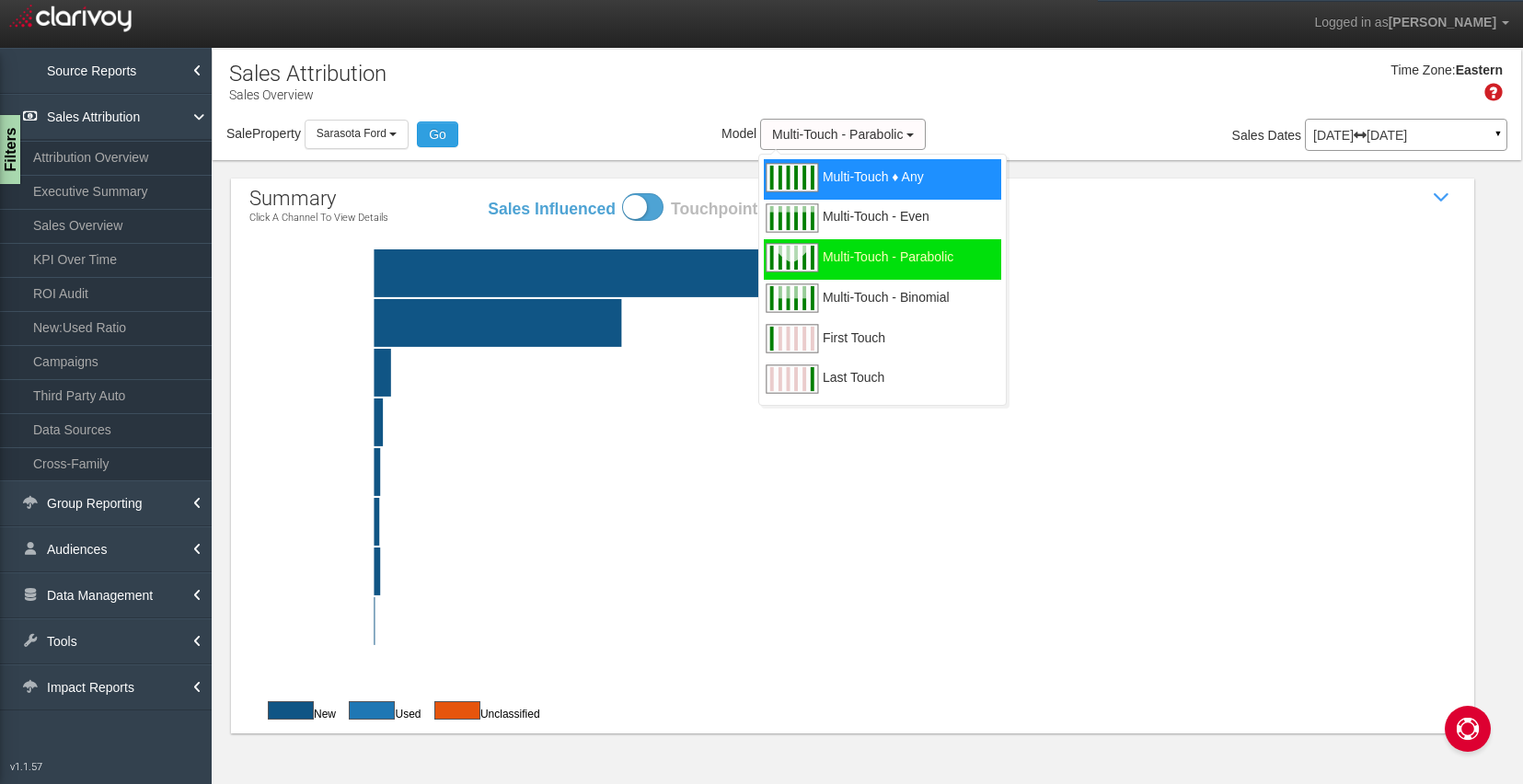 click on "Multi-Touch ♦ Any" at bounding box center [873, 188] 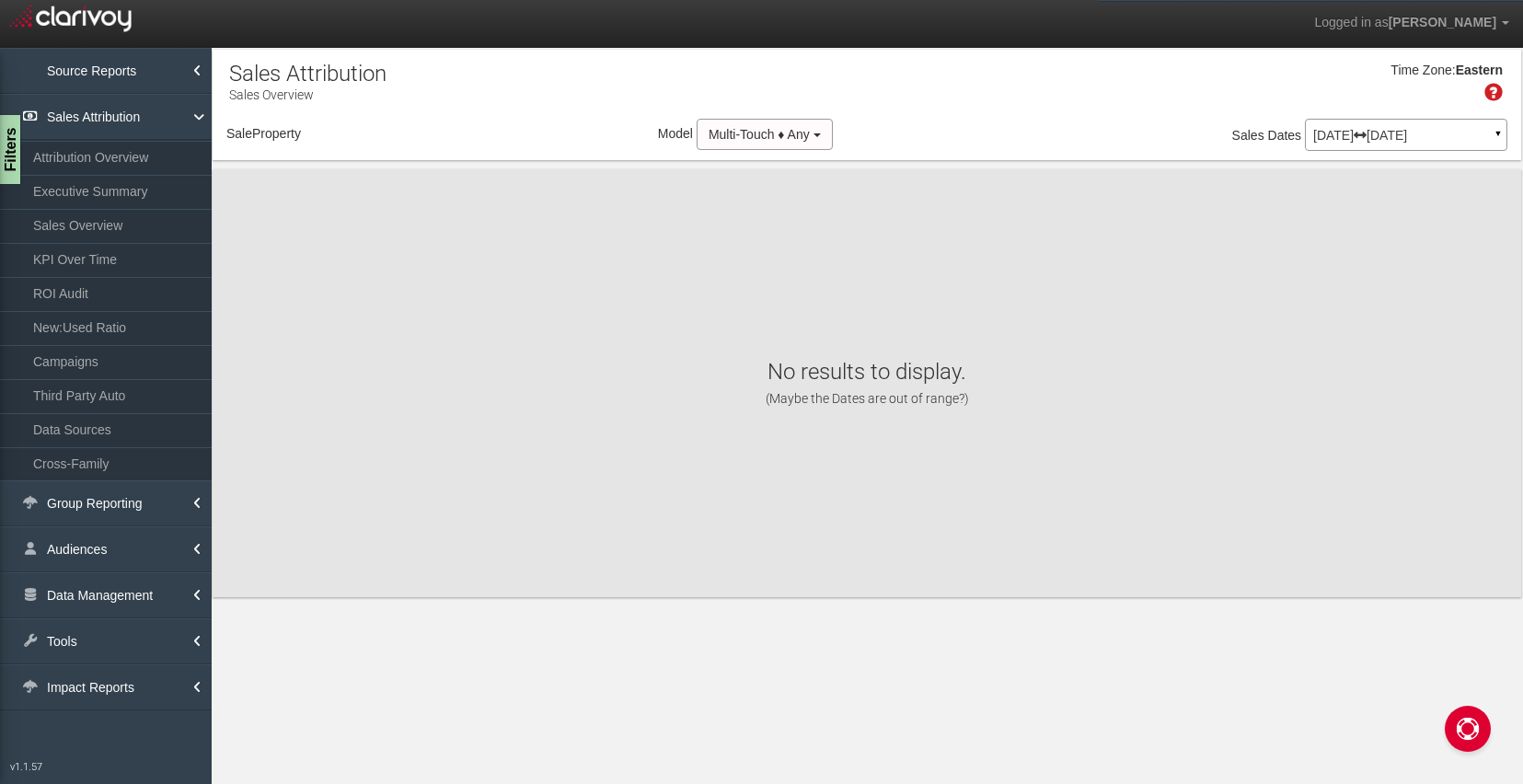 select on "object:14030" 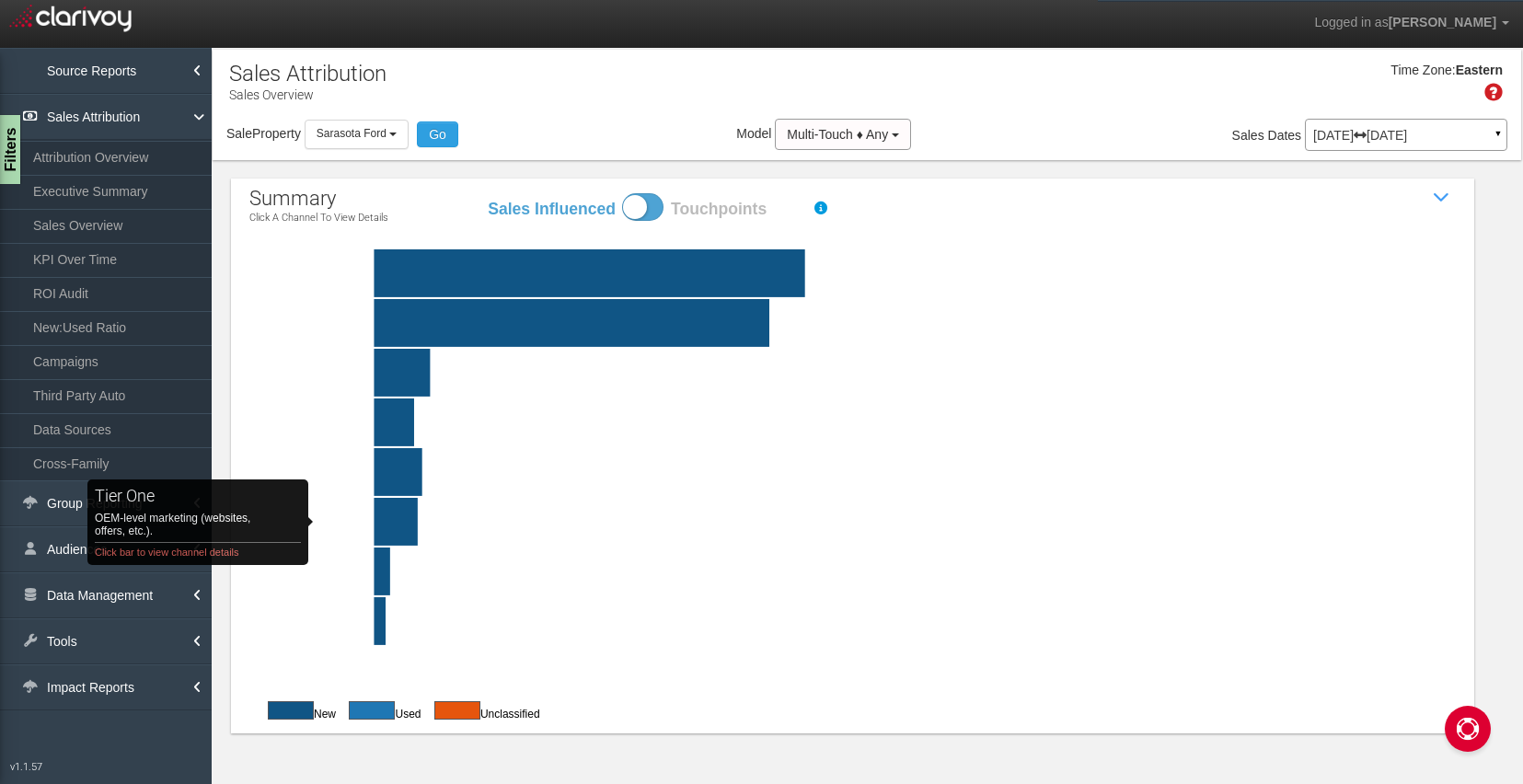 click on "tier one   OEM-level marketing (websites, offers, etc.). Click bar to view channel details" 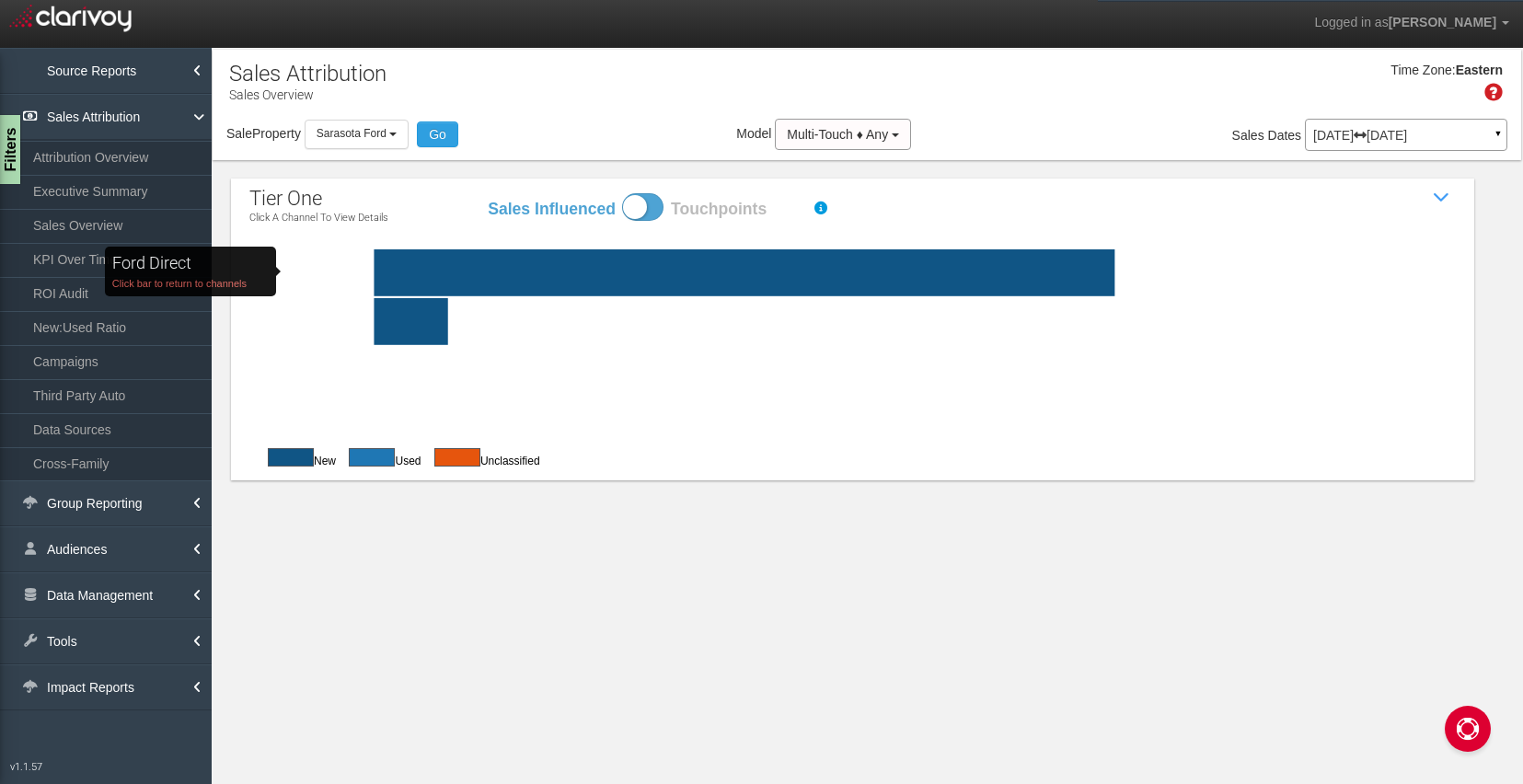 click on "Ford Direct   Click bar to return to channels" 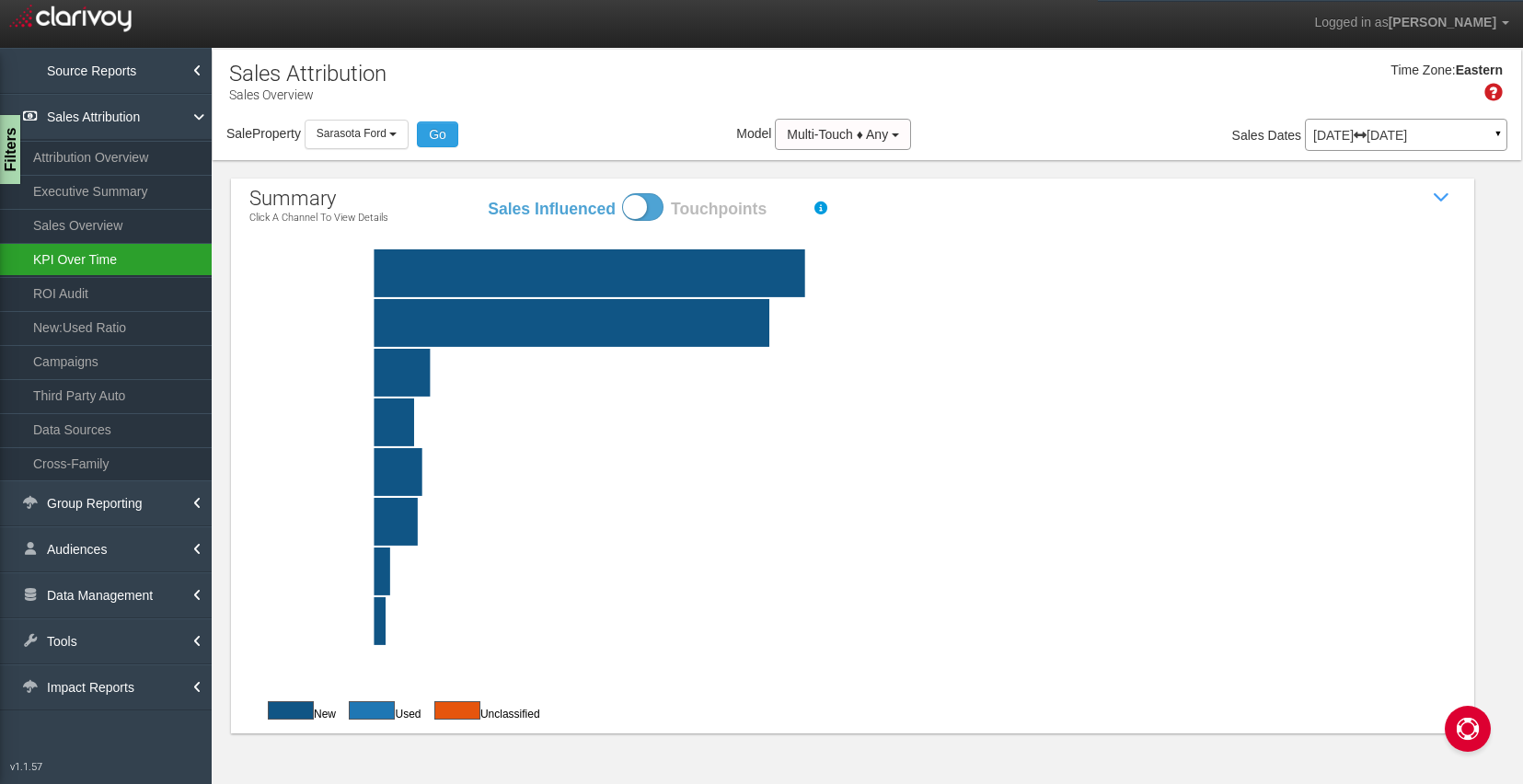 click on "KPI Over Time" at bounding box center [106, 259] 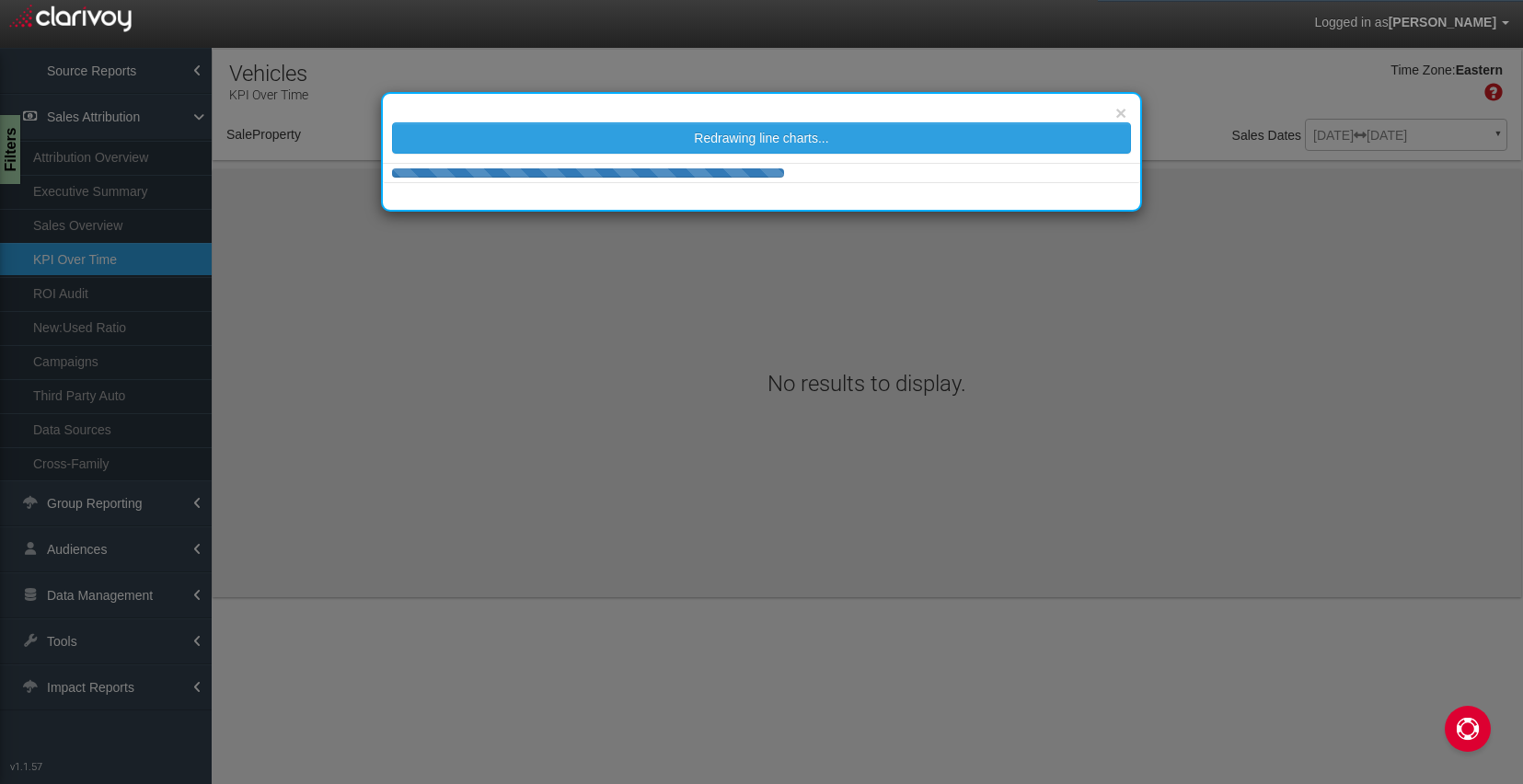 select on "object:16704" 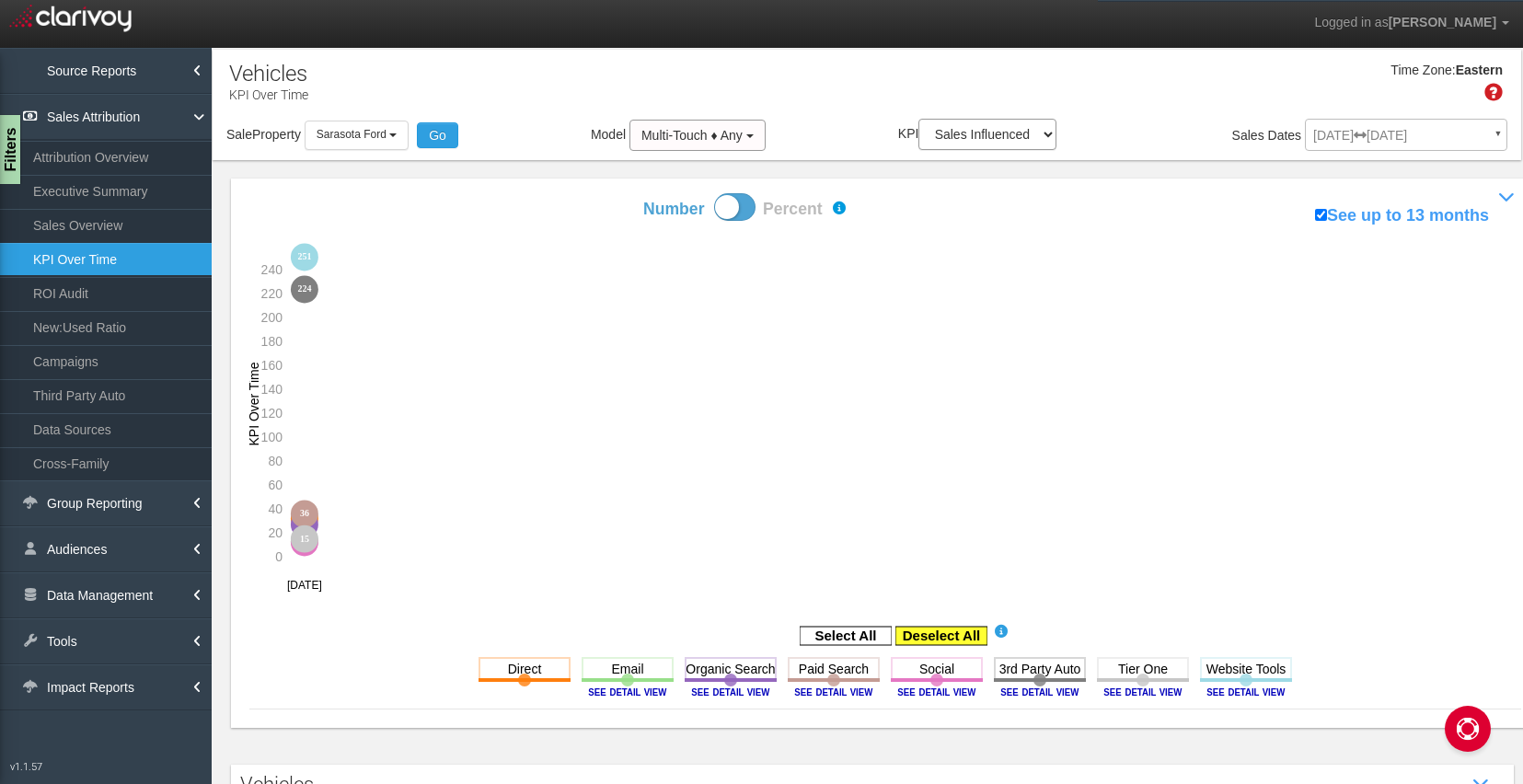 click 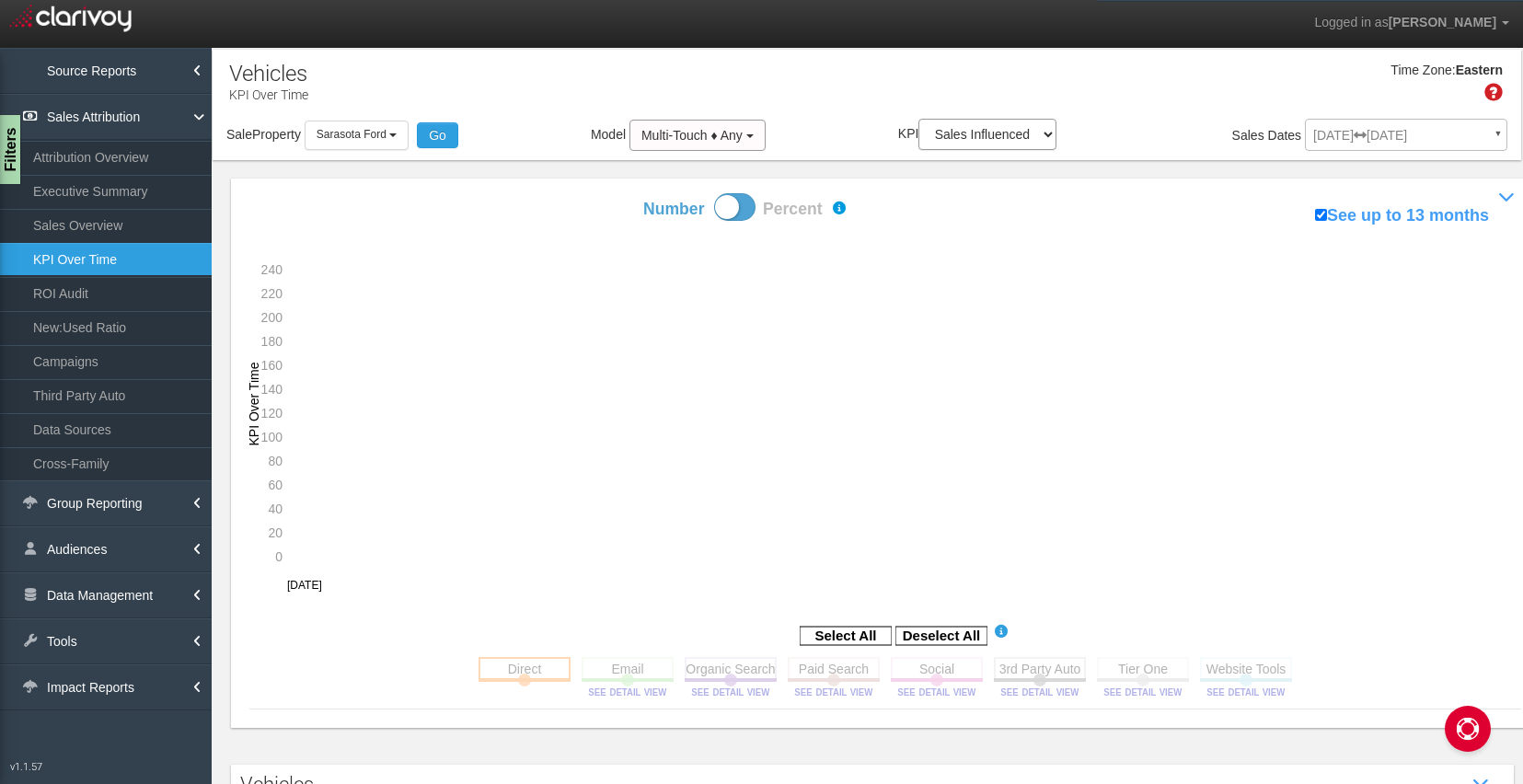 click 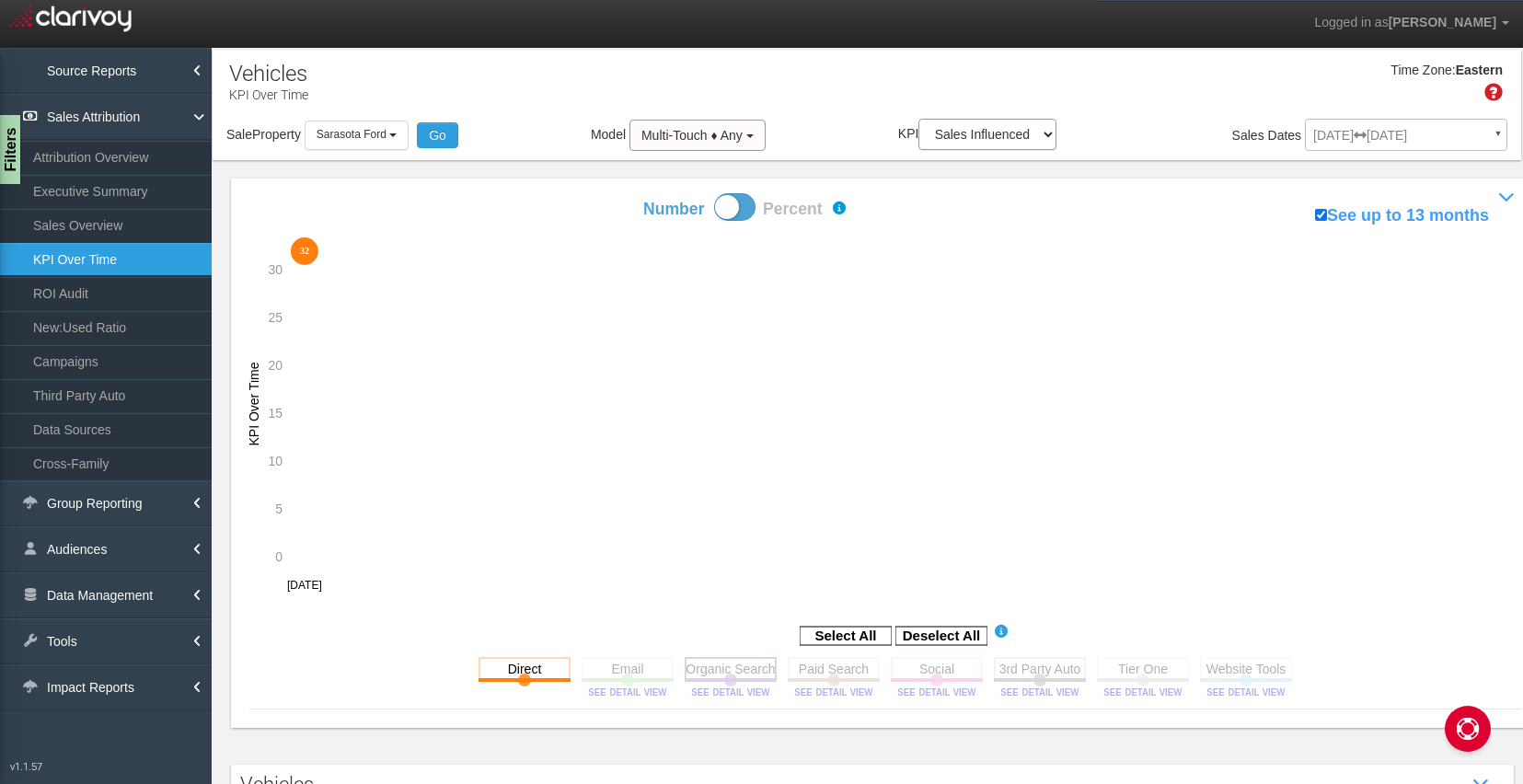 click 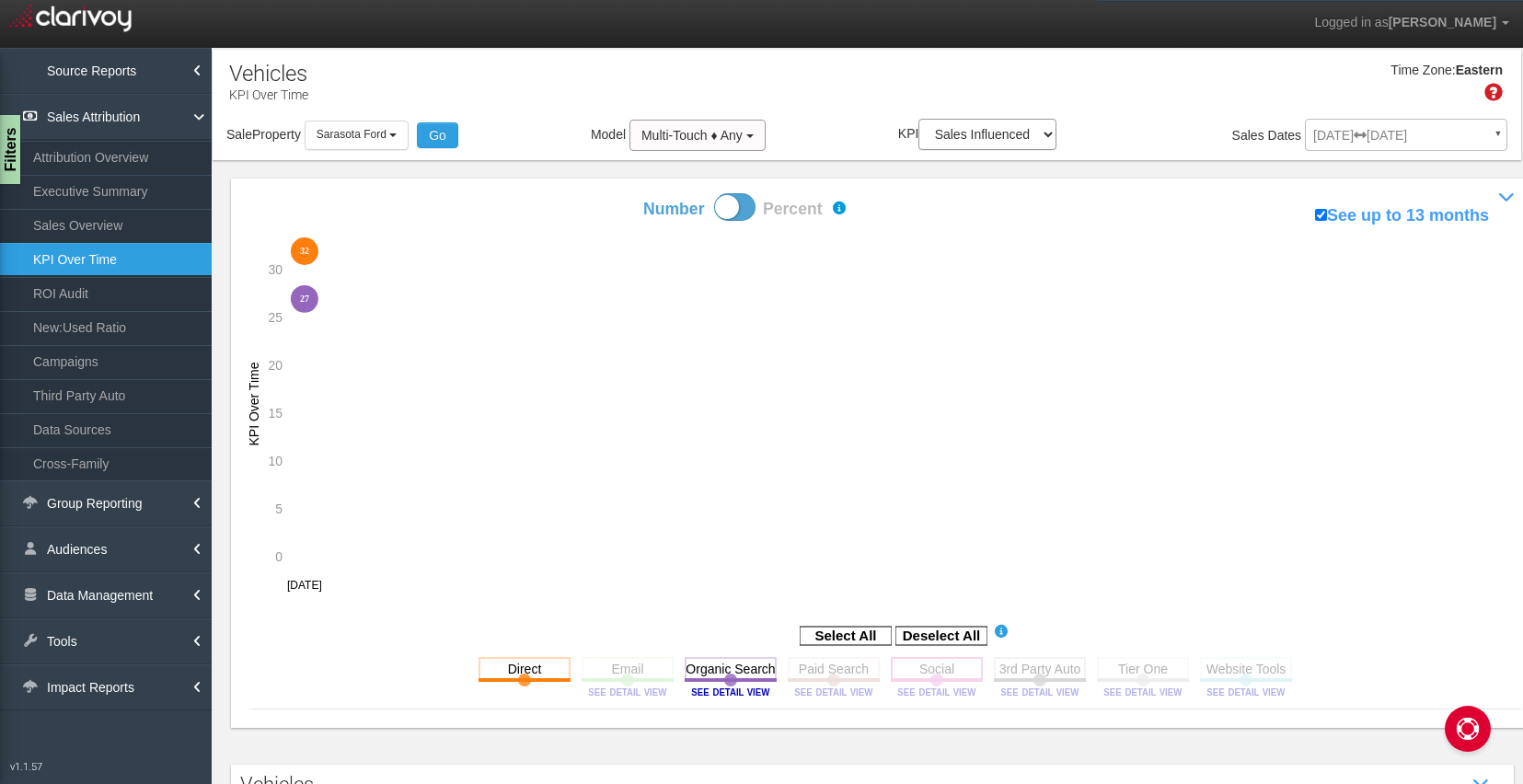 click 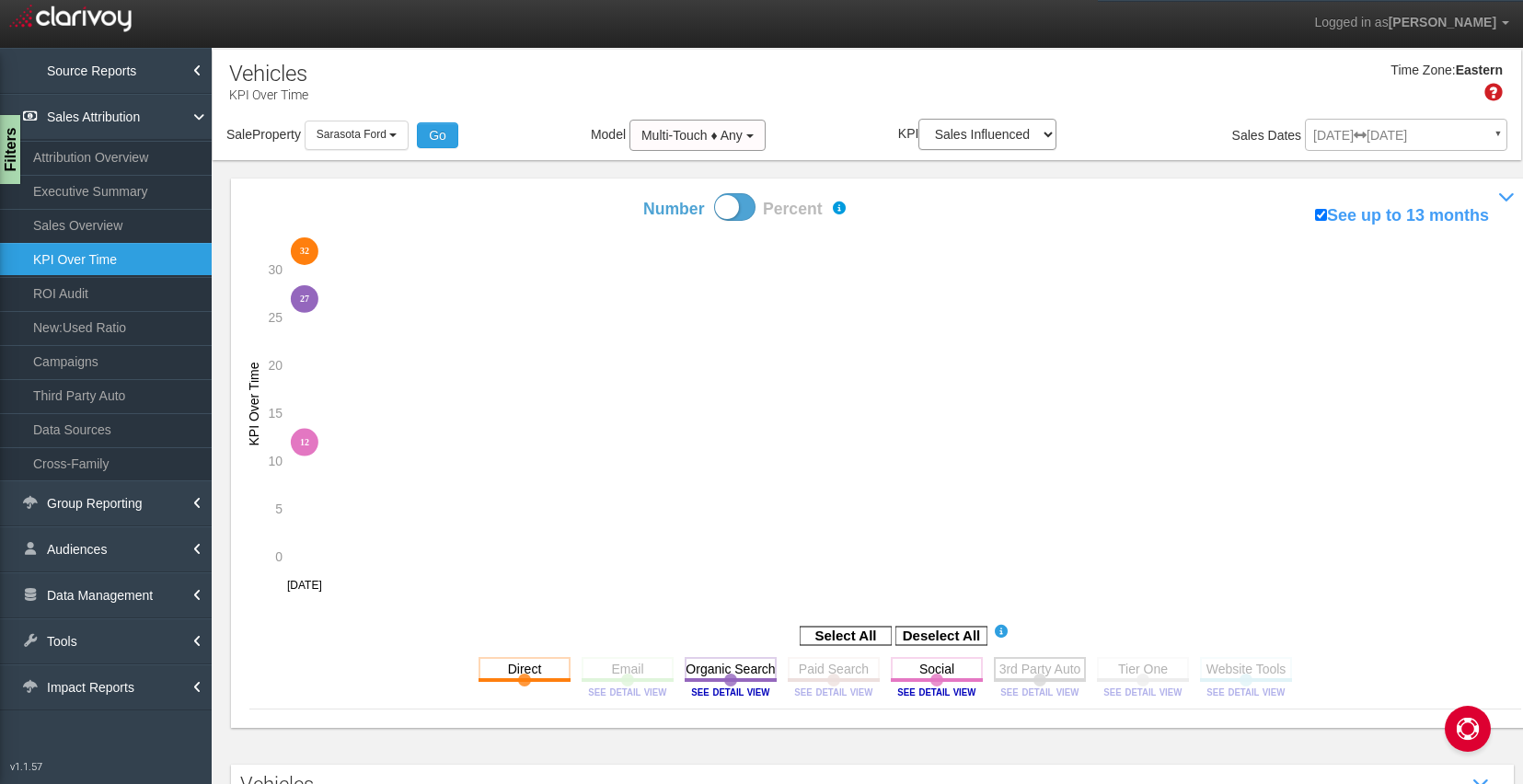 click 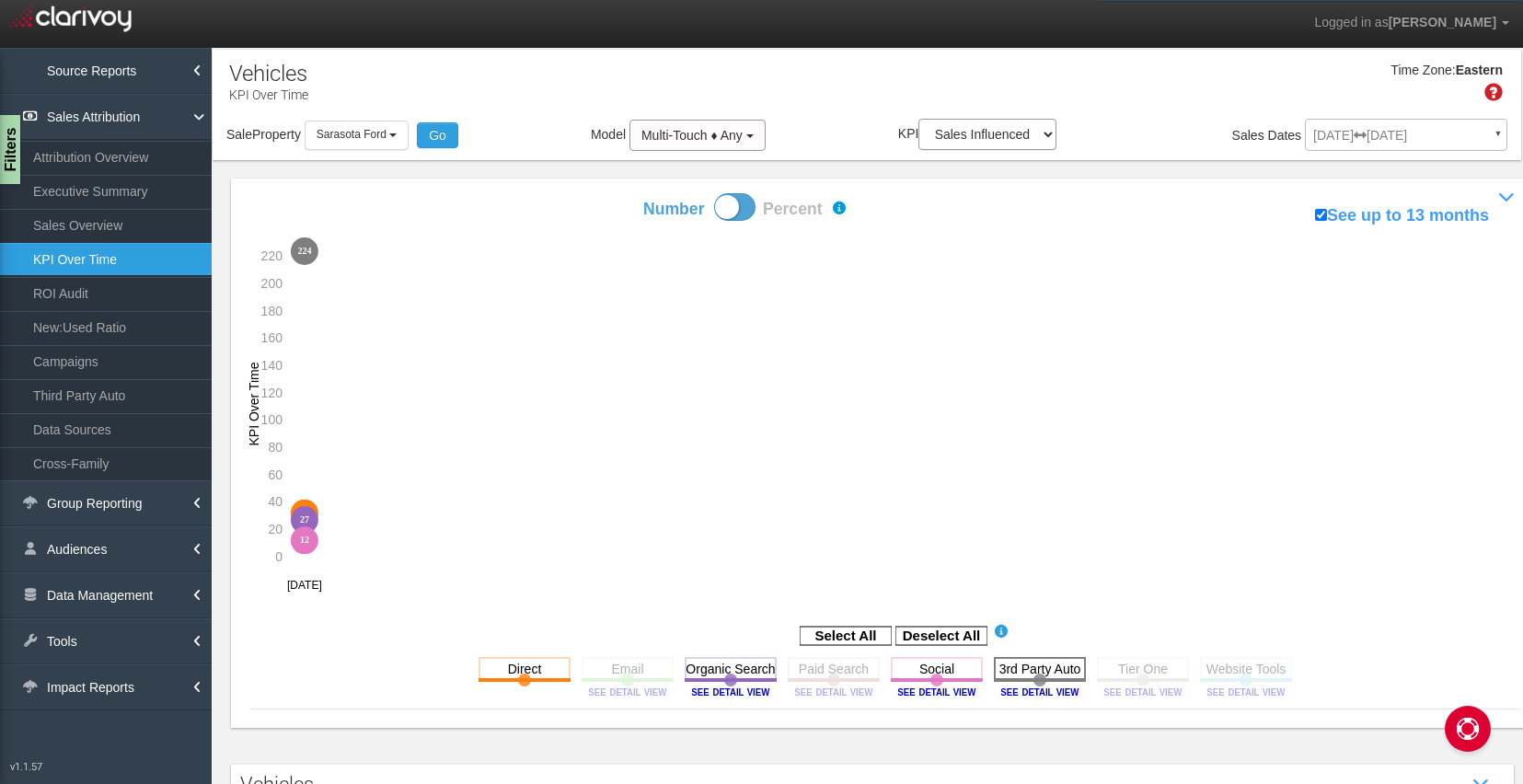 click 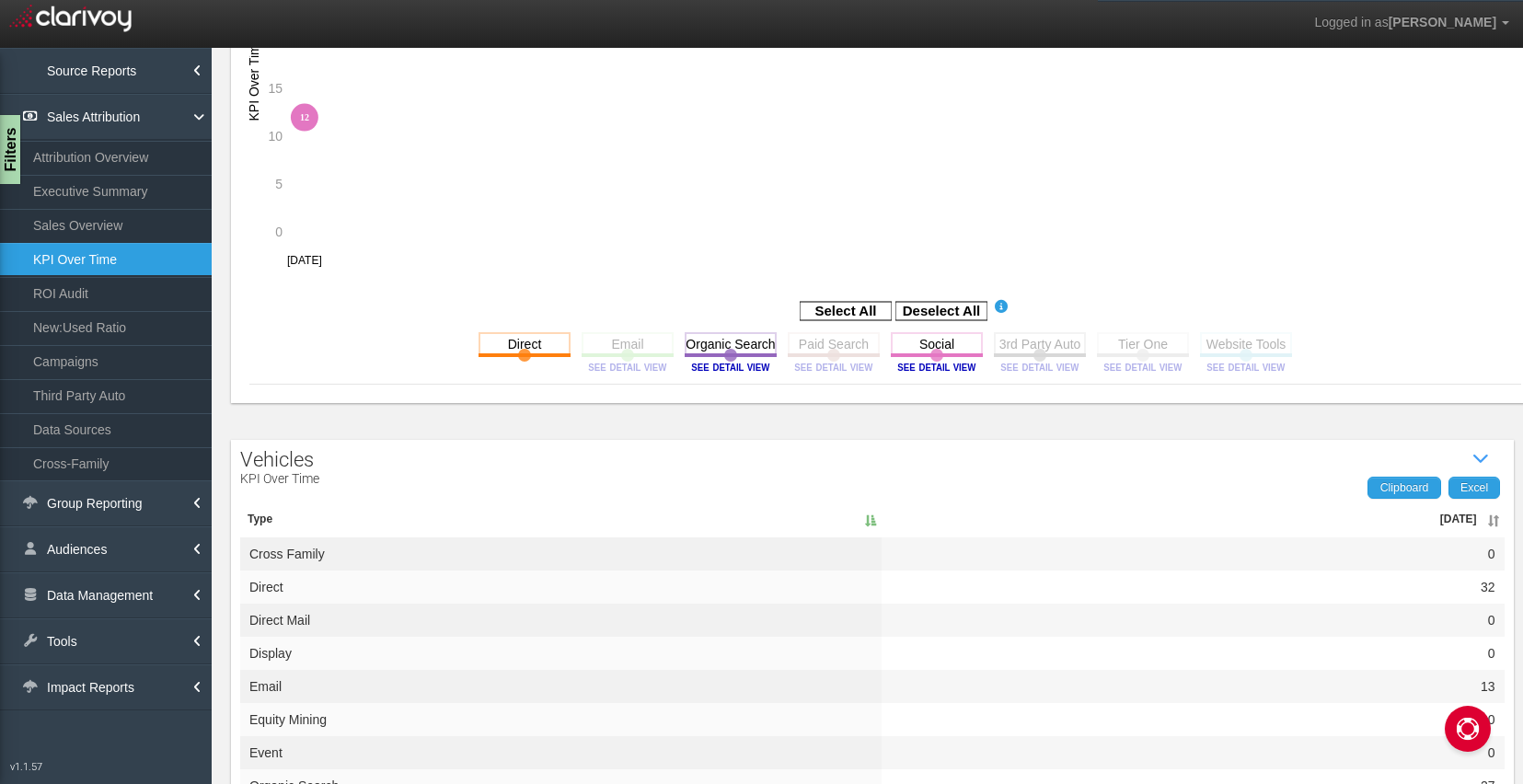 scroll, scrollTop: 313, scrollLeft: 0, axis: vertical 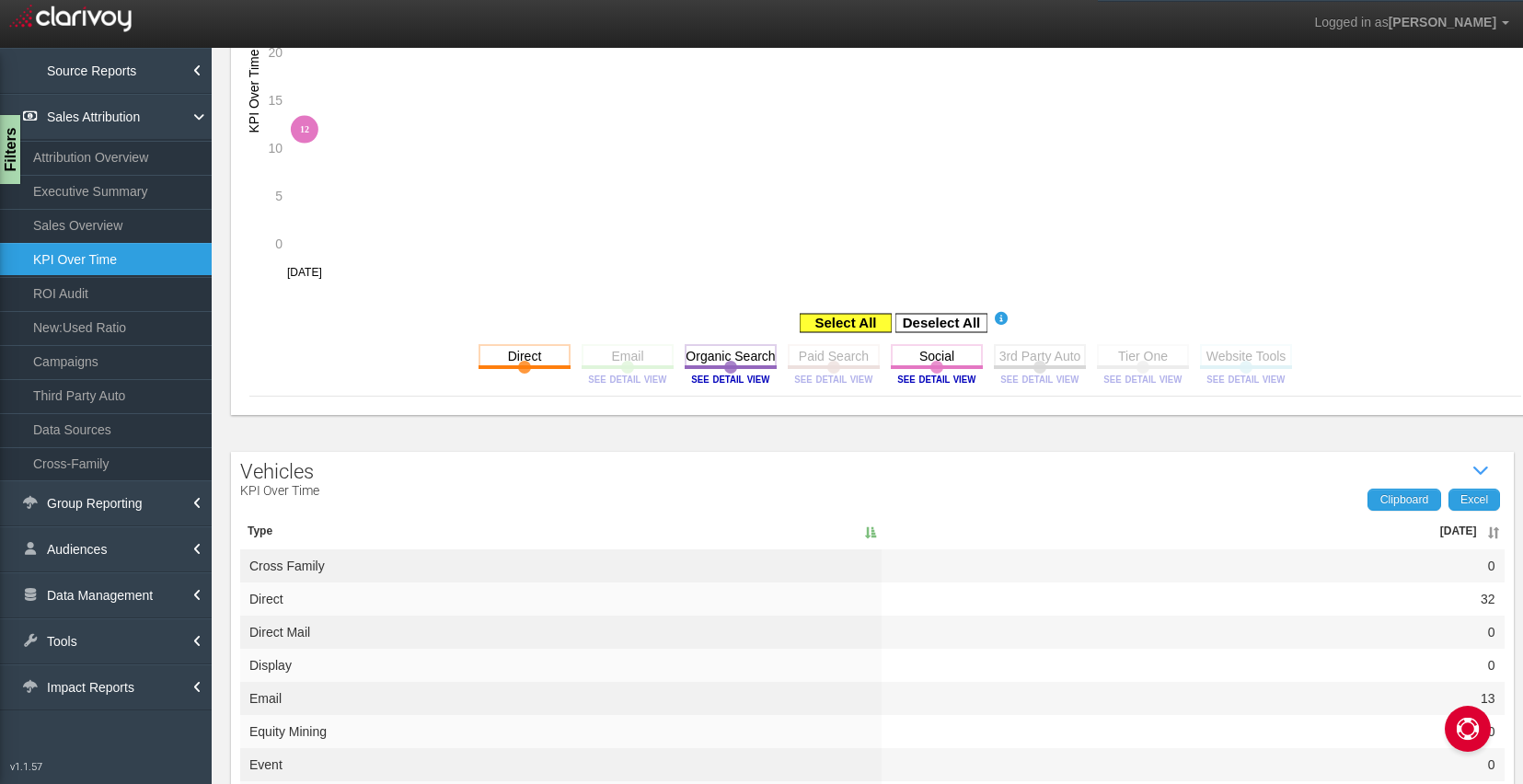 click 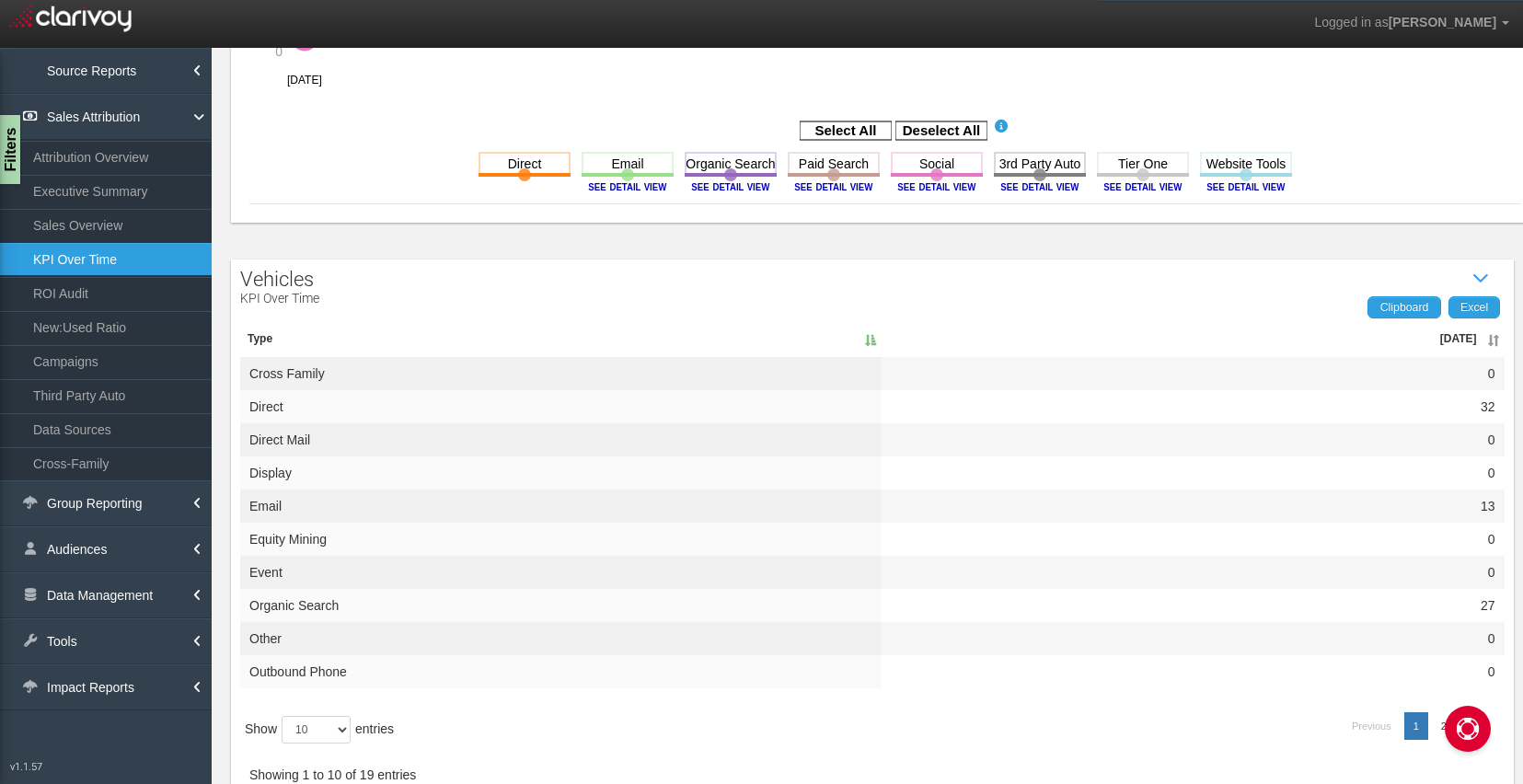 scroll, scrollTop: 524, scrollLeft: 0, axis: vertical 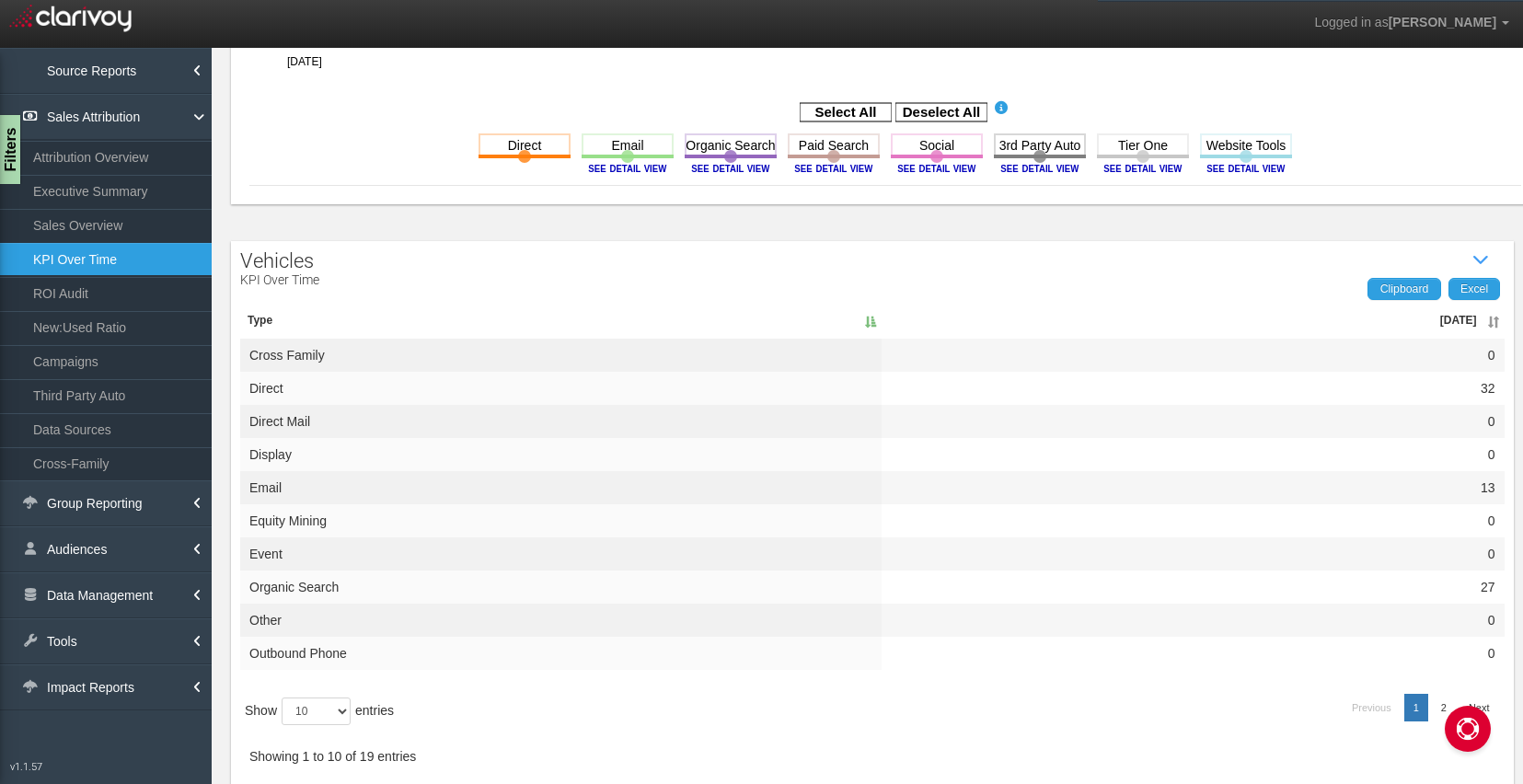 click on "[DATE]" at bounding box center [1193, 320] 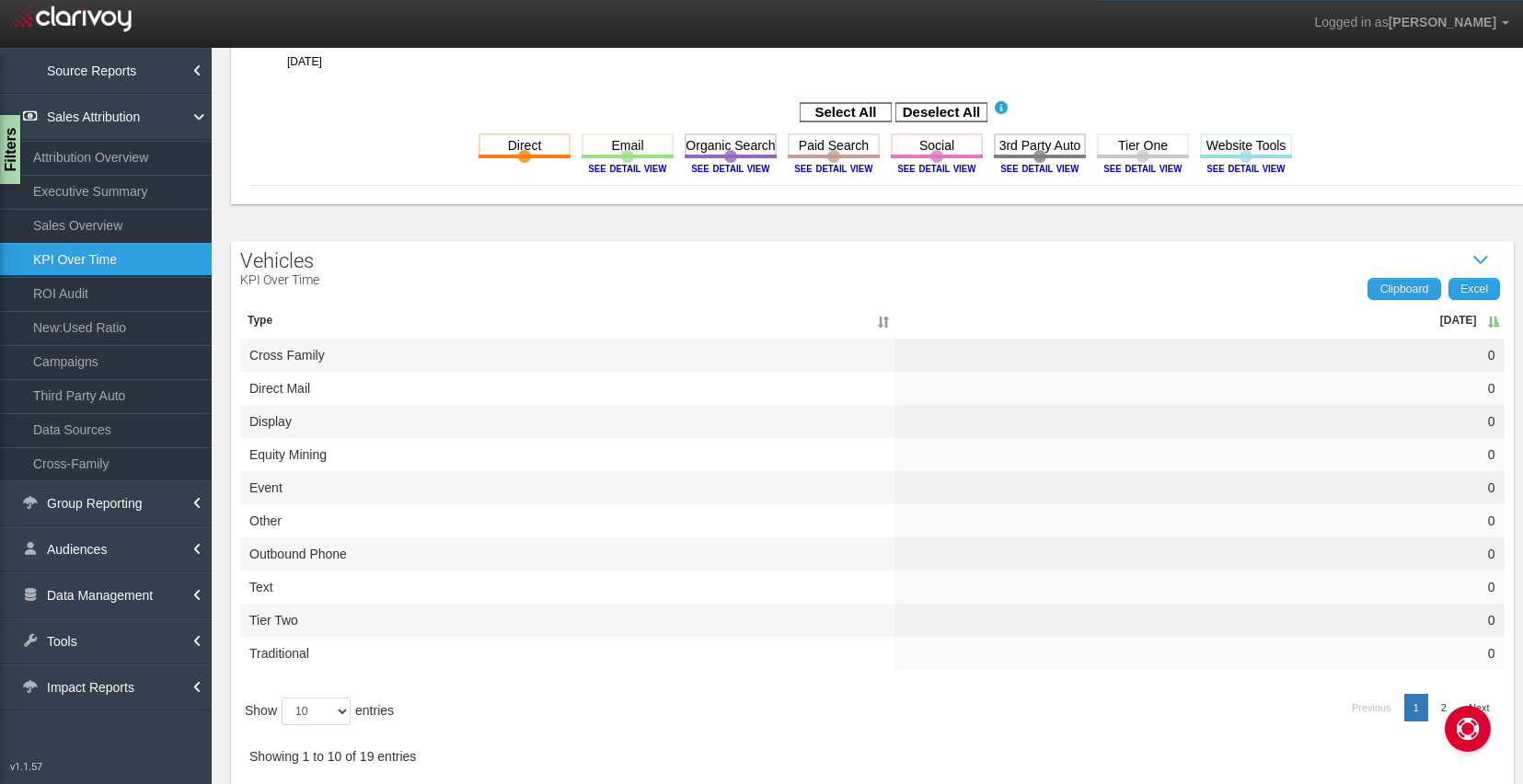 click on "[DATE]" at bounding box center [1199, 320] 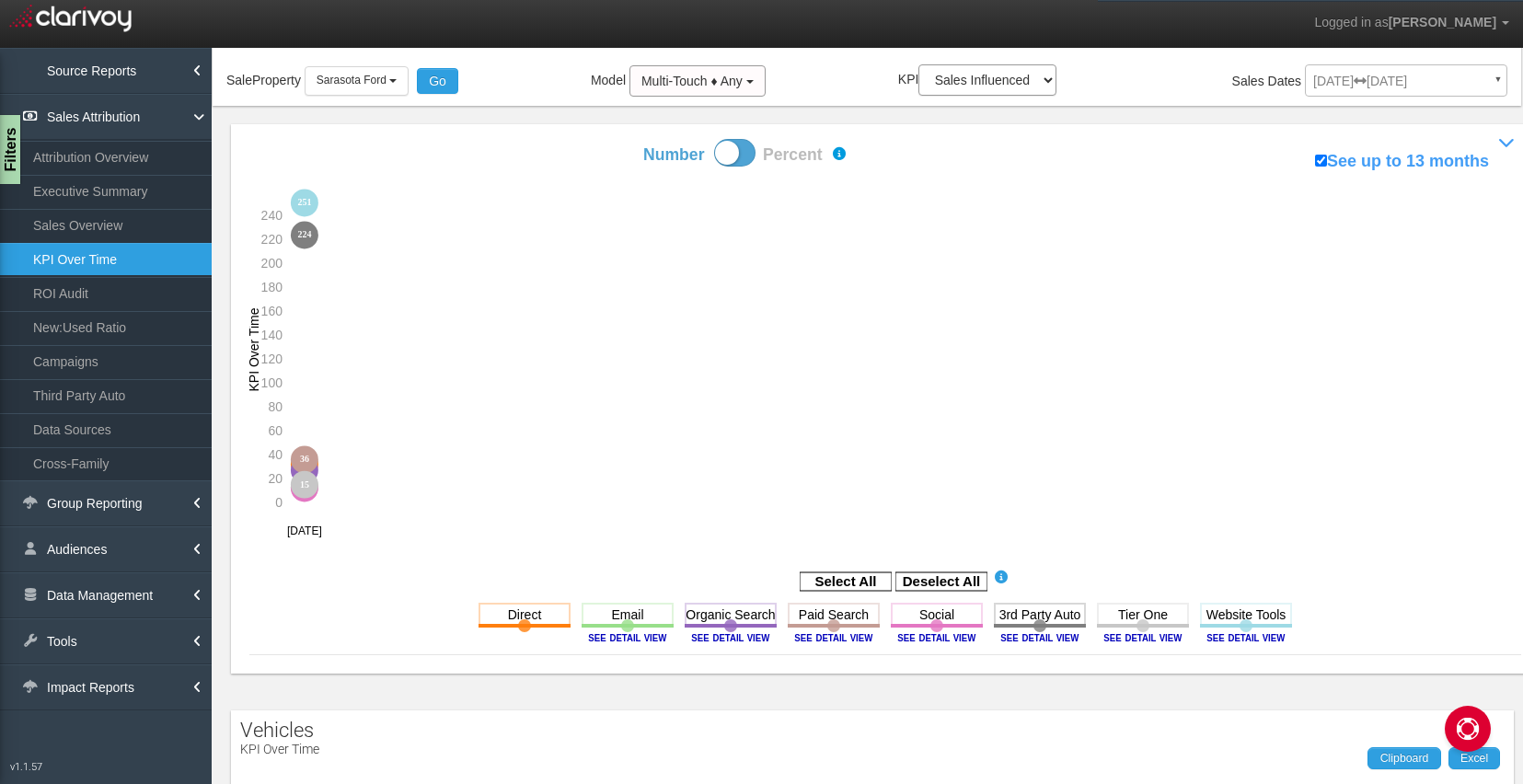 scroll, scrollTop: 46, scrollLeft: 0, axis: vertical 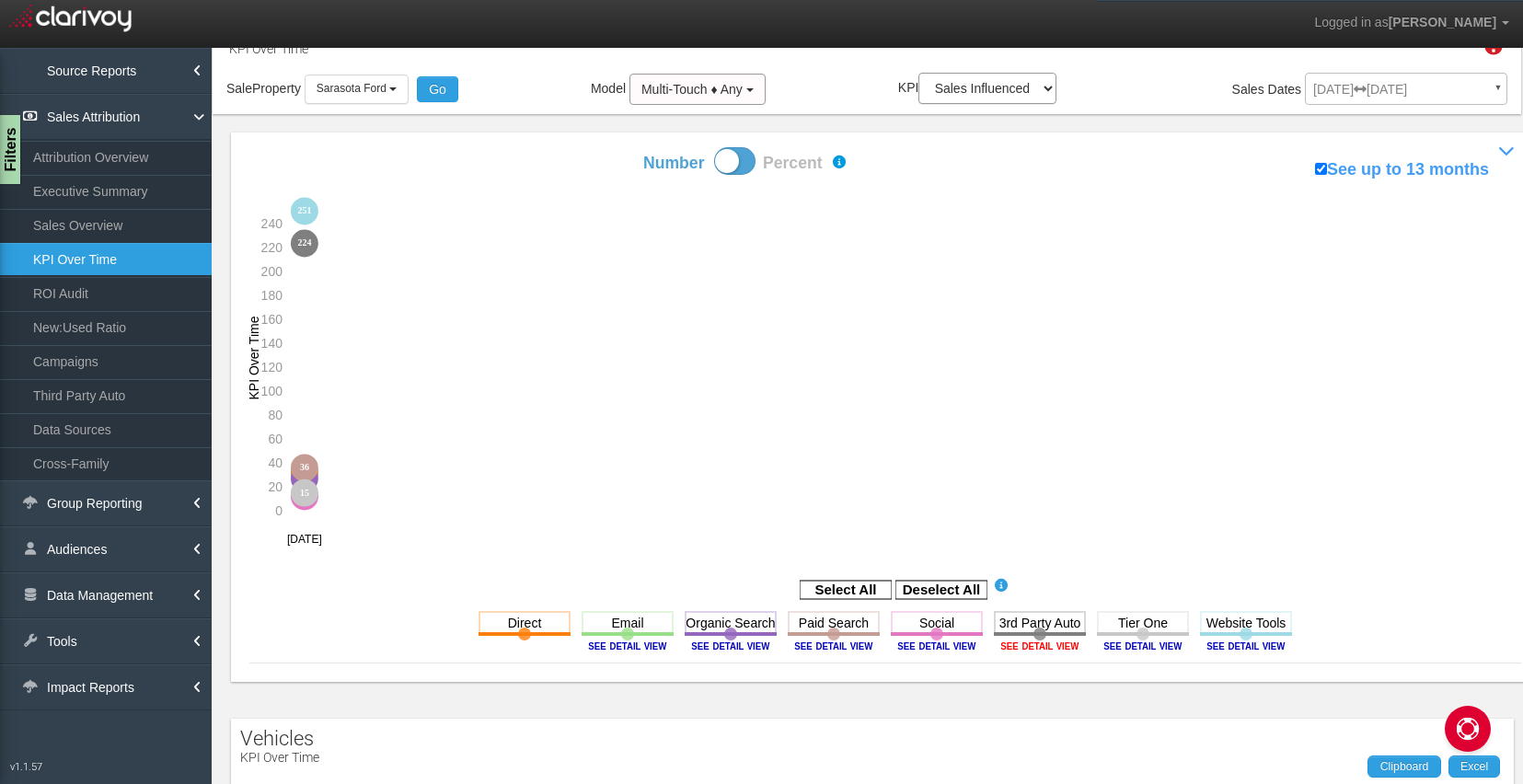 click 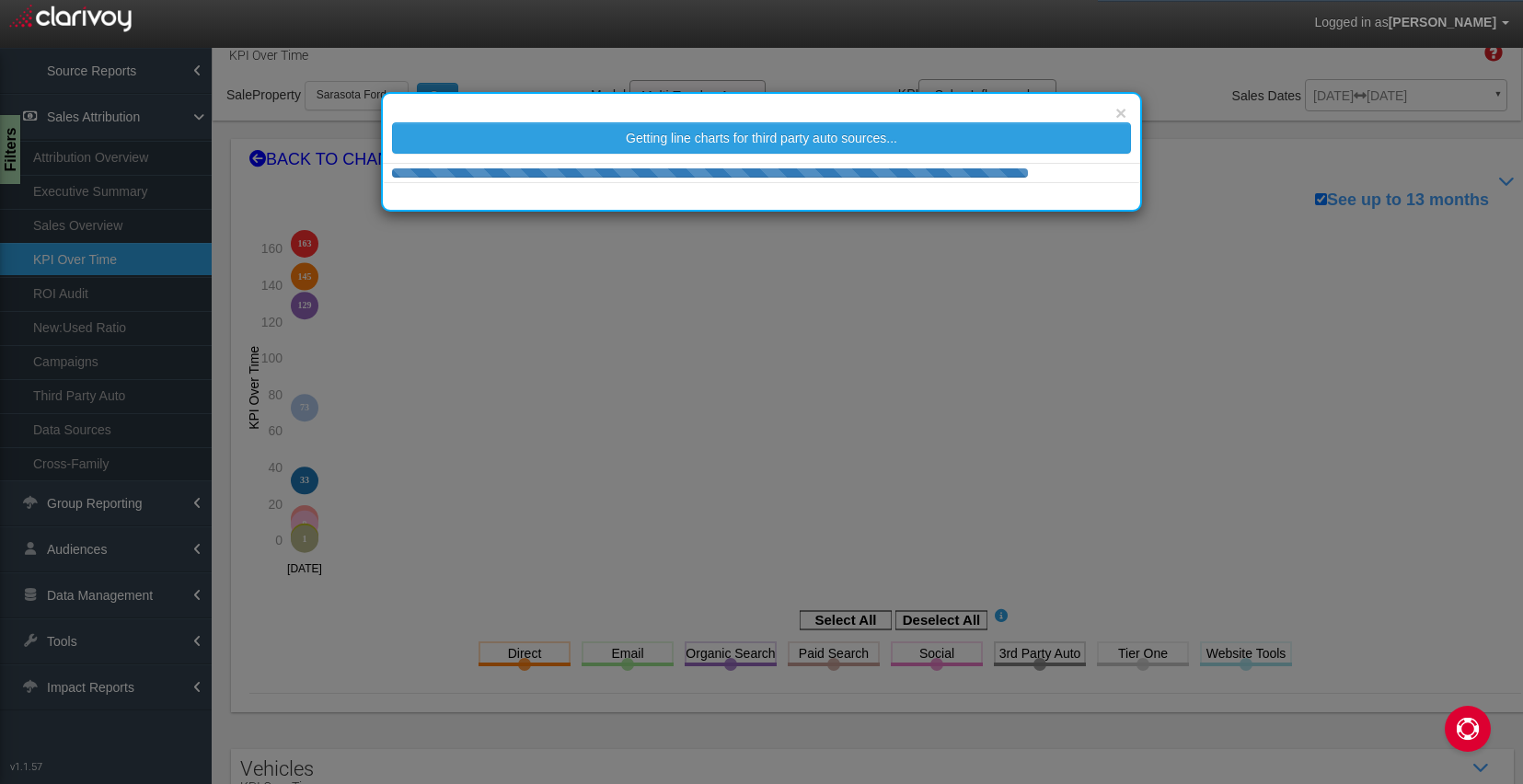scroll, scrollTop: 46, scrollLeft: 0, axis: vertical 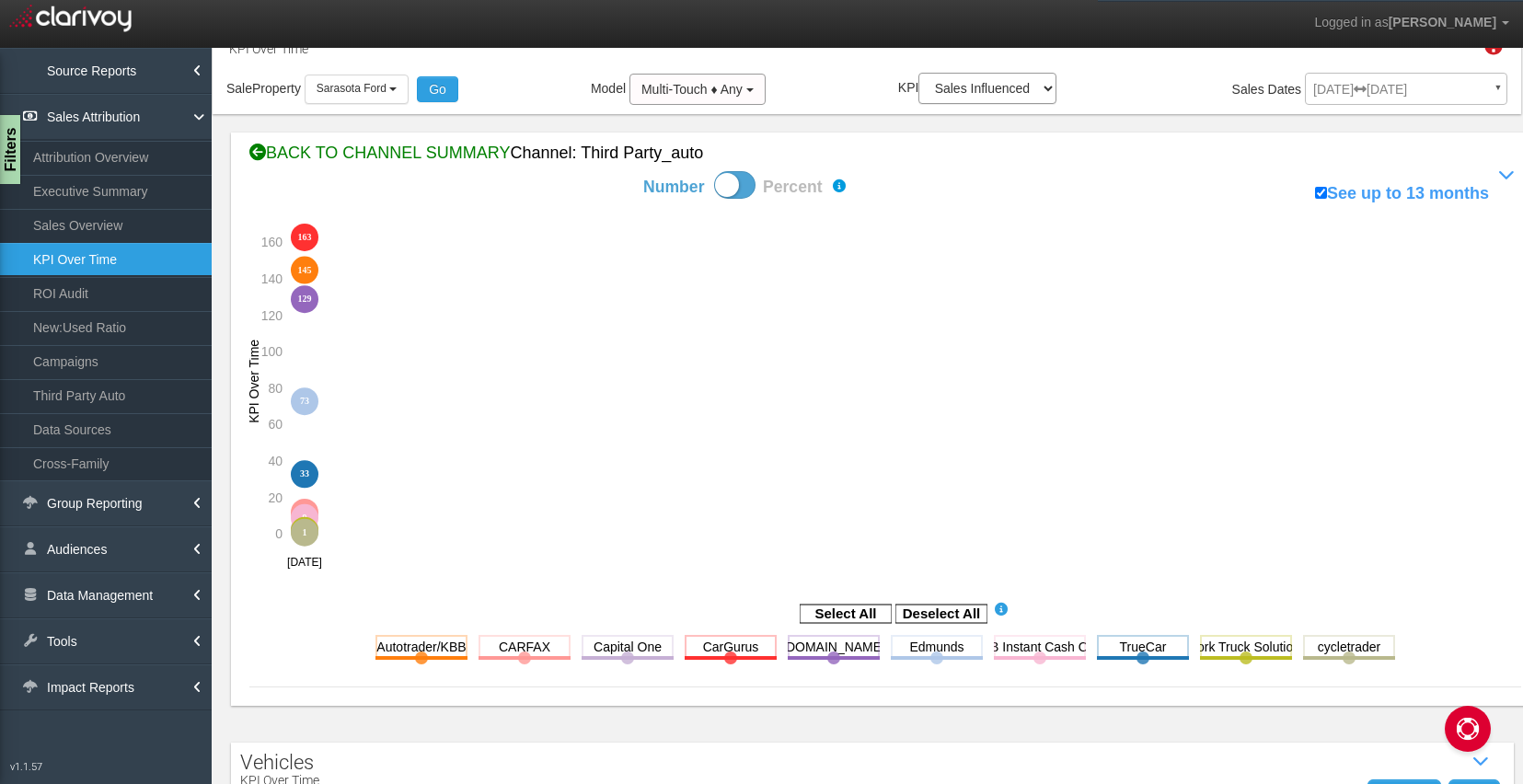 click on "BACK TO CHANNEL SUMMARY   Channel: third party_auto" at bounding box center [885, 154] 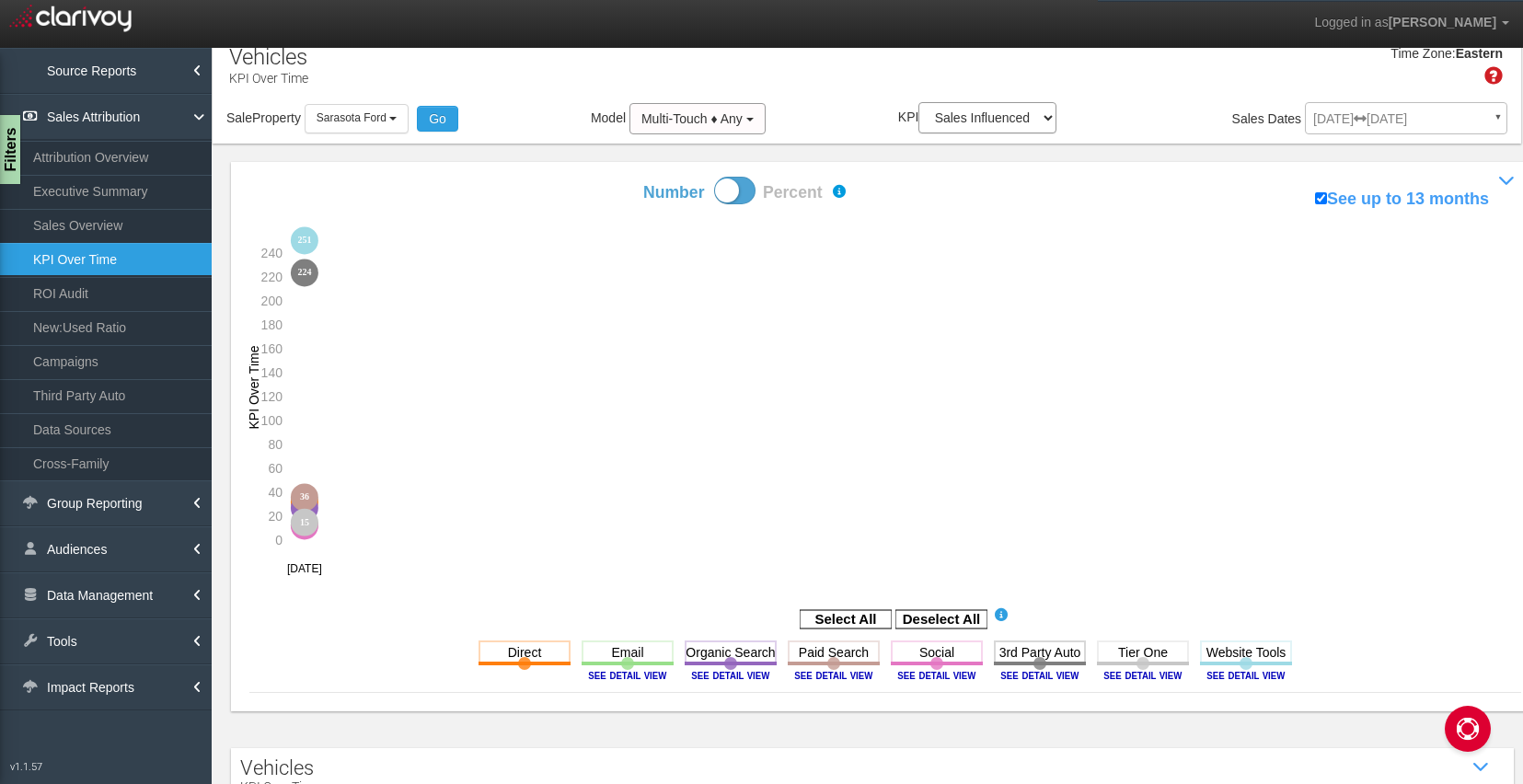scroll, scrollTop: 46, scrollLeft: 0, axis: vertical 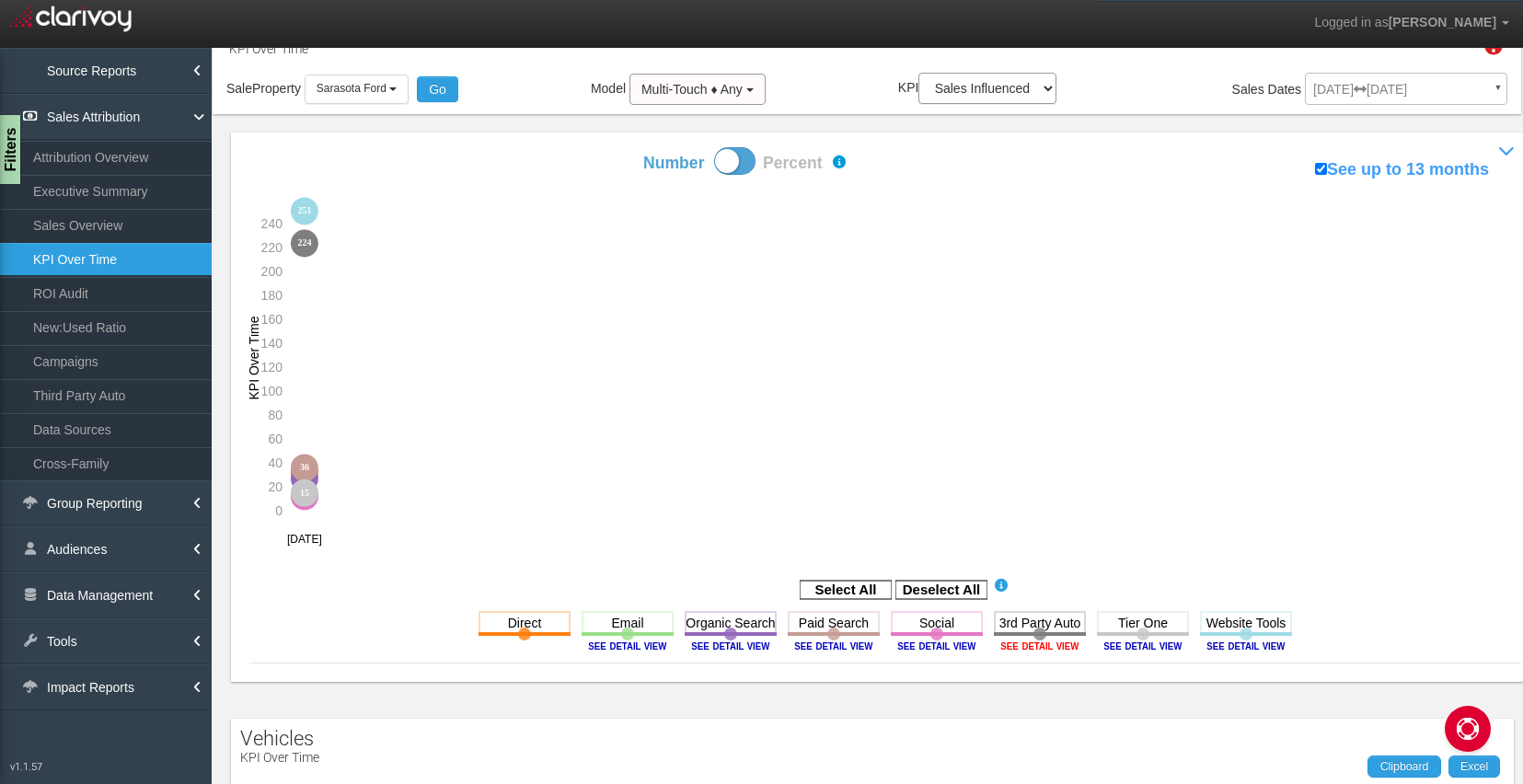 click 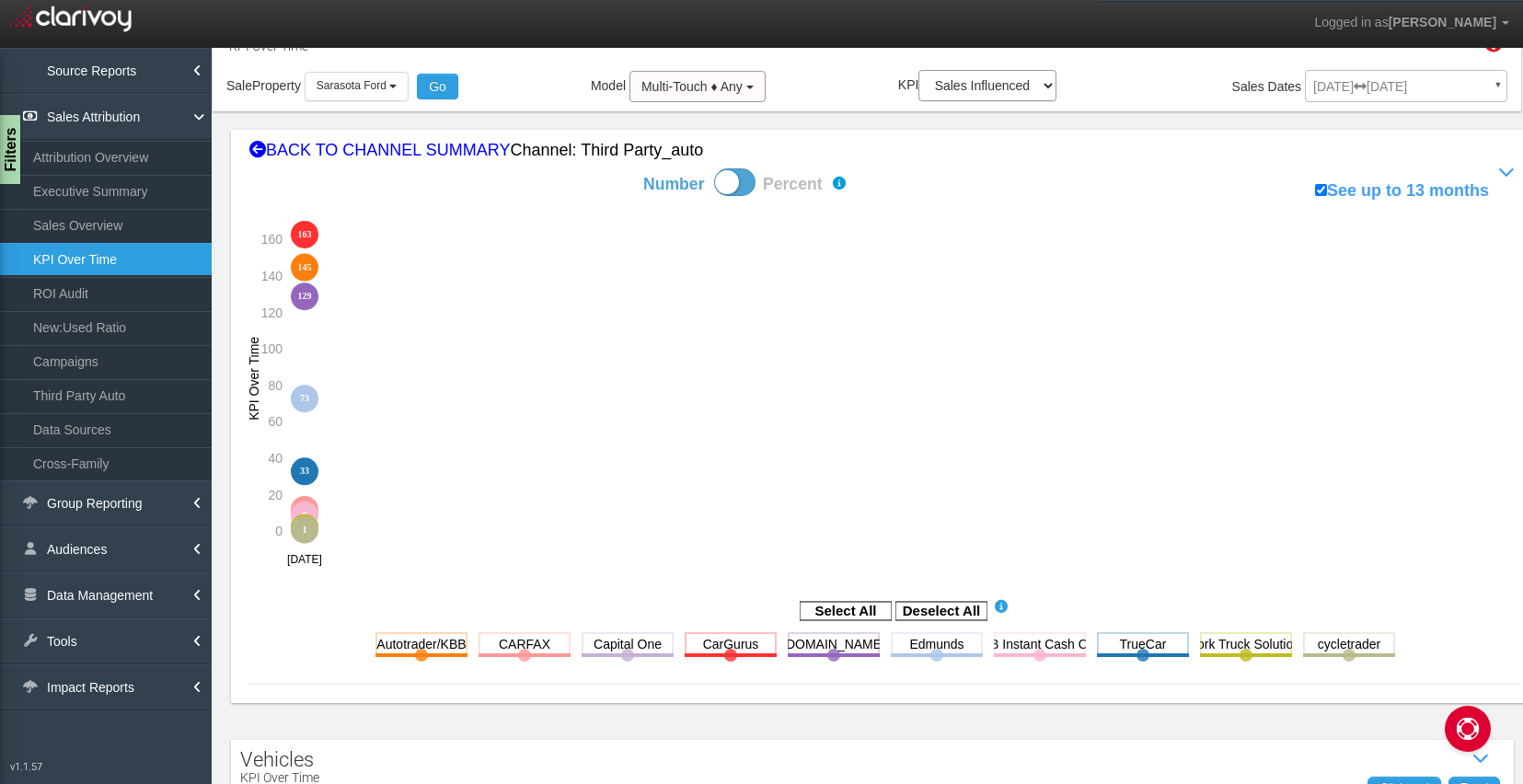scroll, scrollTop: 45, scrollLeft: 0, axis: vertical 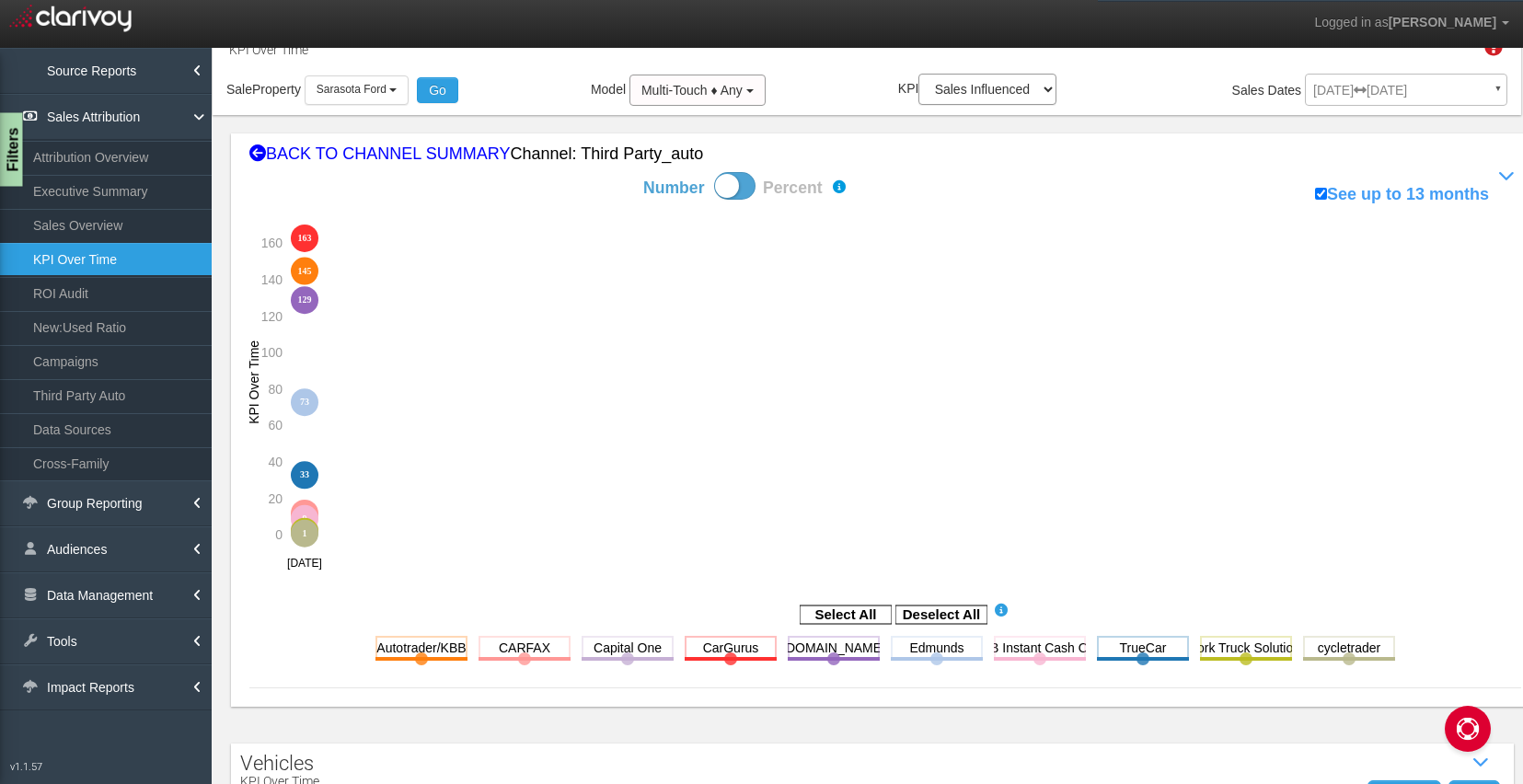 click on "Filters" at bounding box center (11, 150) 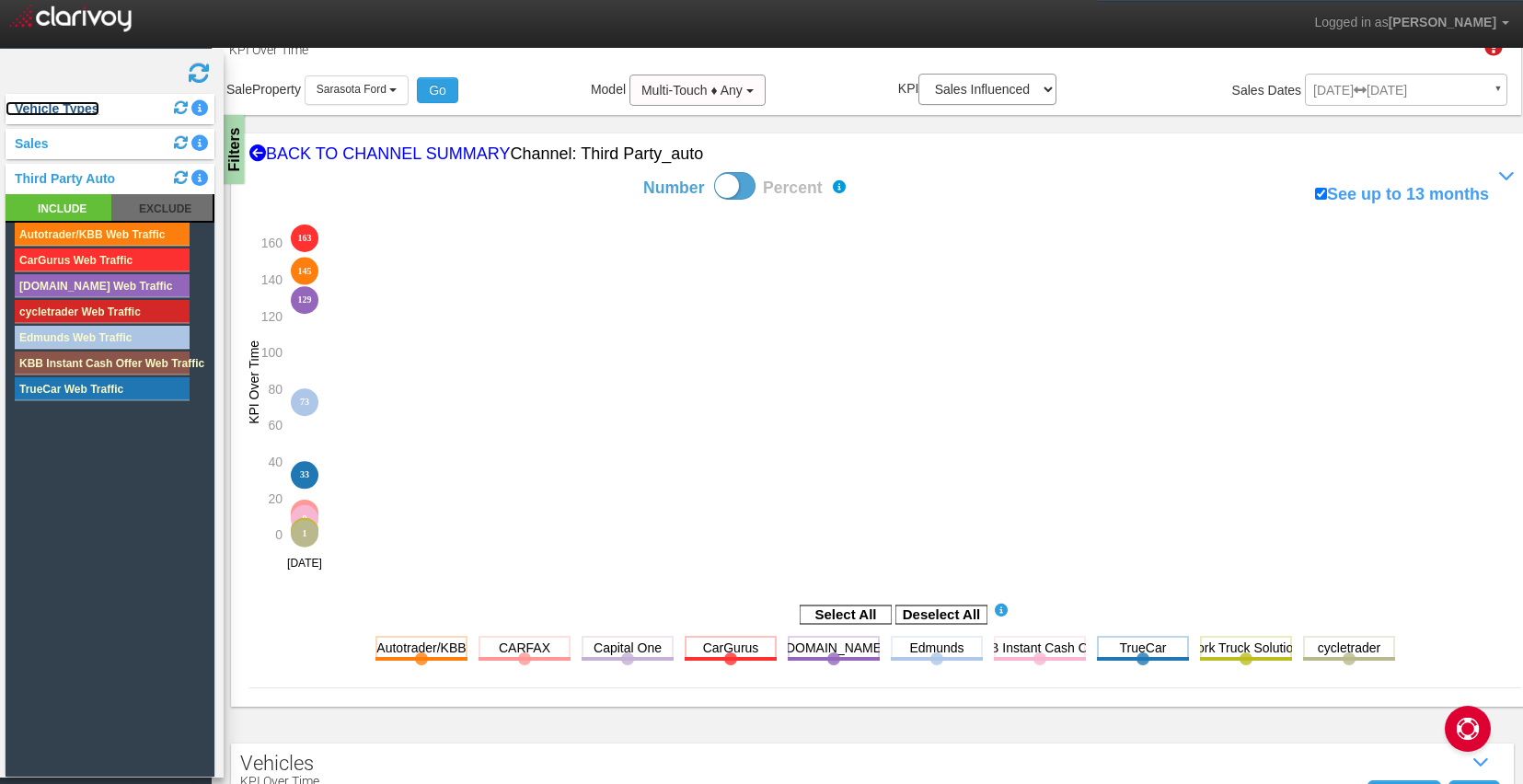 click on "Vehicle Types" at bounding box center [52, 109] 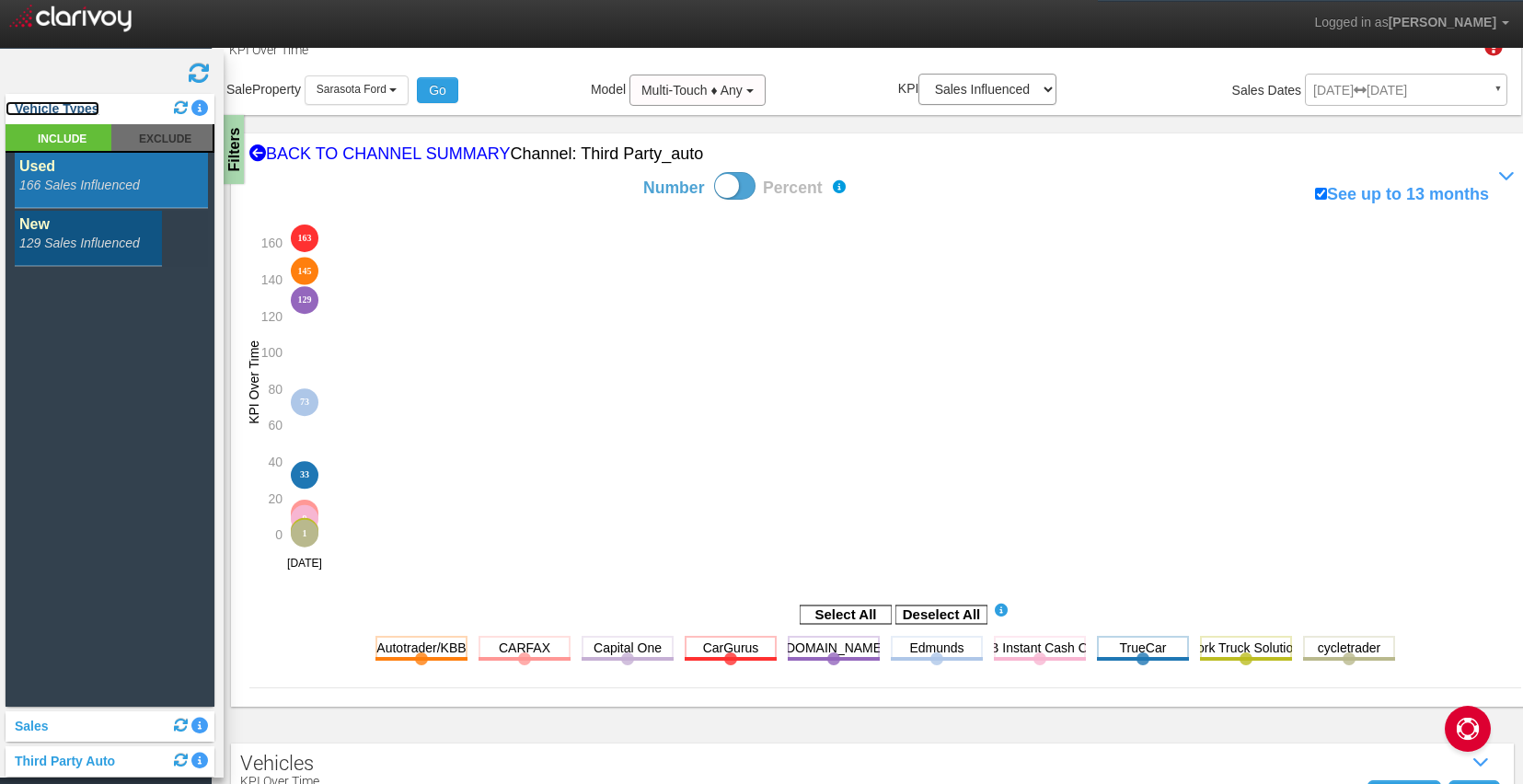 click on "Vehicle Types" at bounding box center [52, 109] 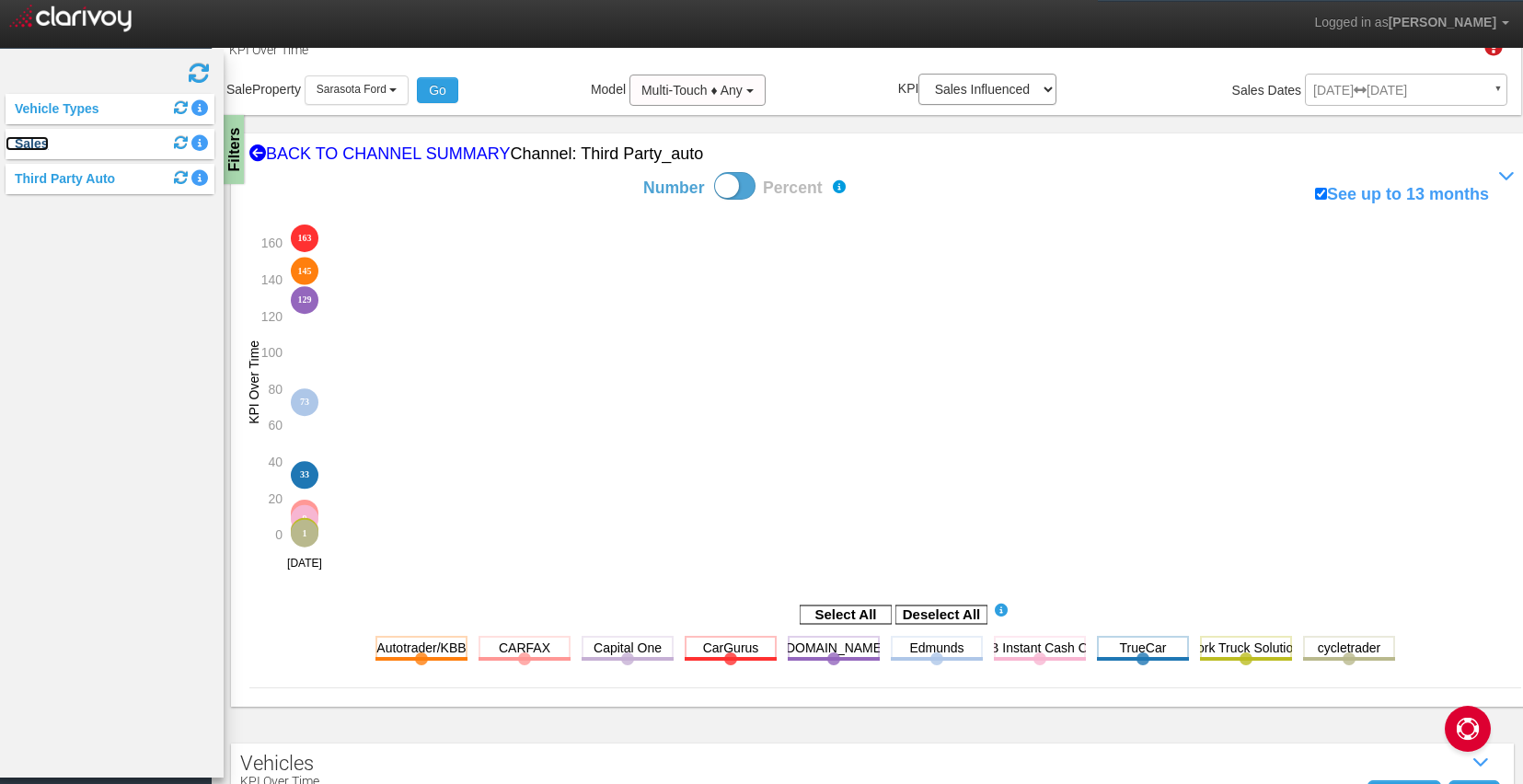 click on "Sales" at bounding box center (27, 144) 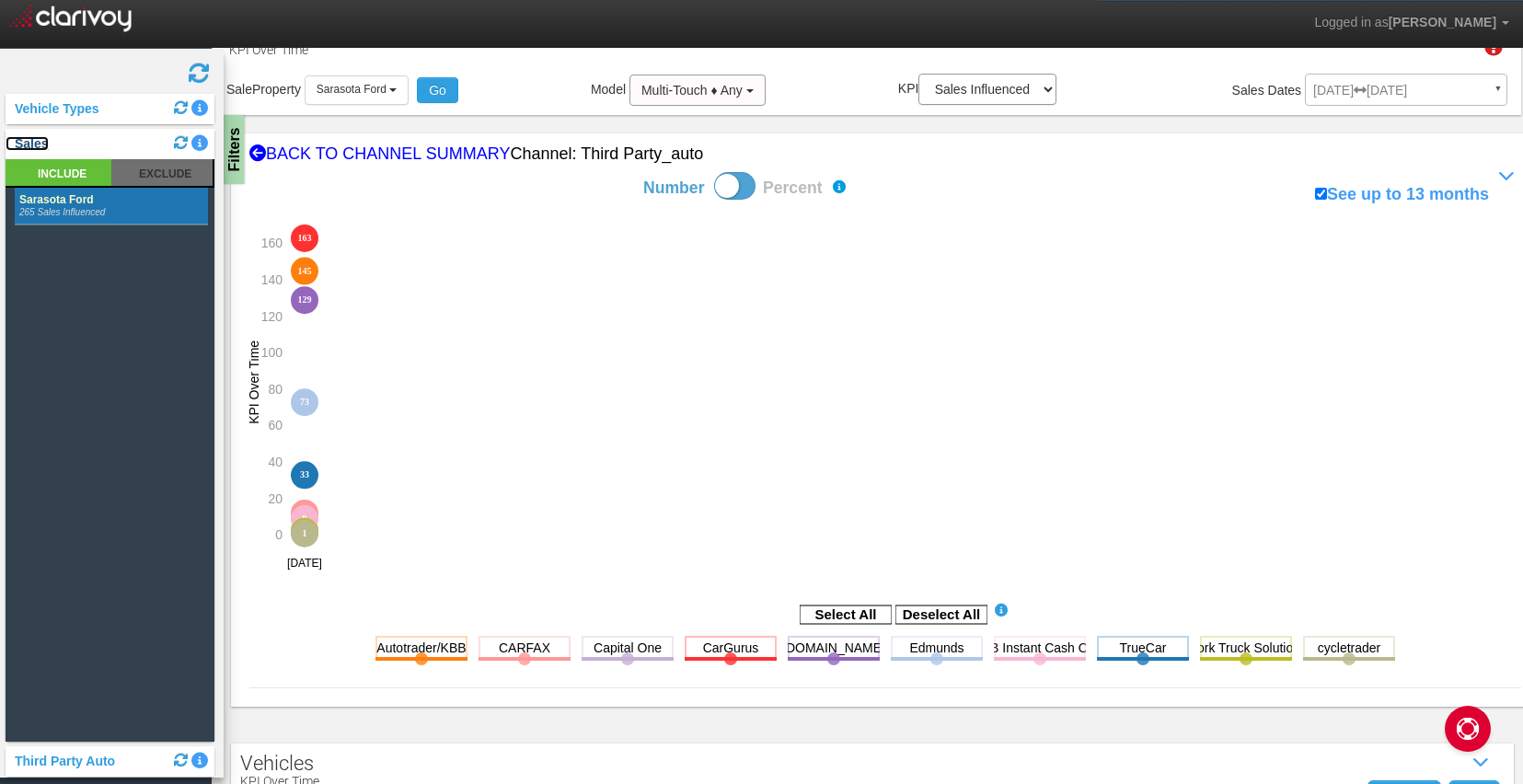 click on "Sales" at bounding box center [27, 144] 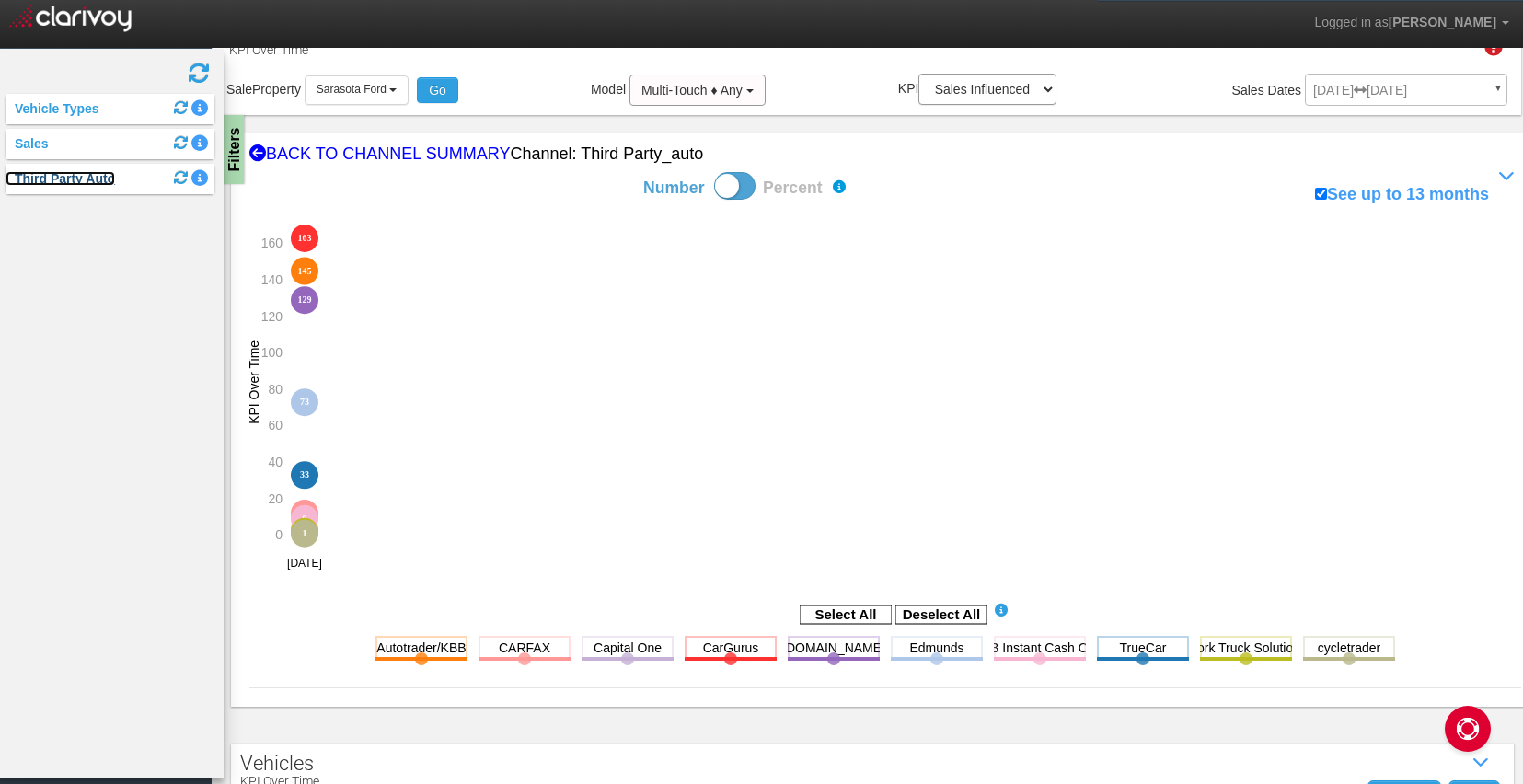 click on "Third Party Auto" at bounding box center [60, 179] 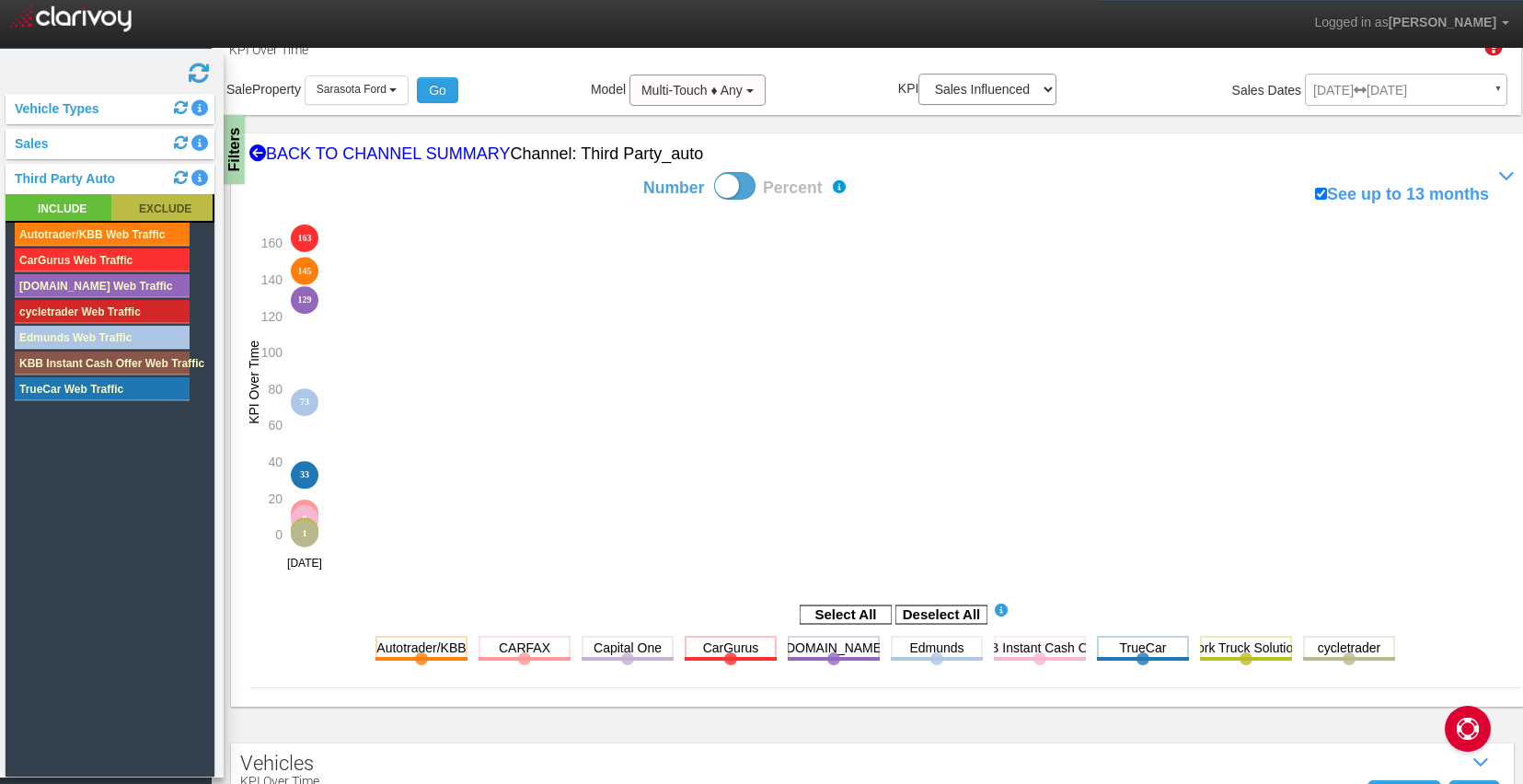 click 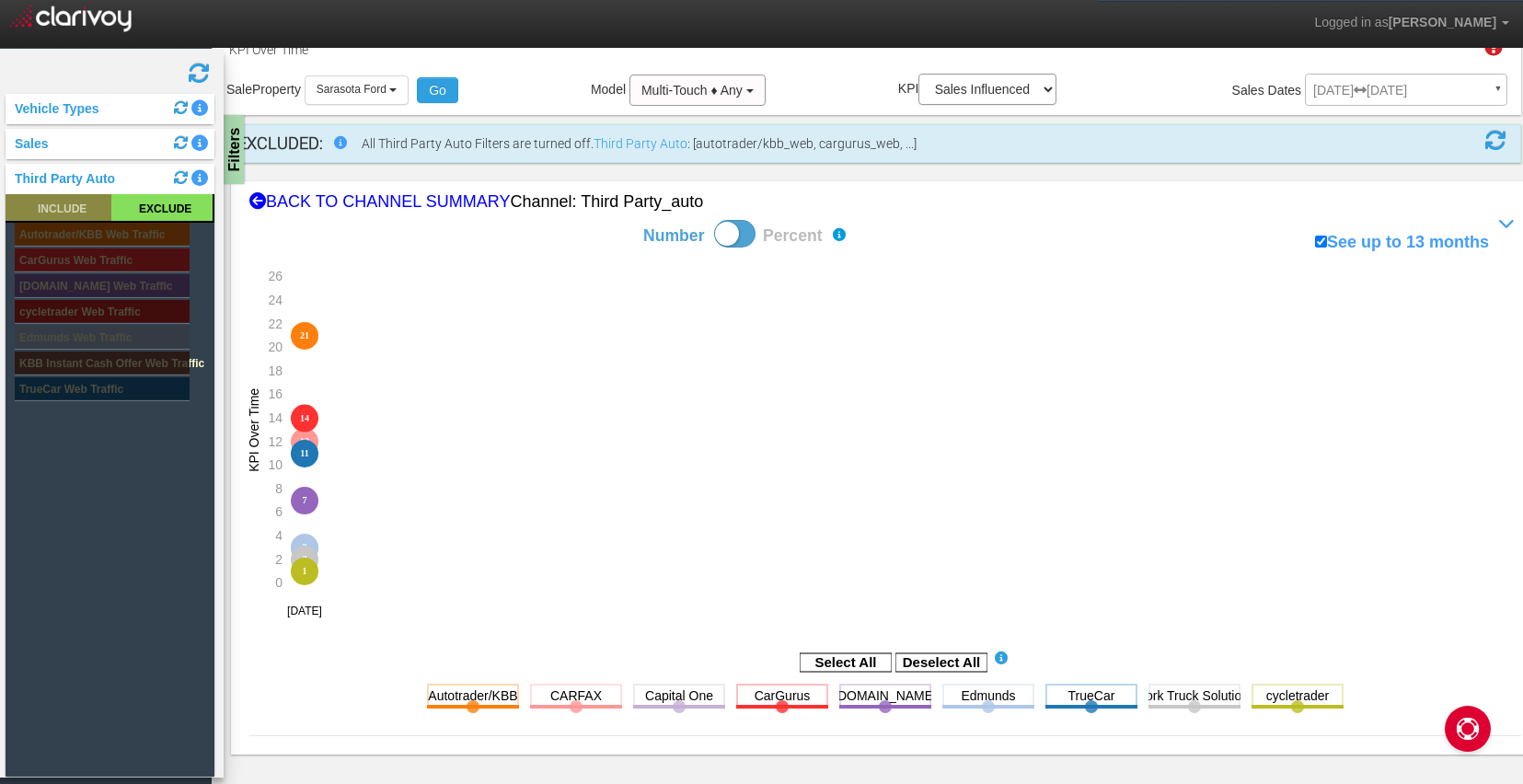 click 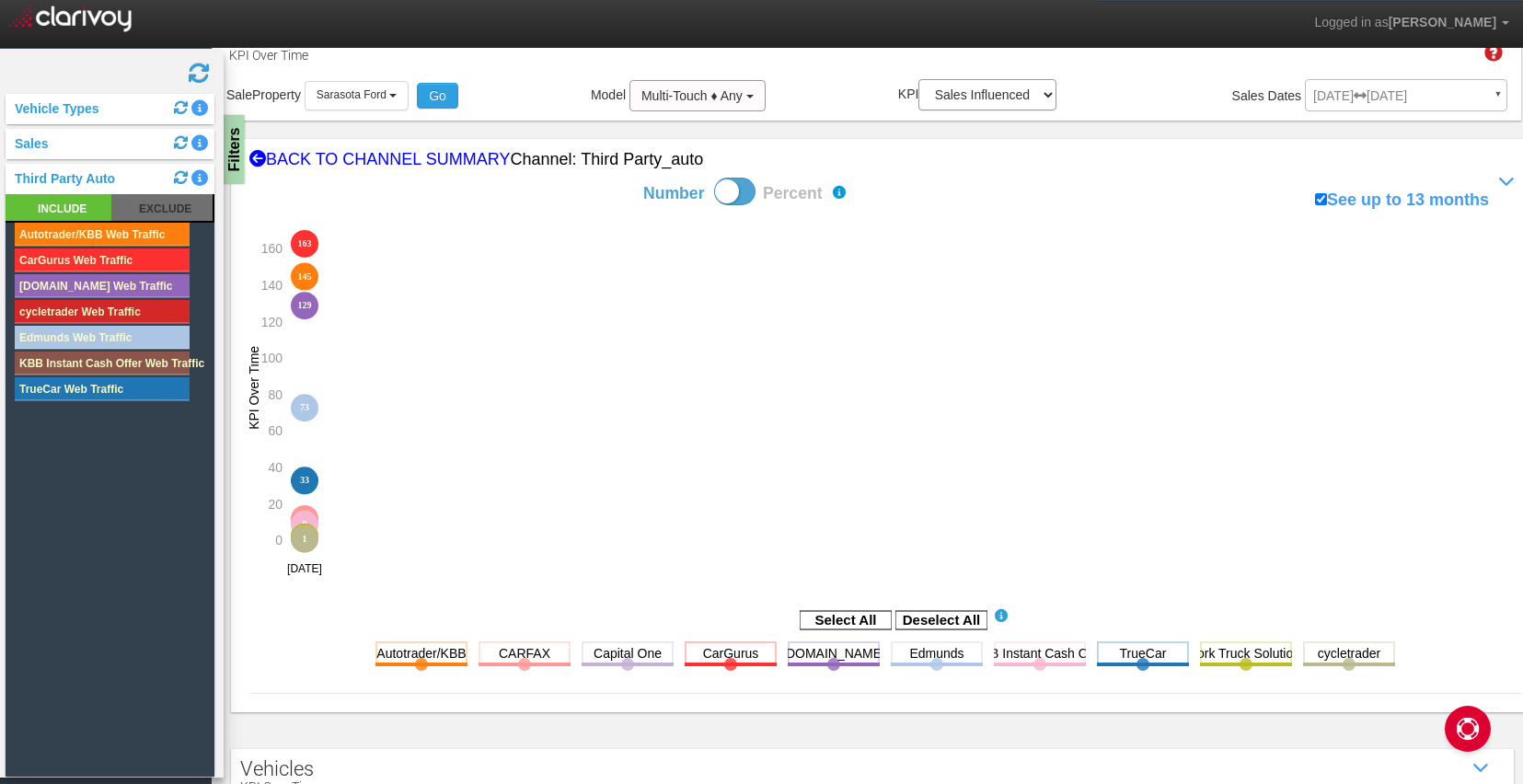 scroll, scrollTop: 45, scrollLeft: 0, axis: vertical 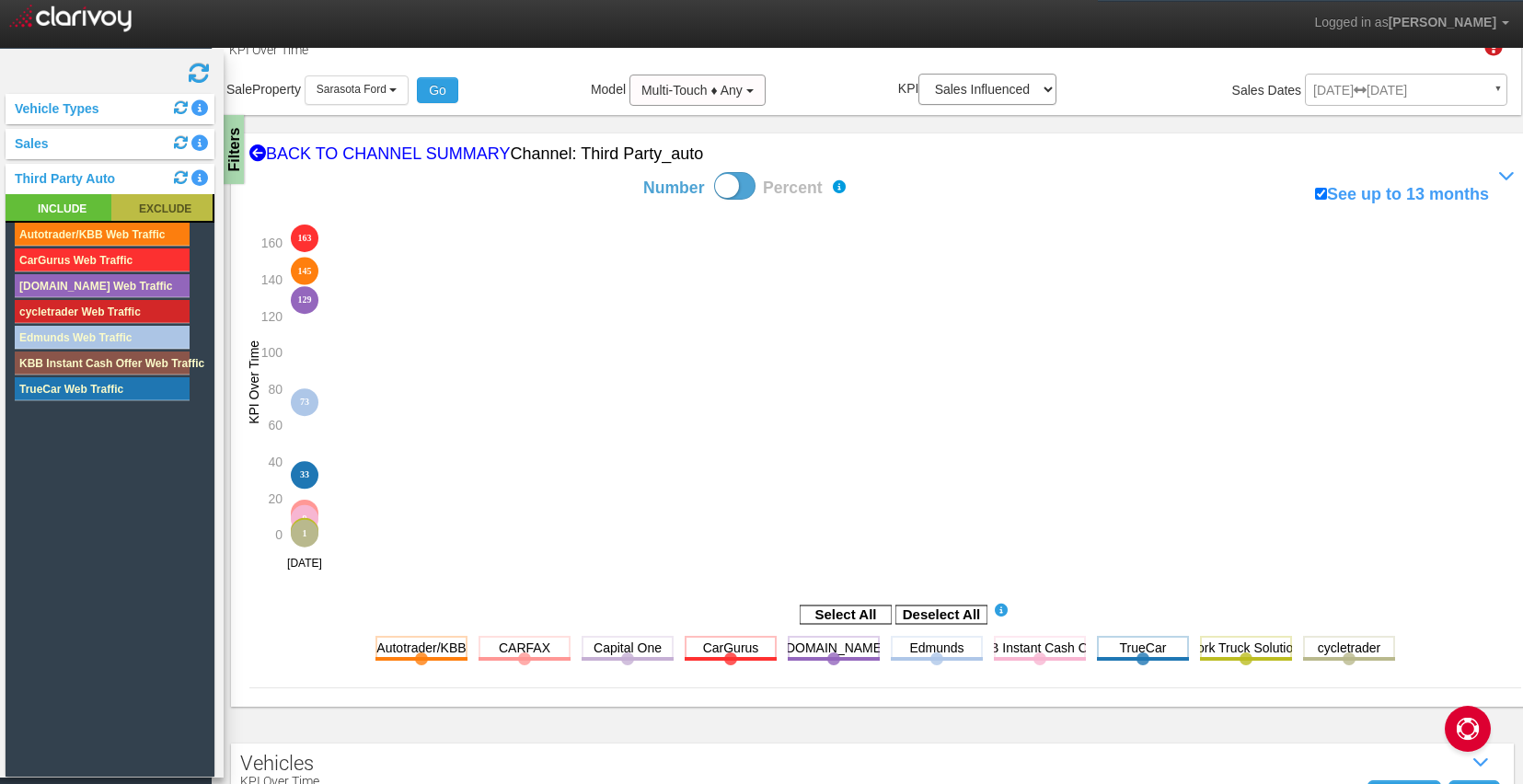 click 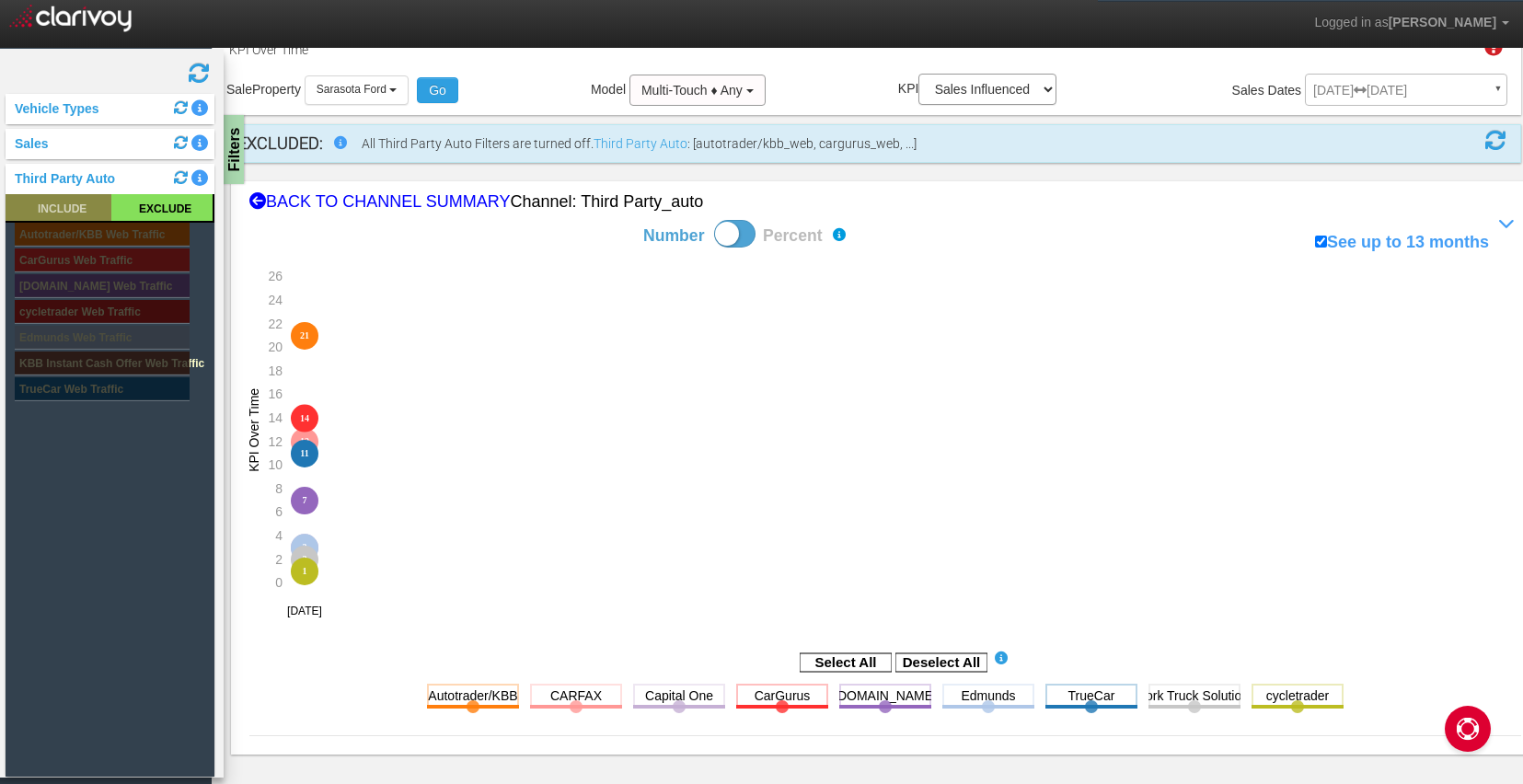 click 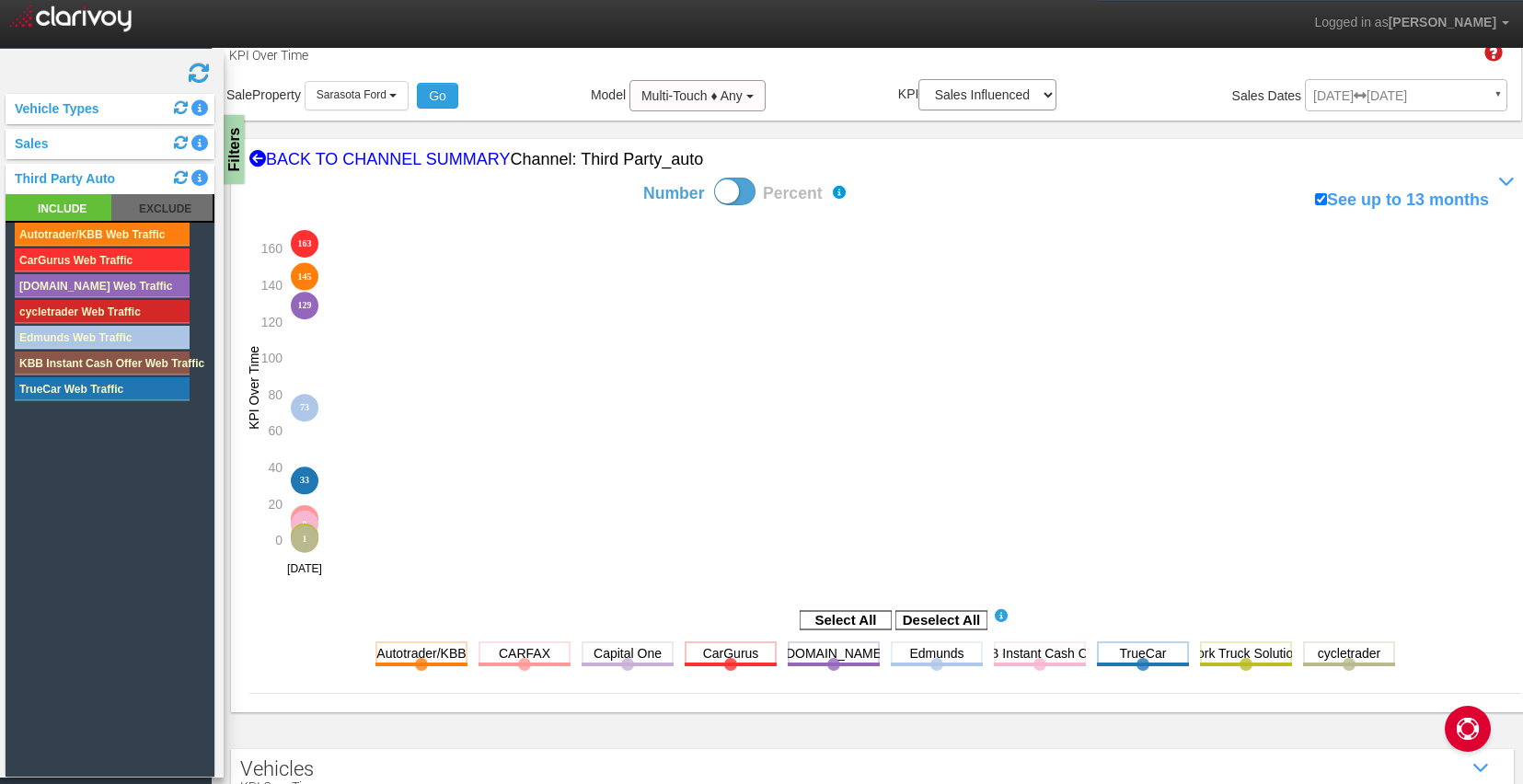 scroll, scrollTop: 45, scrollLeft: 0, axis: vertical 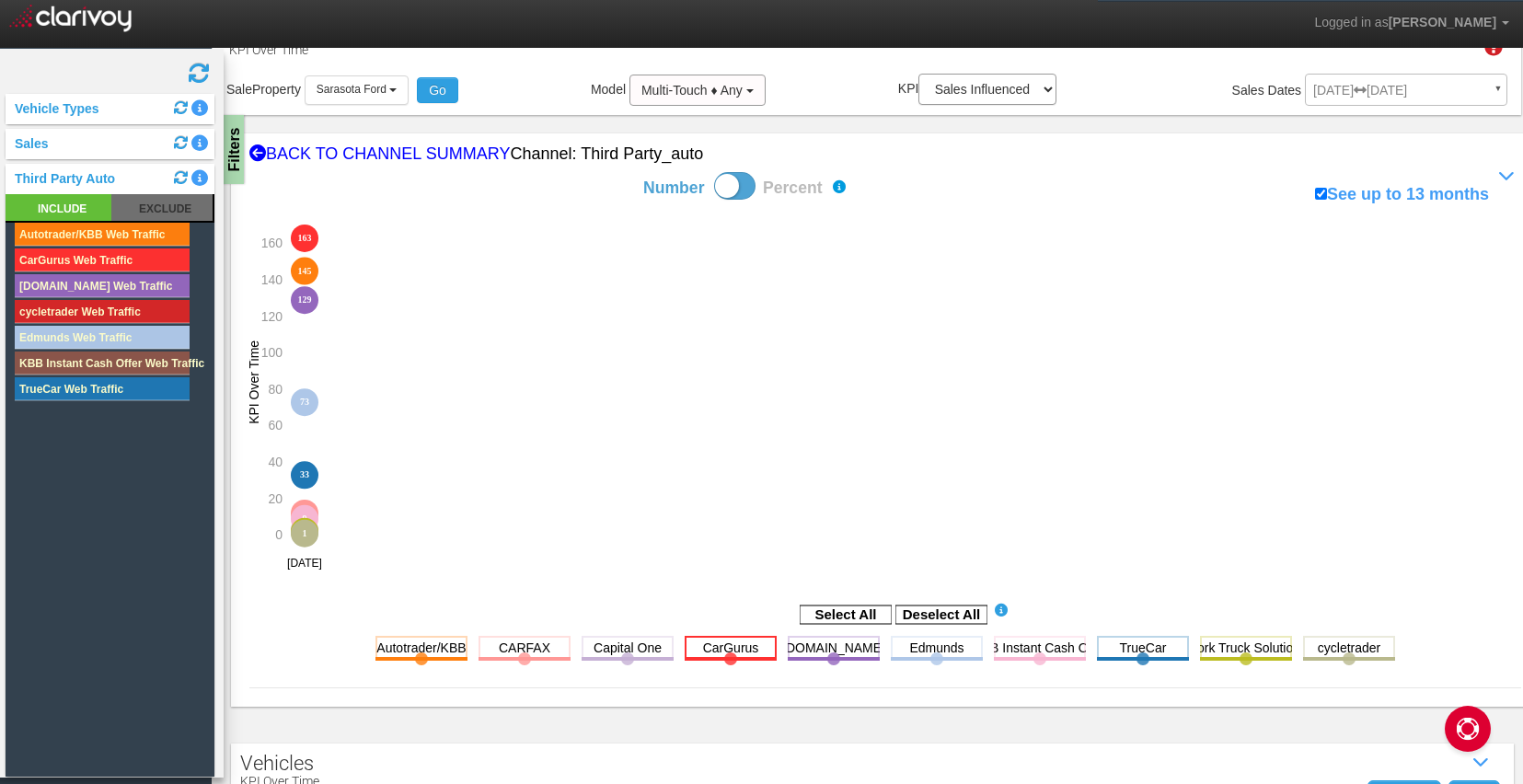 click 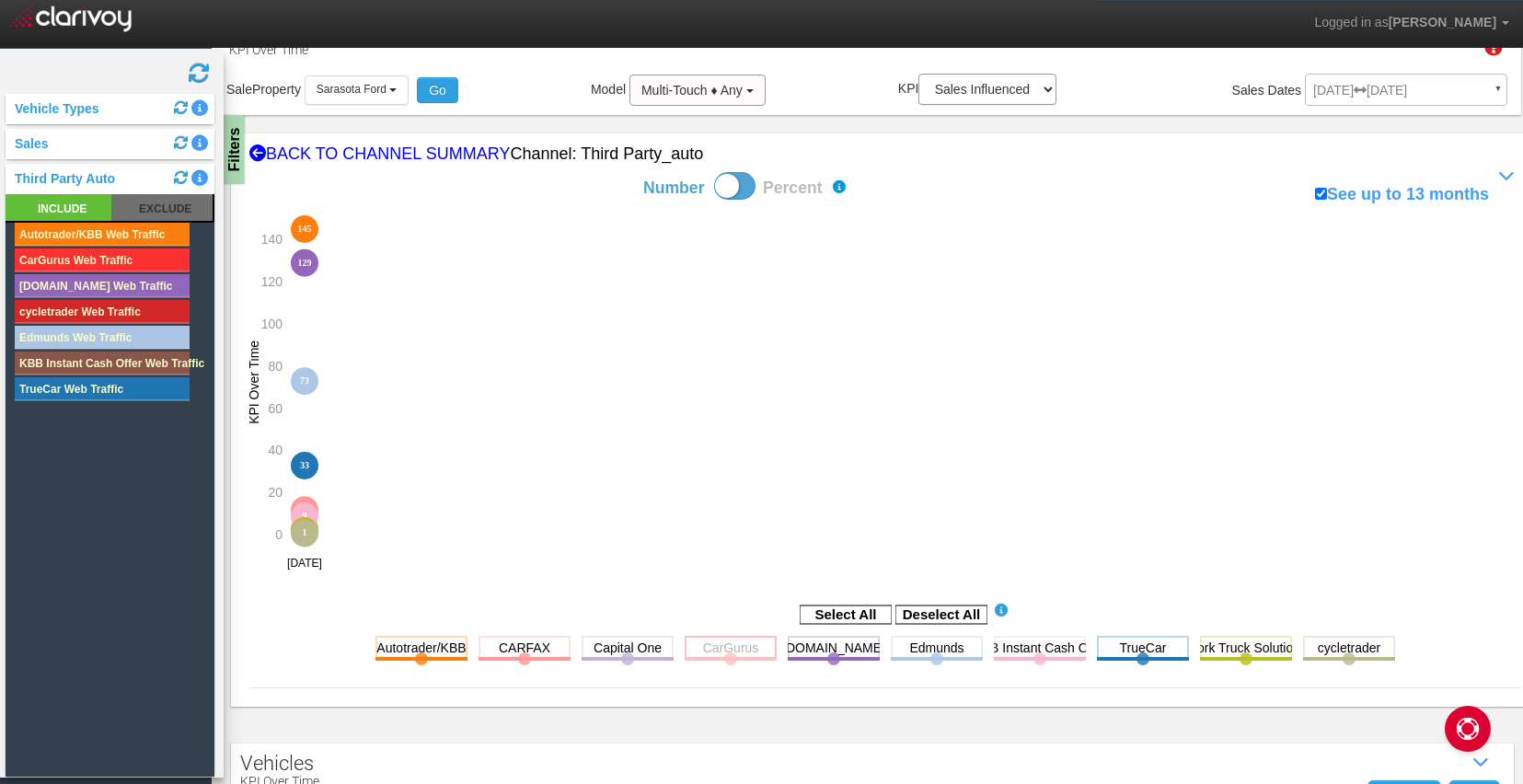 click 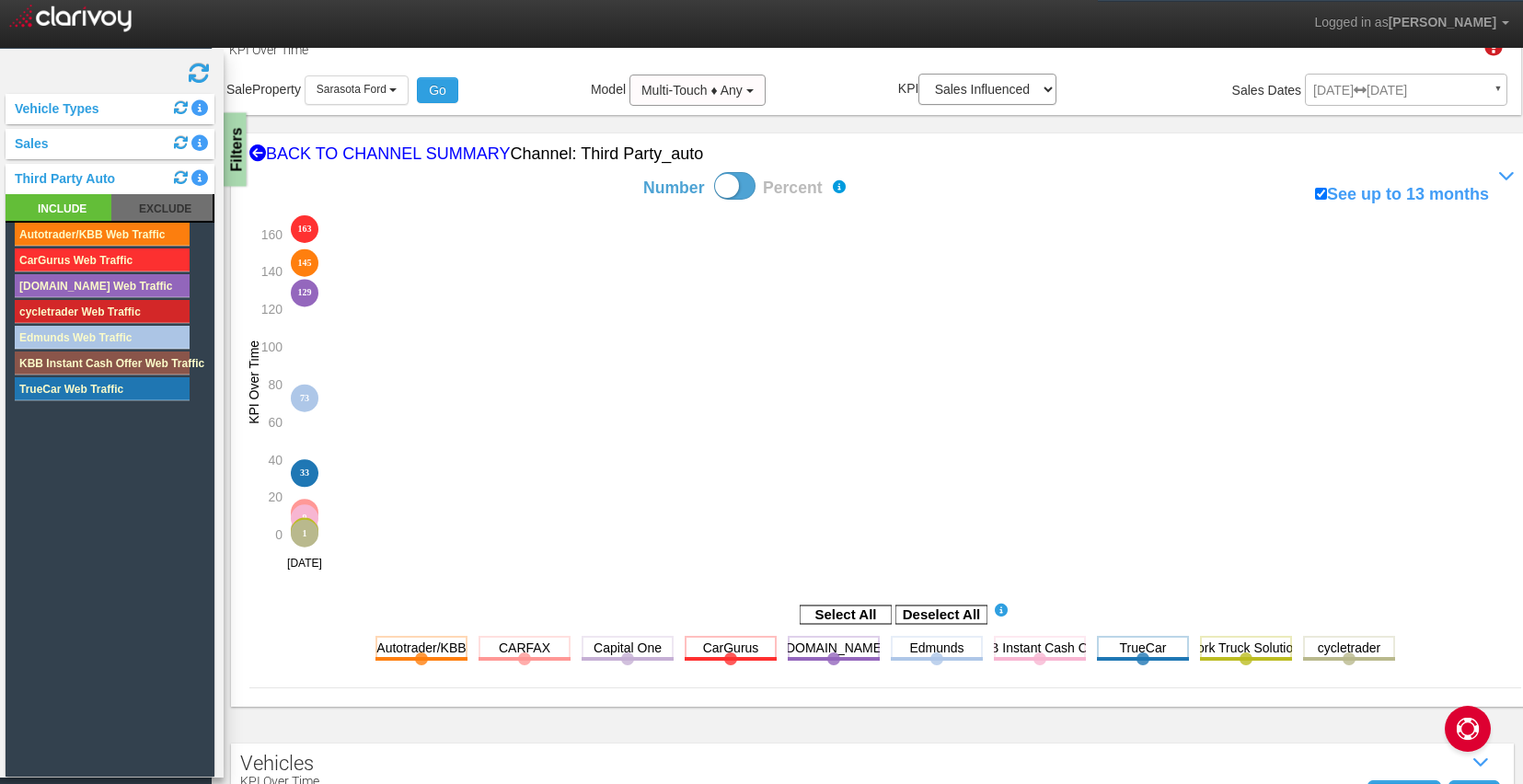 click on "Filters" at bounding box center [235, 150] 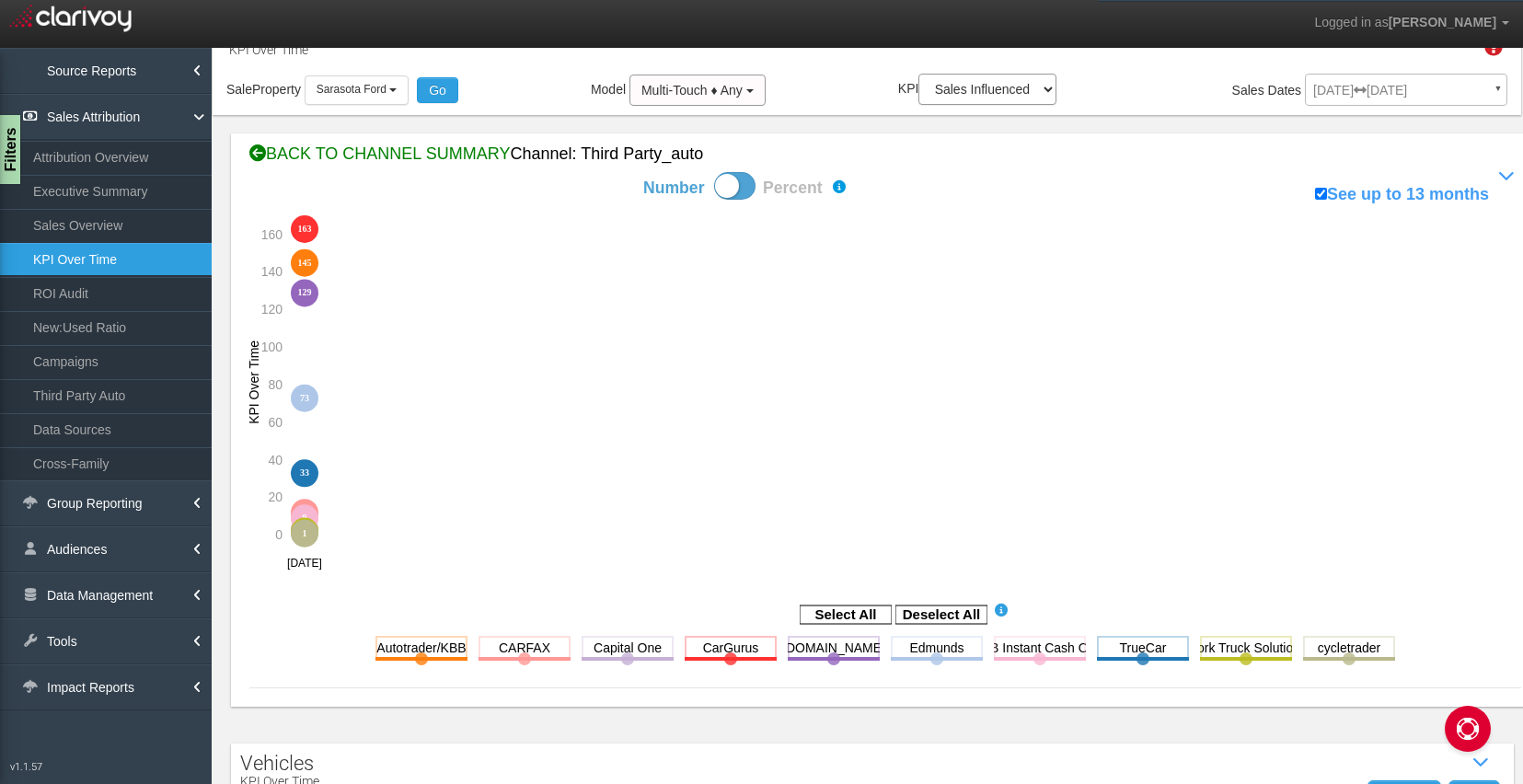 click on "BACK TO CHANNEL SUMMARY   Channel: third party_auto" at bounding box center [885, 155] 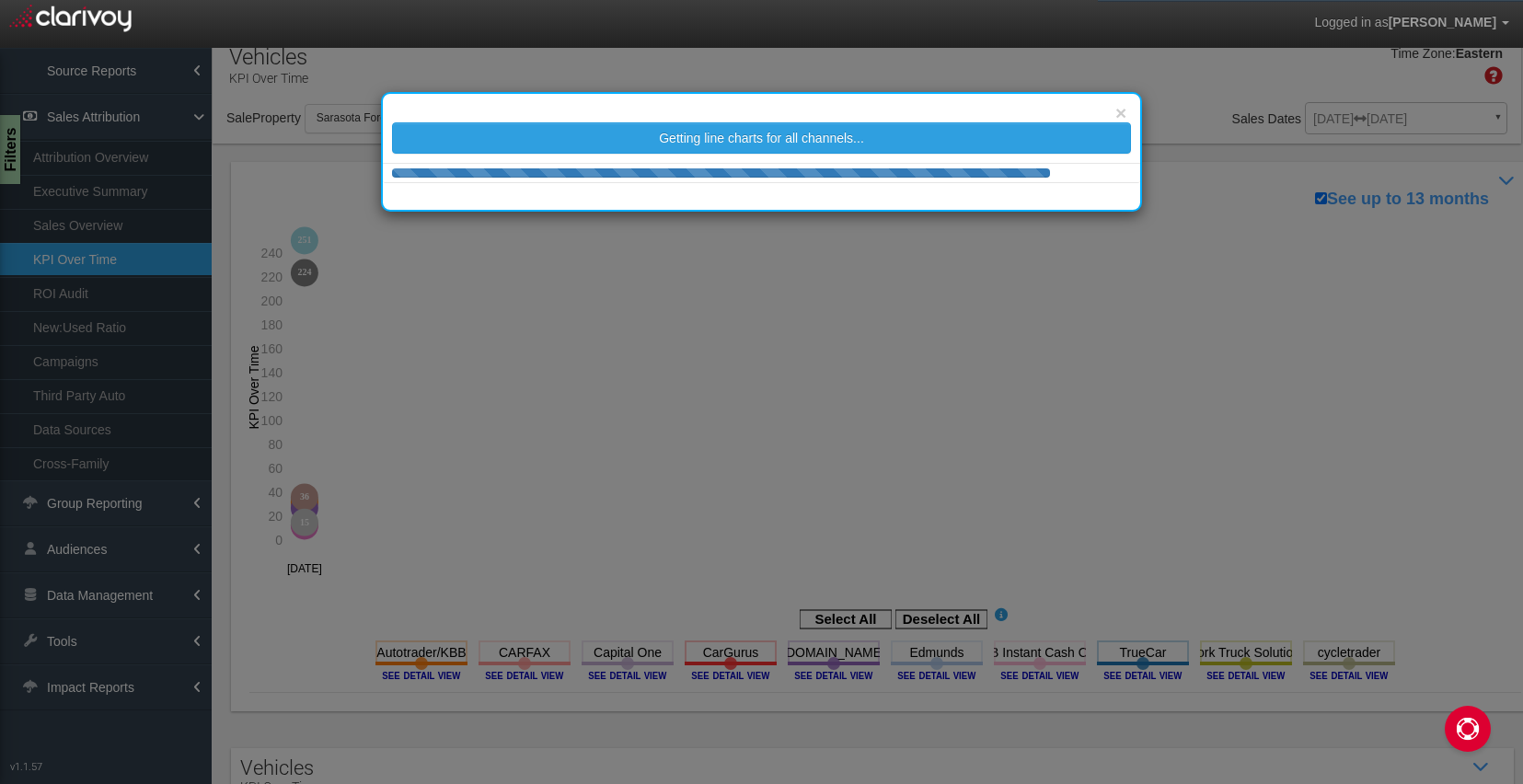 scroll, scrollTop: 45, scrollLeft: 0, axis: vertical 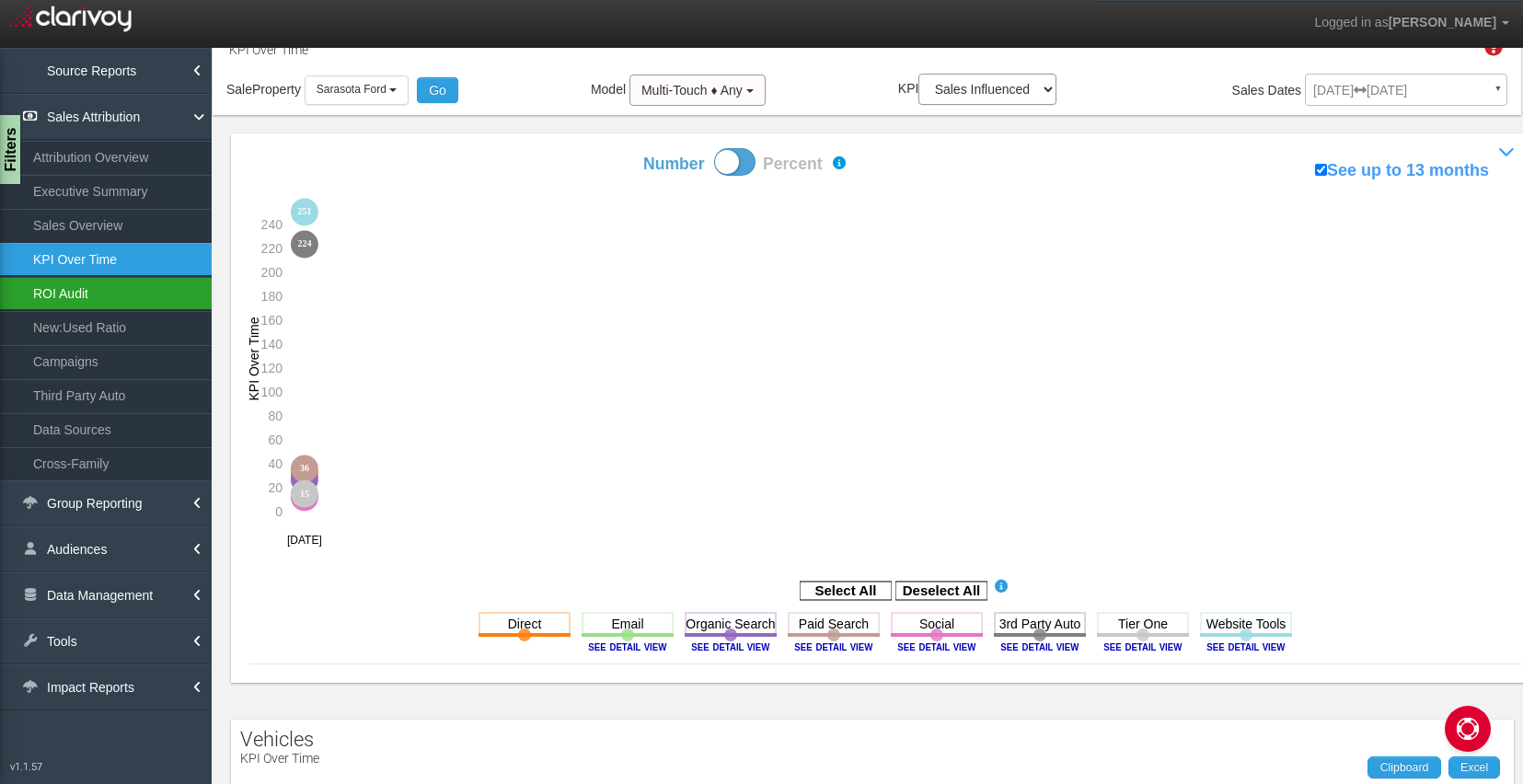 click on "ROI Audit" at bounding box center [106, 294] 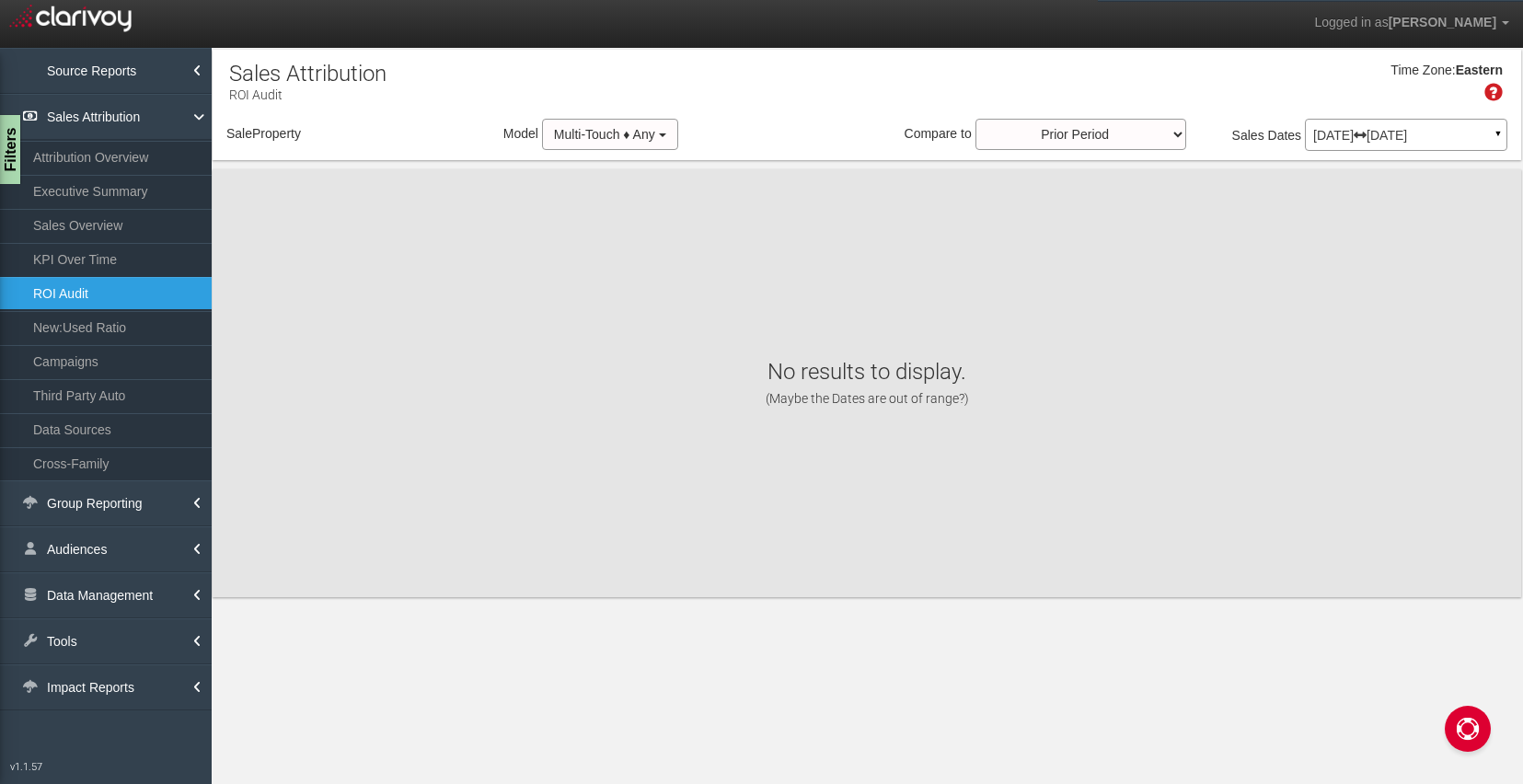 scroll, scrollTop: 0, scrollLeft: 0, axis: both 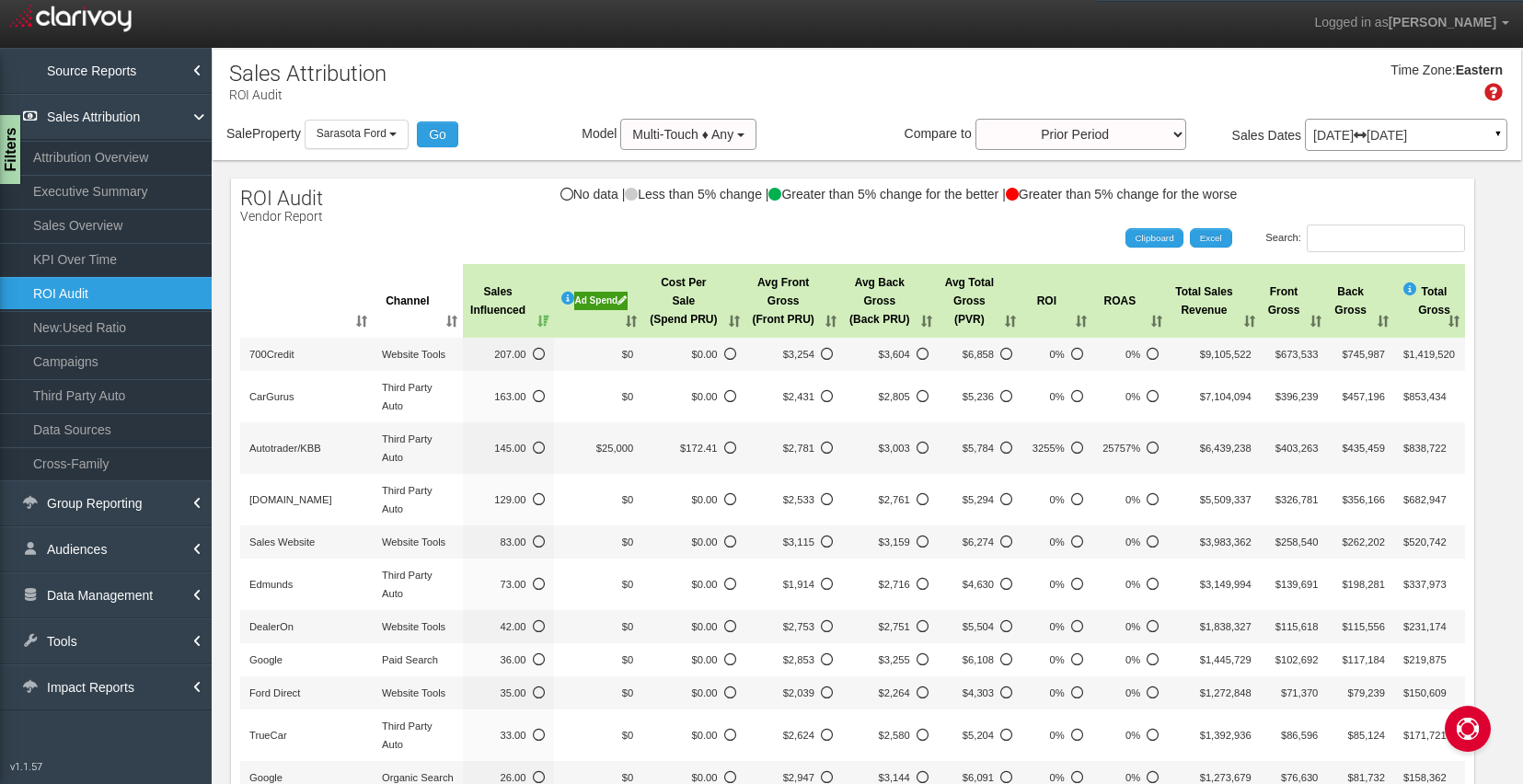 click on "Ad Spend" at bounding box center (601, 301) 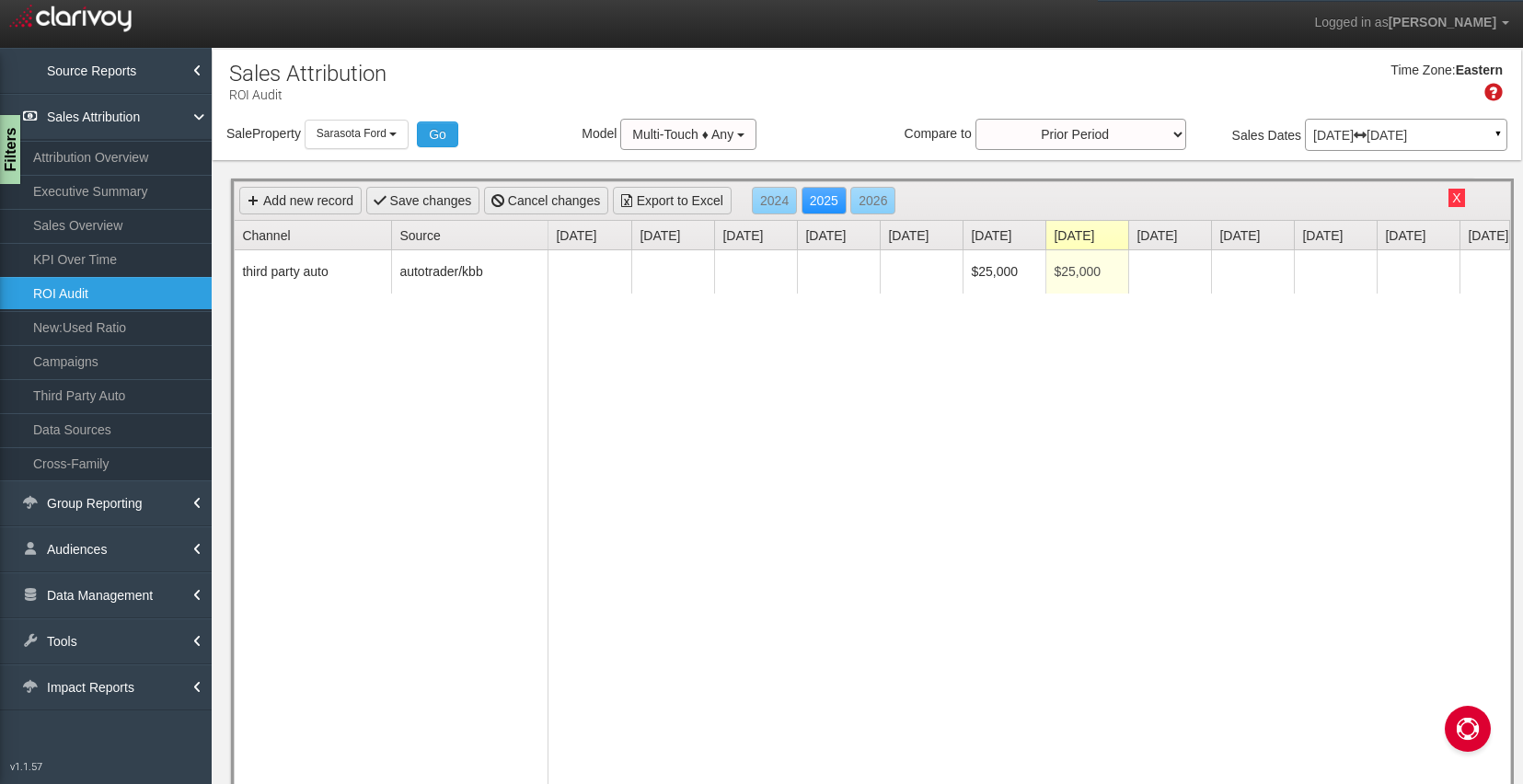 click on "X" at bounding box center [1456, 198] 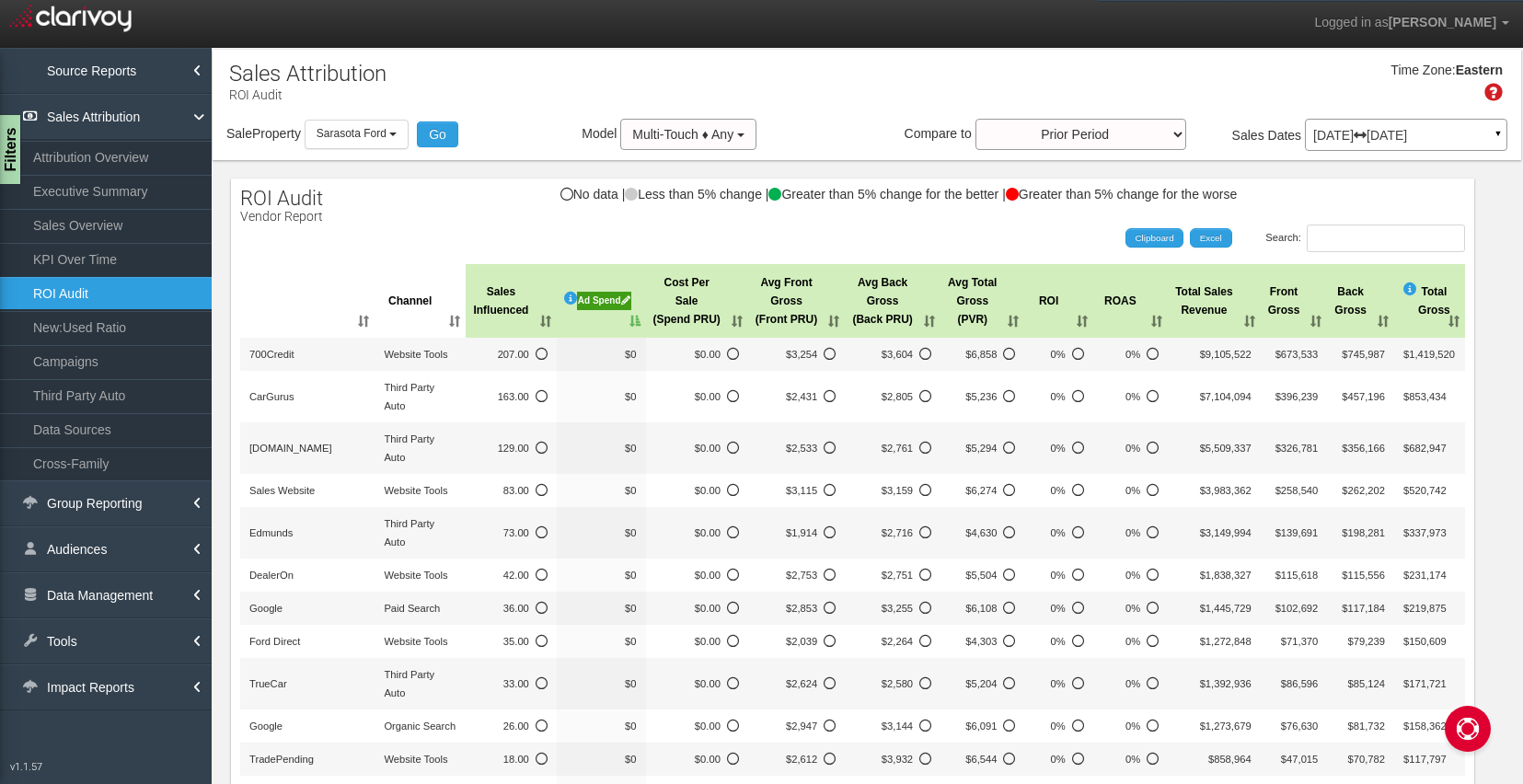 click on "Ad Spend" at bounding box center [604, 301] 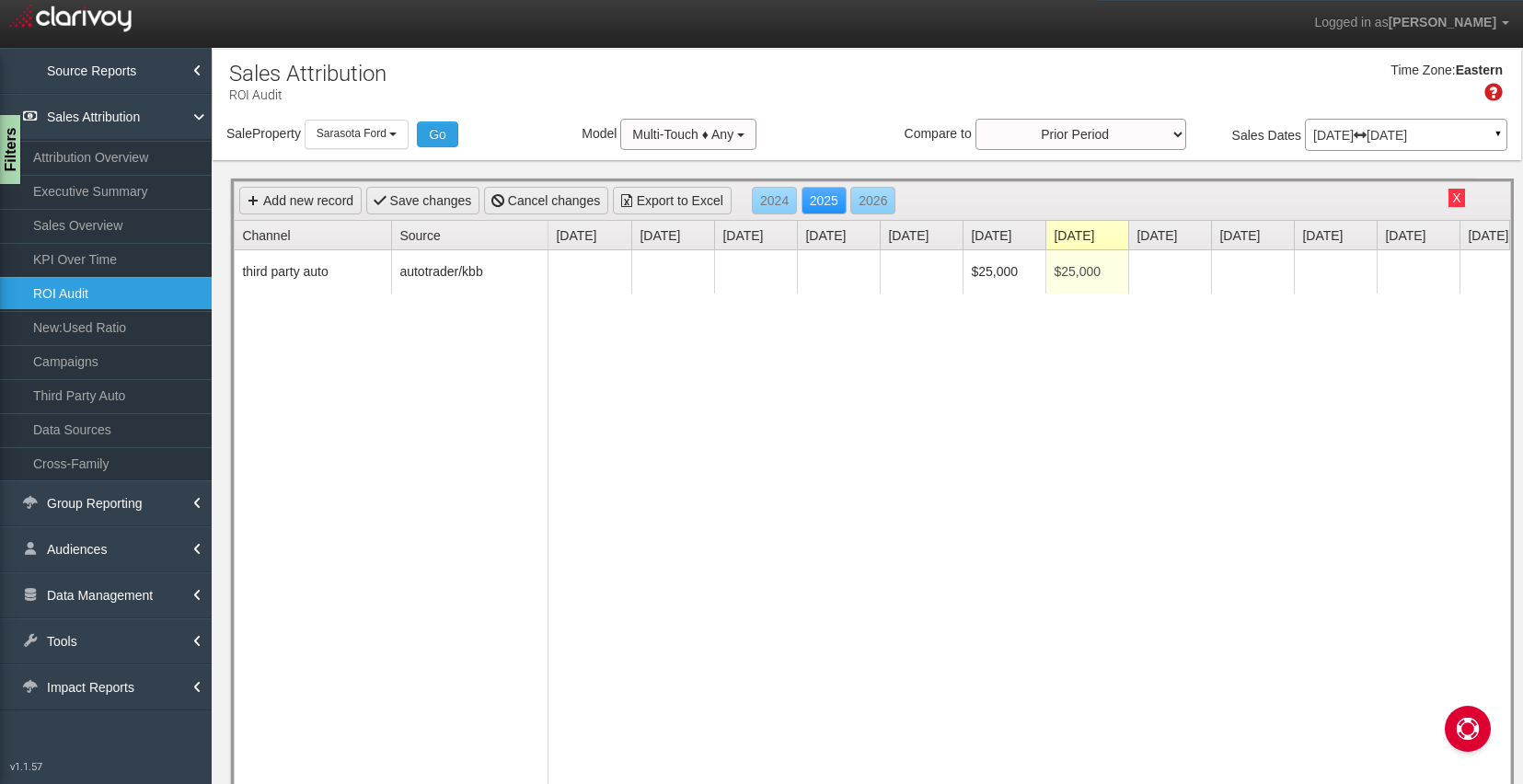 scroll, scrollTop: 0, scrollLeft: 10, axis: horizontal 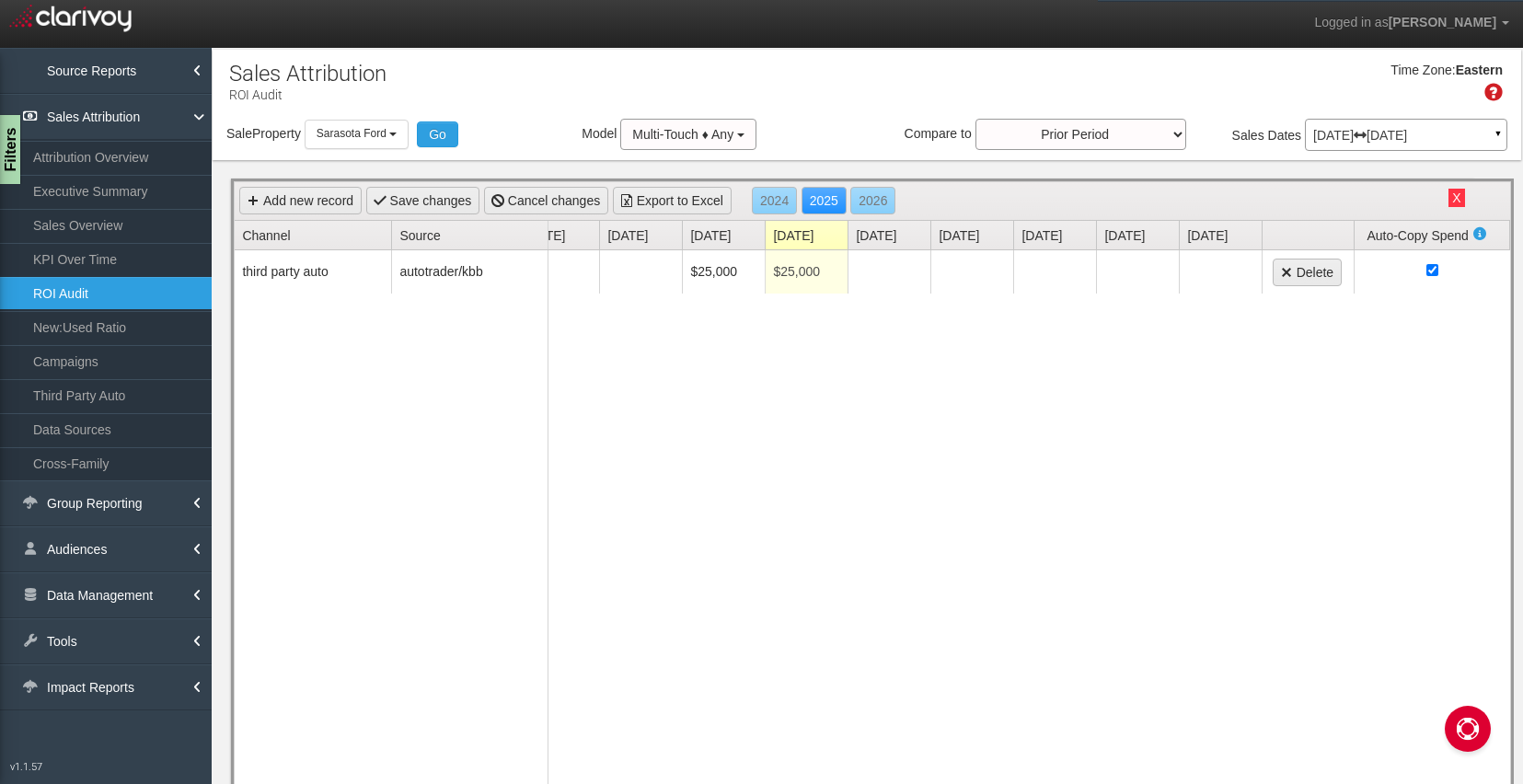 click on "X" at bounding box center (1456, 198) 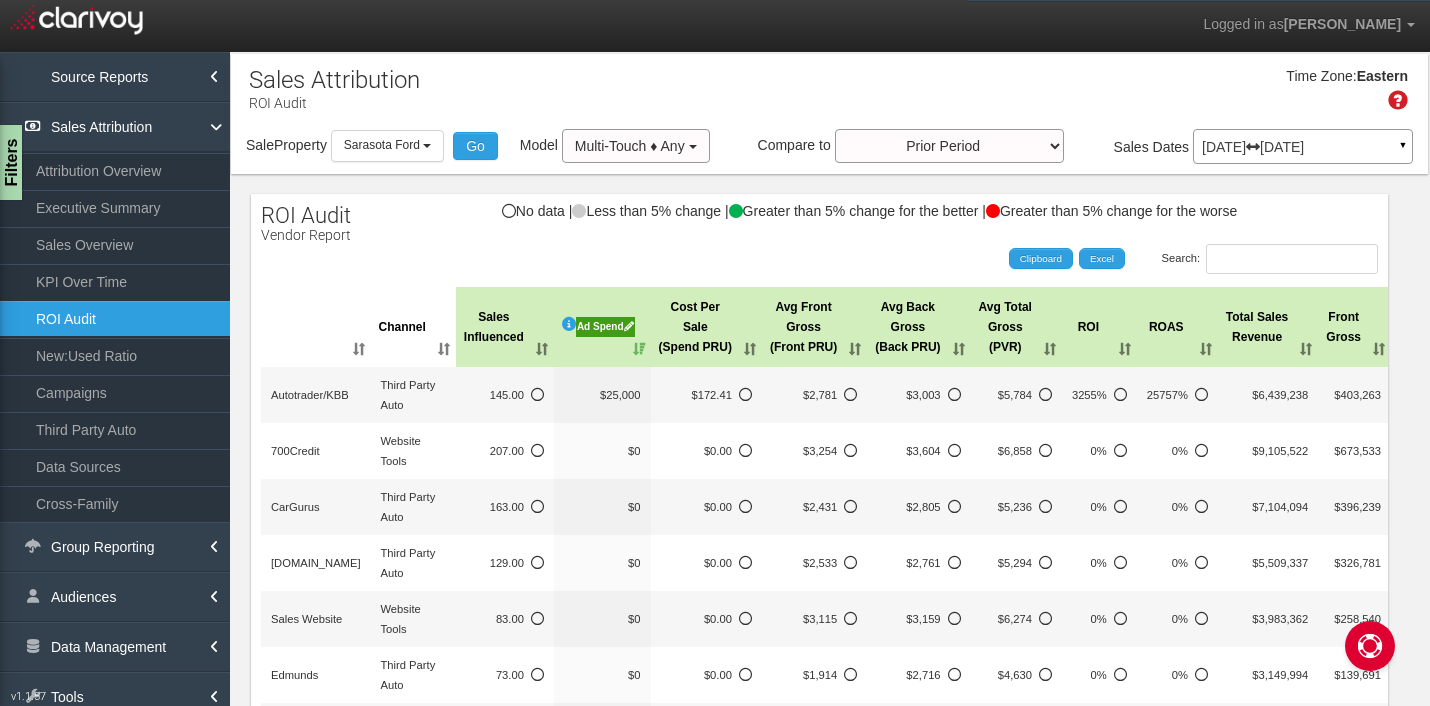 scroll, scrollTop: 0, scrollLeft: 305, axis: horizontal 